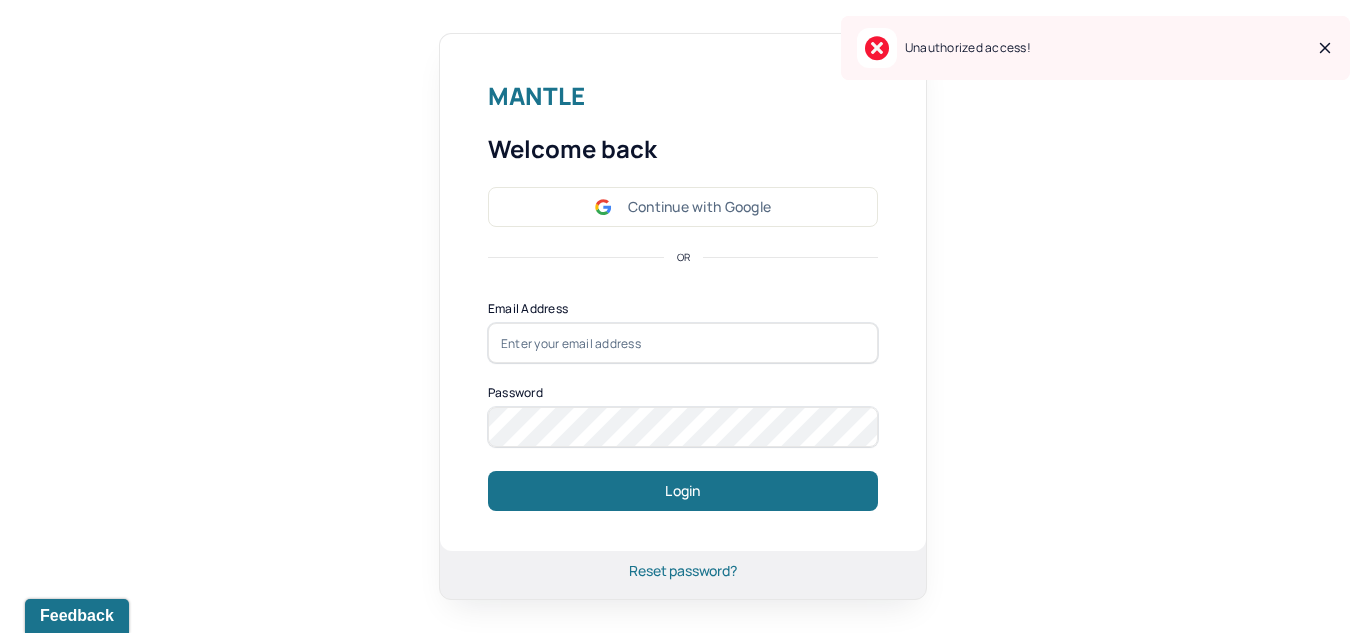 scroll, scrollTop: 0, scrollLeft: 0, axis: both 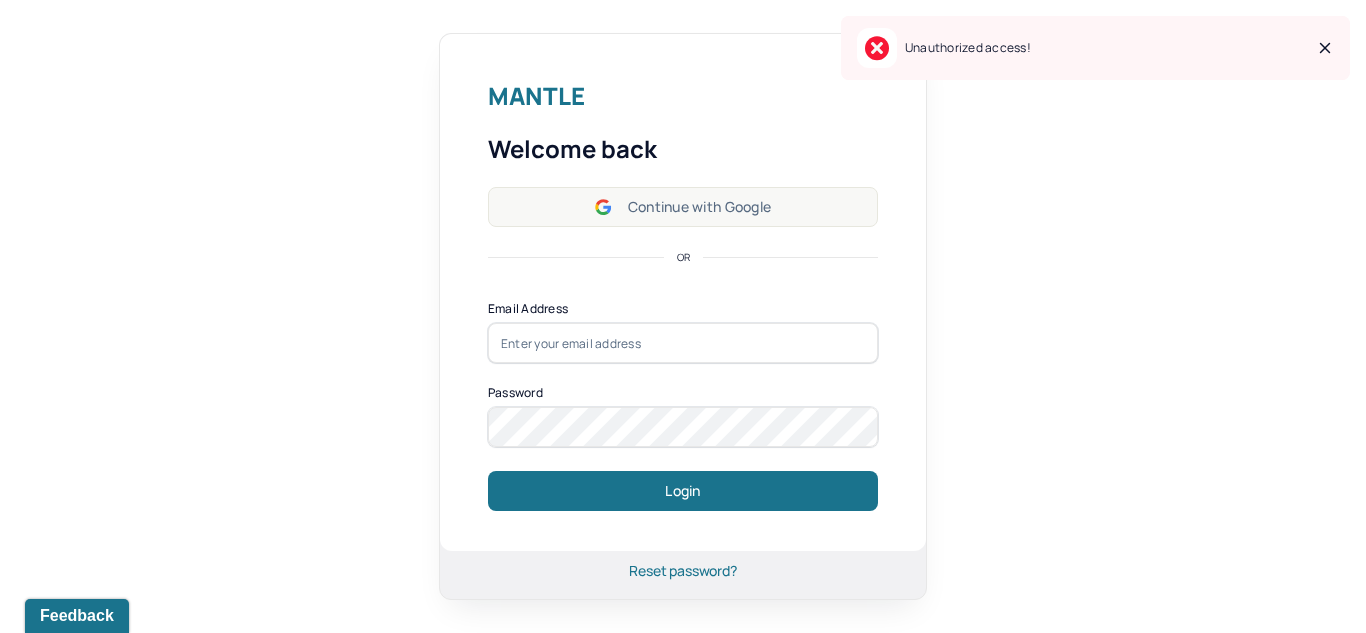 click on "Continue with Google" at bounding box center (683, 207) 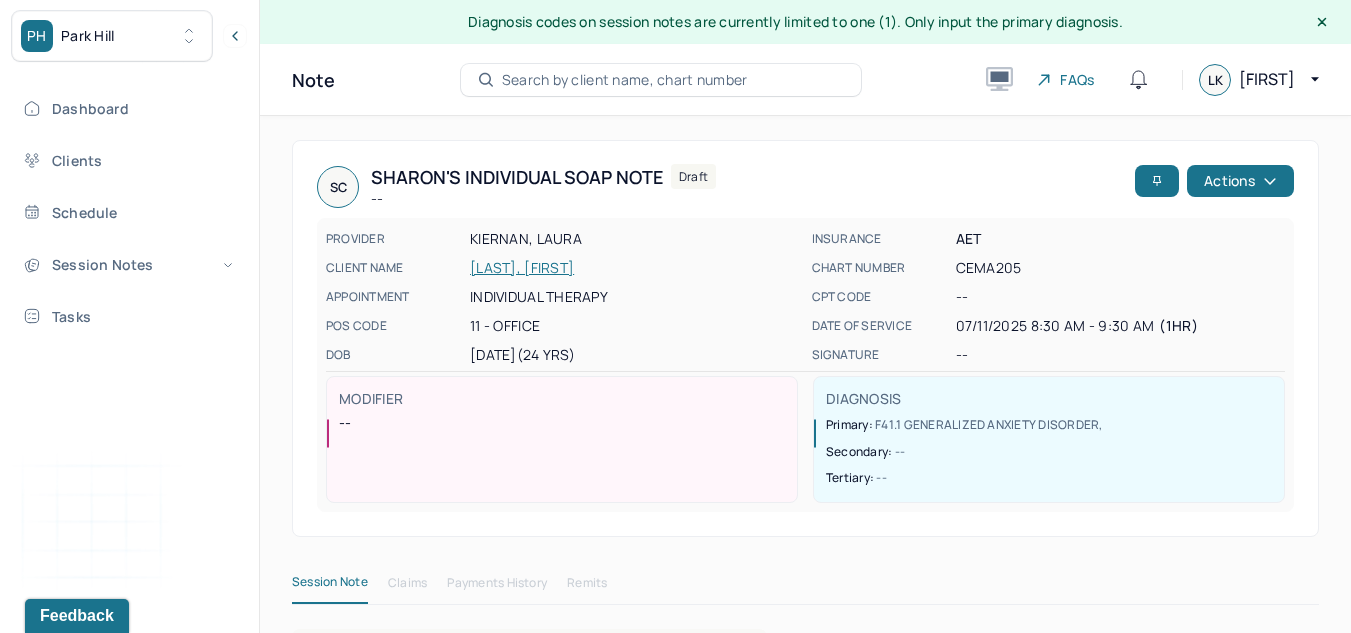 click on "PH Park Hill" at bounding box center (112, 36) 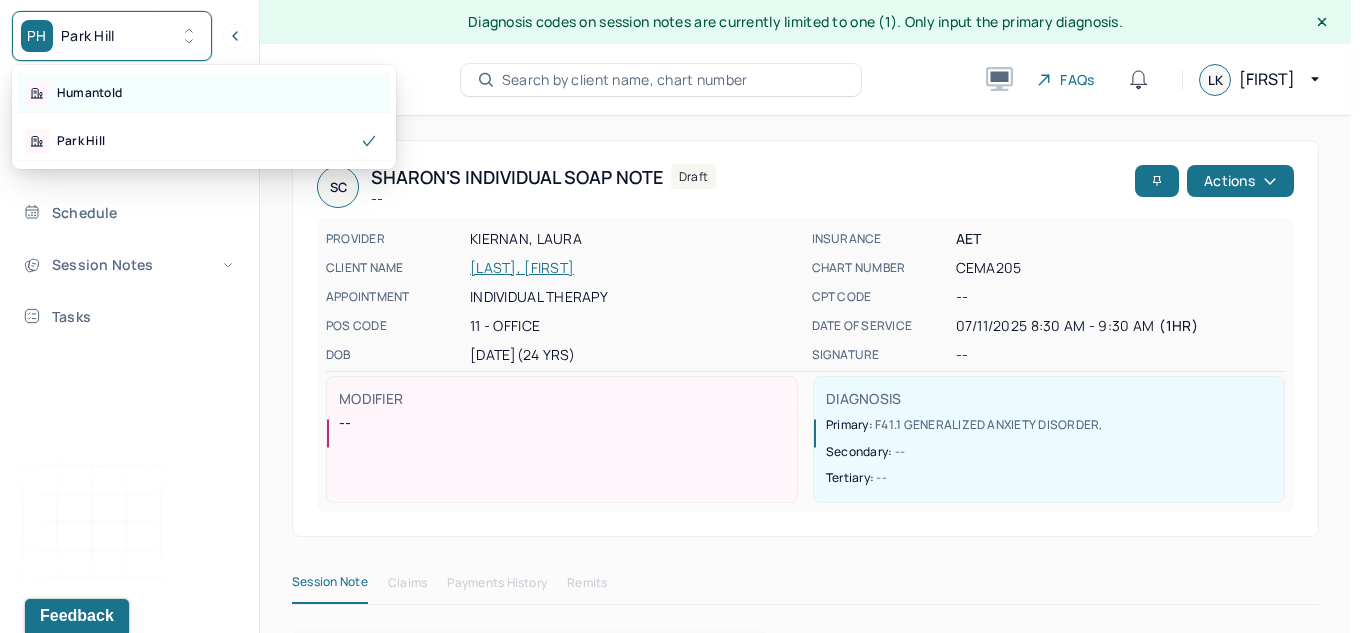 click on "Humantold" at bounding box center [204, 93] 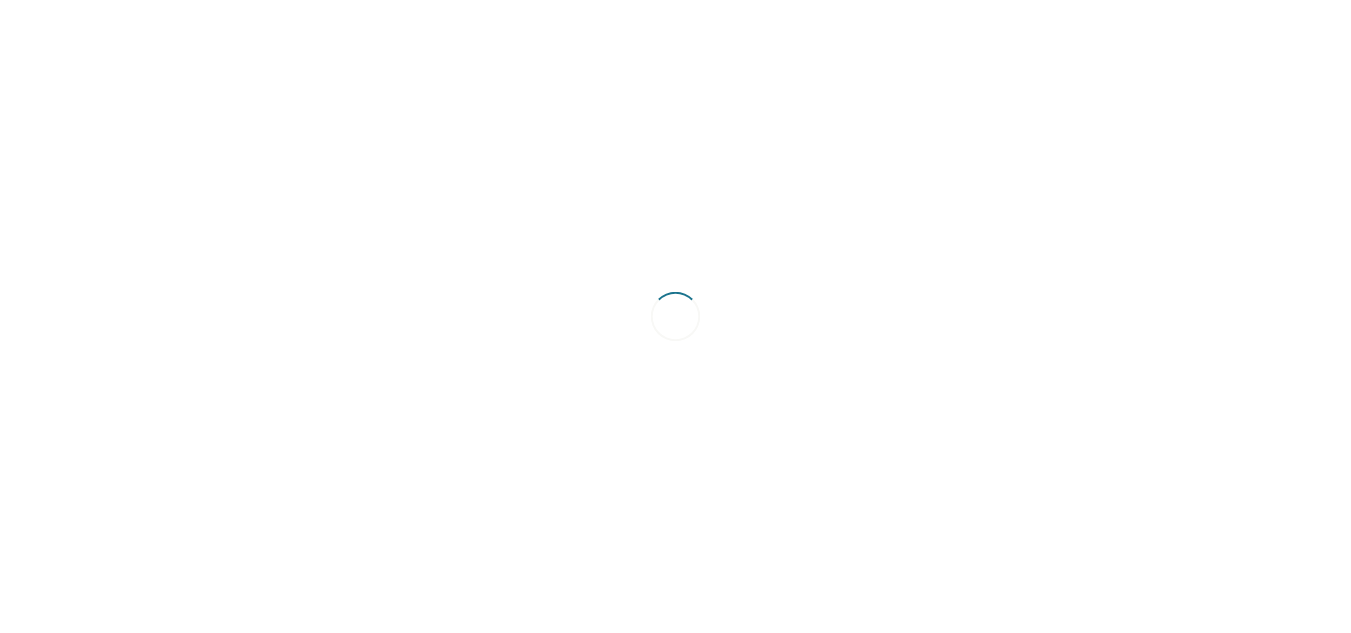 scroll, scrollTop: 0, scrollLeft: 0, axis: both 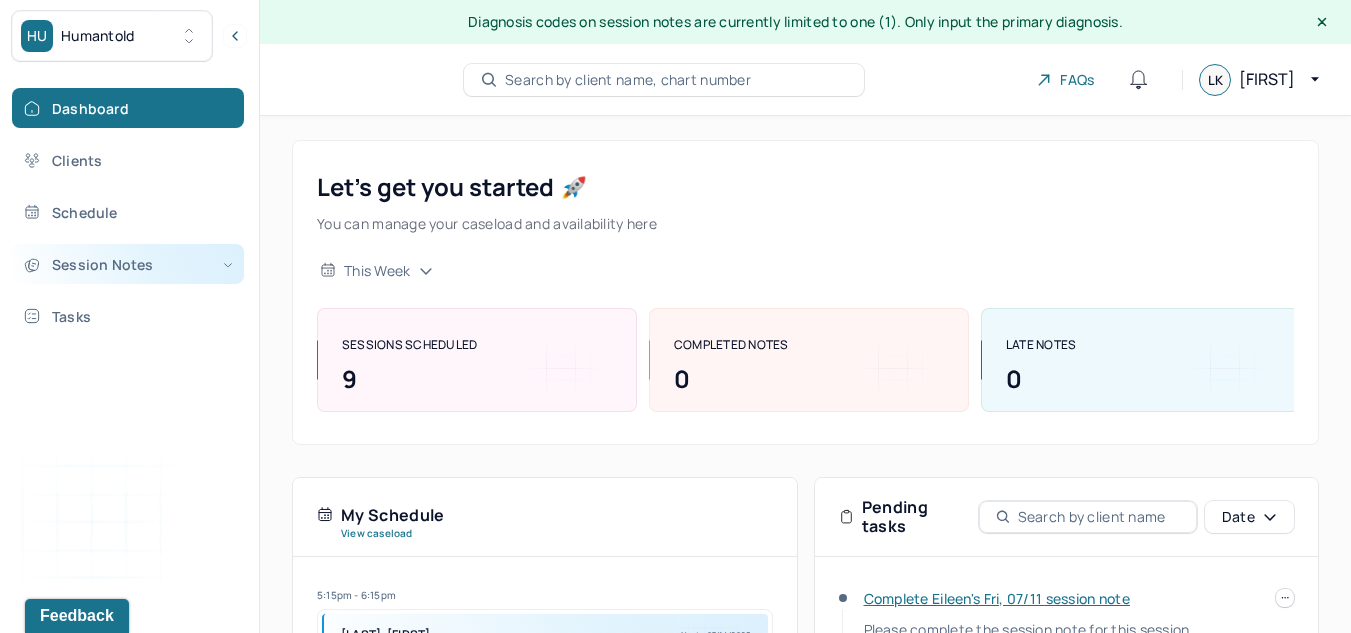 click on "Session Notes" at bounding box center (128, 264) 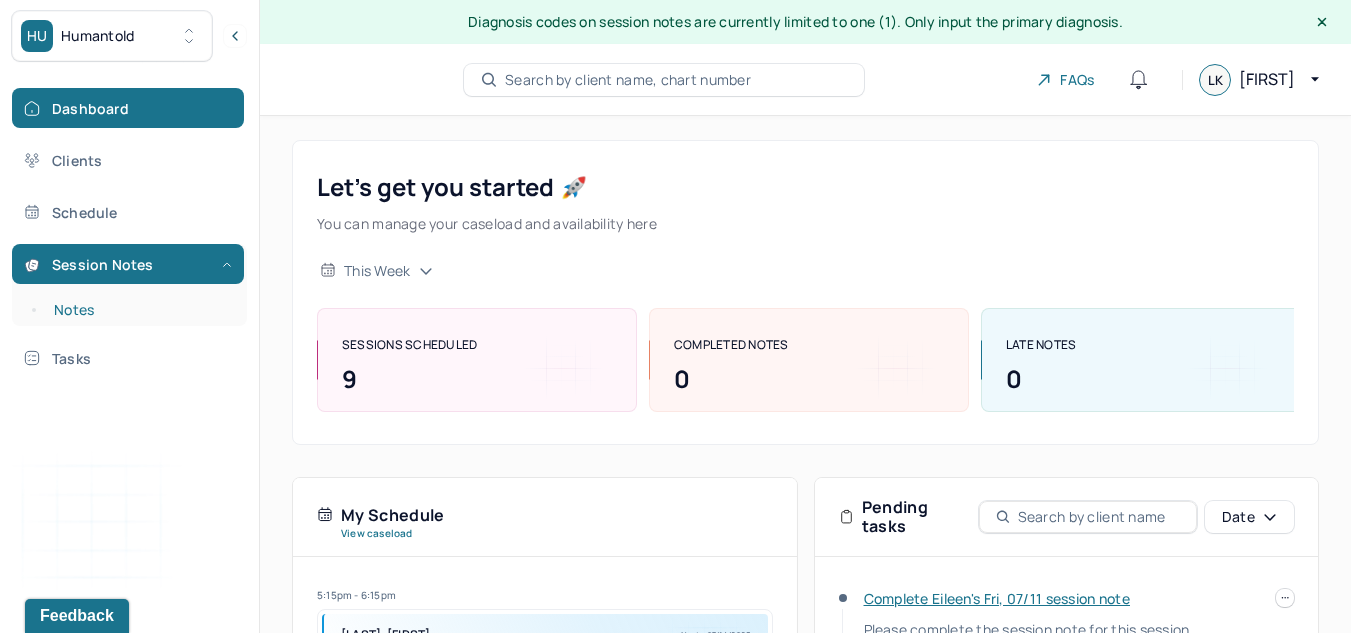 click on "Notes" at bounding box center (139, 310) 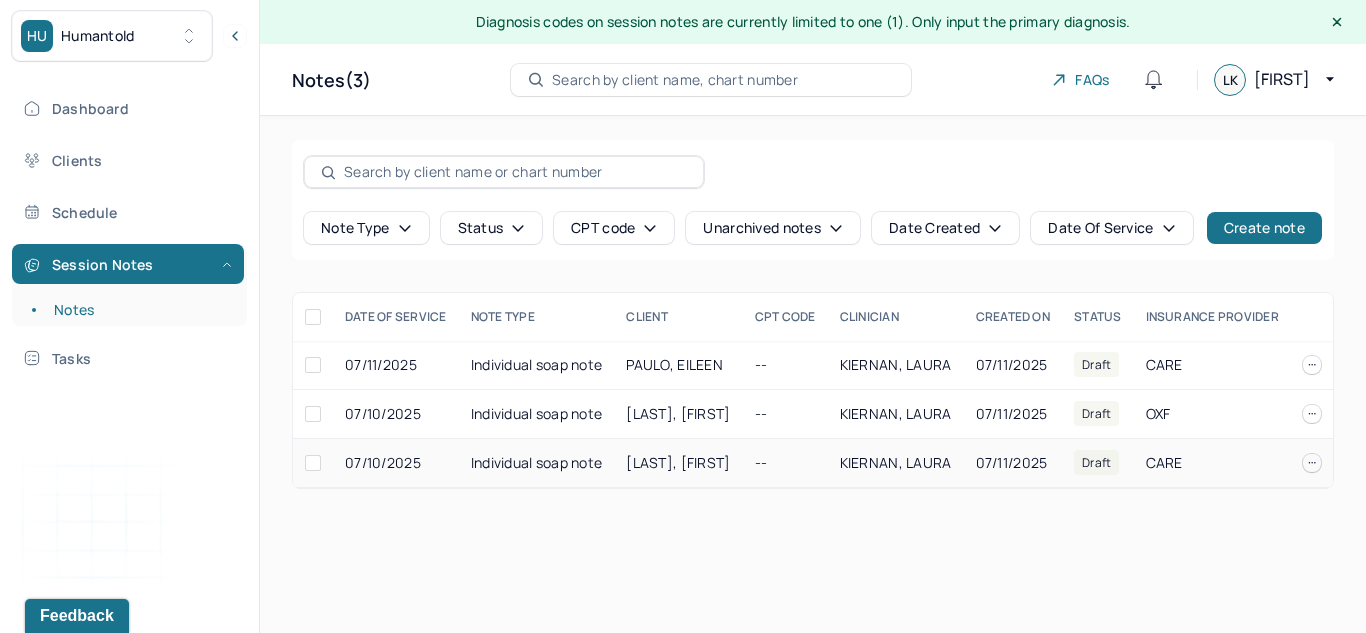 click on "Individual soap note" at bounding box center [537, 463] 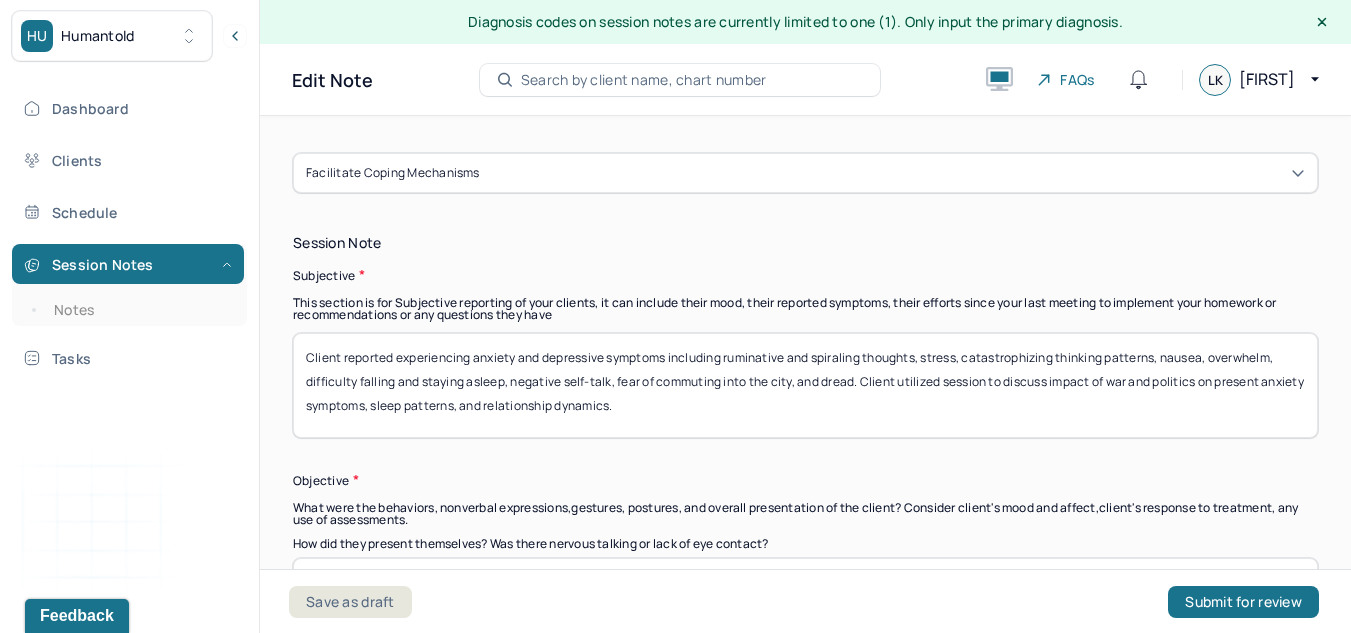scroll, scrollTop: 1334, scrollLeft: 0, axis: vertical 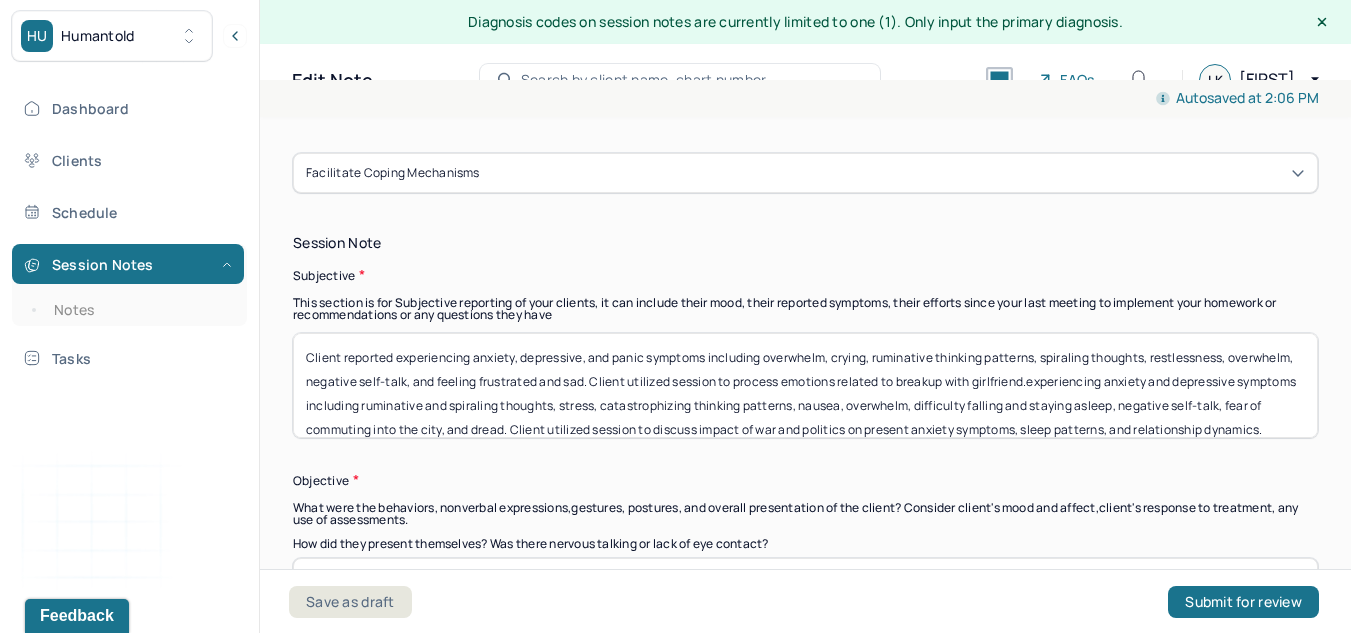 drag, startPoint x: 1104, startPoint y: 385, endPoint x: 1141, endPoint y: 471, distance: 93.62158 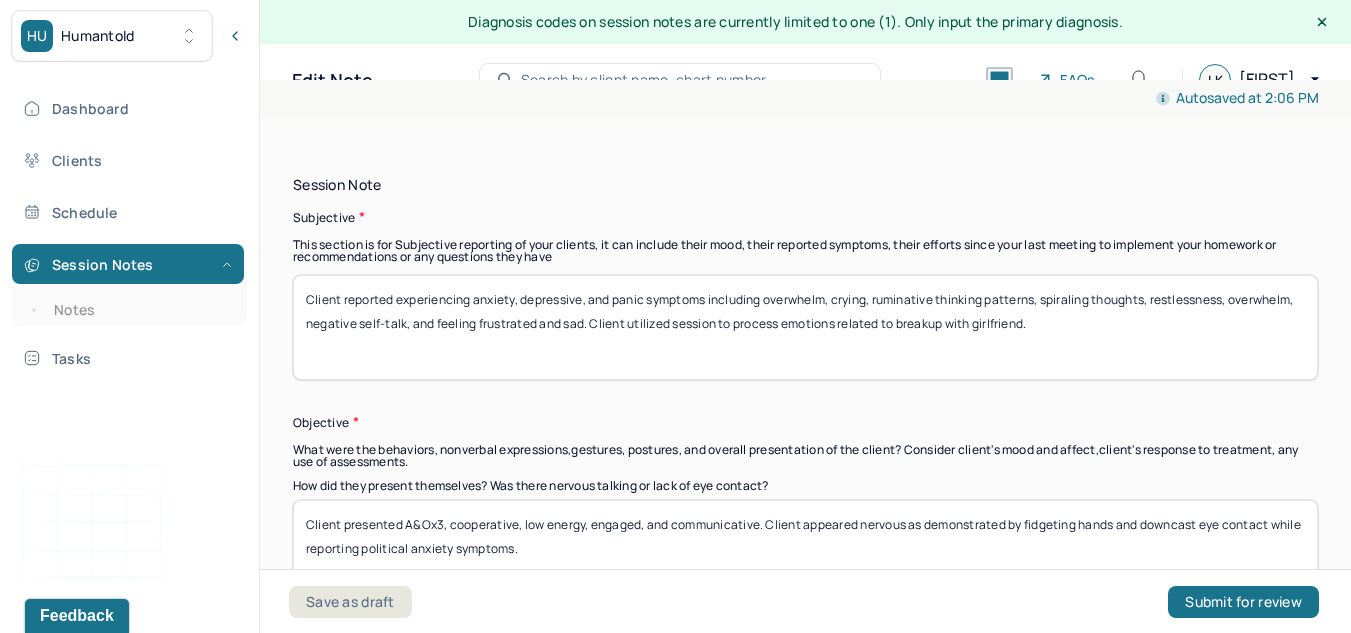 scroll, scrollTop: 1504, scrollLeft: 0, axis: vertical 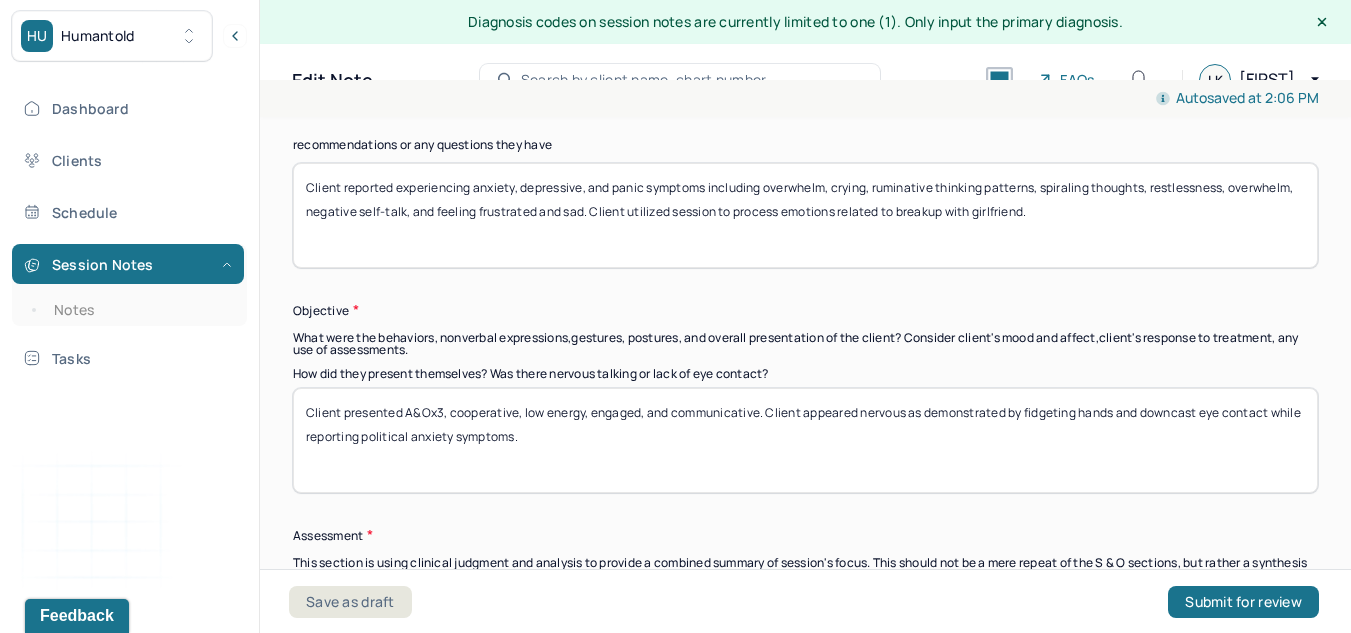 type on "Client reported experiencing anxiety, depressive, and panic symptoms including overwhelm, crying, ruminative thinking patterns, spiraling thoughts, restlessness, overwhelm, negative self-talk, and feeling frustrated and sad. Client utilized session to process emotions related to breakup with girlfriend." 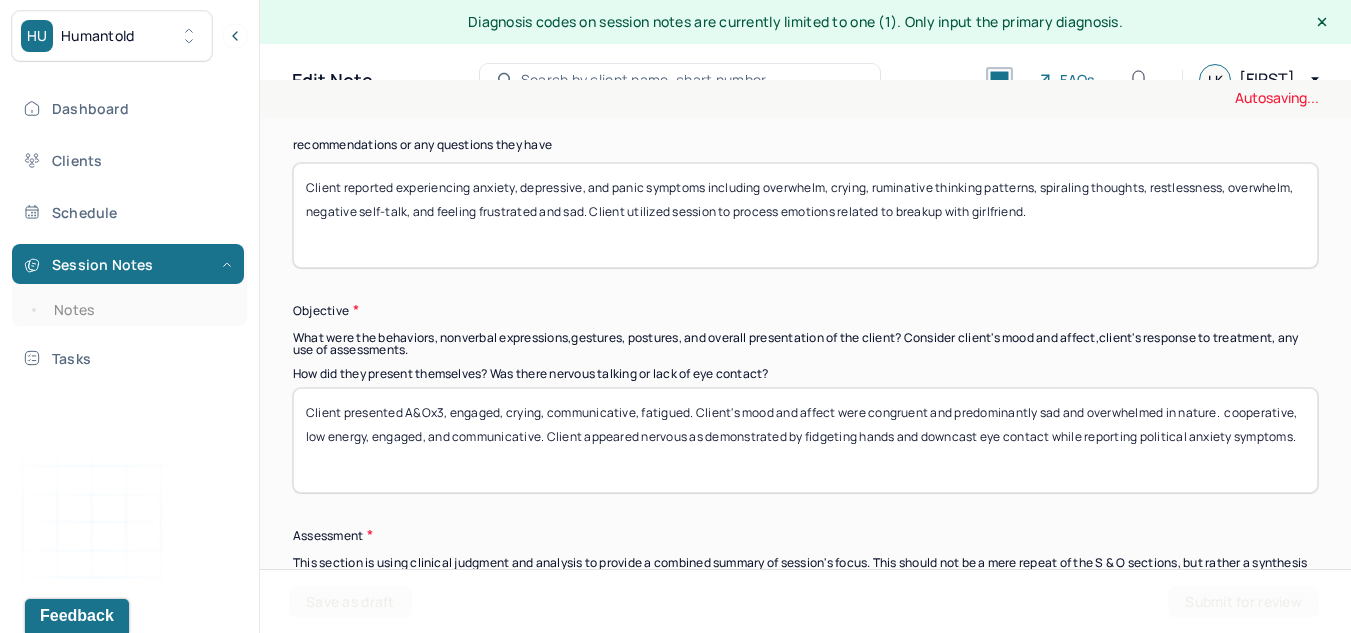 drag, startPoint x: 444, startPoint y: 463, endPoint x: 225, endPoint y: 424, distance: 222.4455 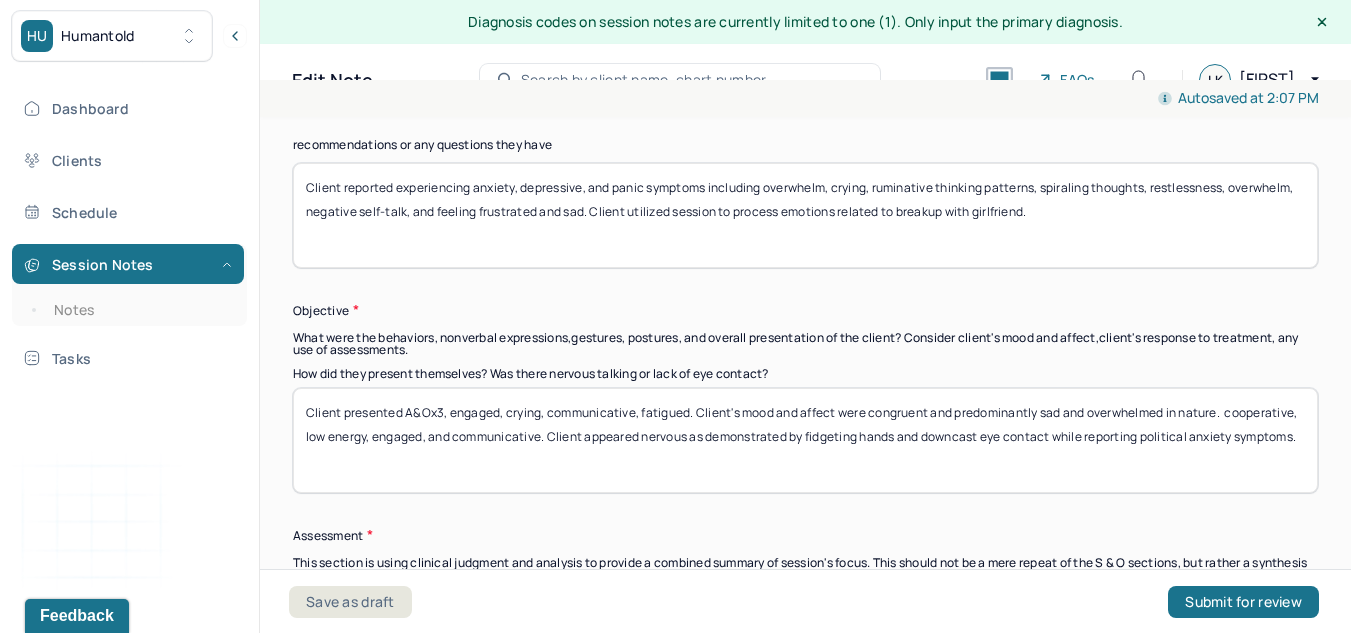 click on "Client presented A&Ox3, engaged, crying, communicative, fatigued. Client's mood and affect were congruent and predominantly sad and overwhelmed in nature.  cooperative, low energy, engaged, and communicative. Client appeared nervous as demonstrated by fidgeting hands and downcast eye contact while reporting political anxiety symptoms." at bounding box center [805, 440] 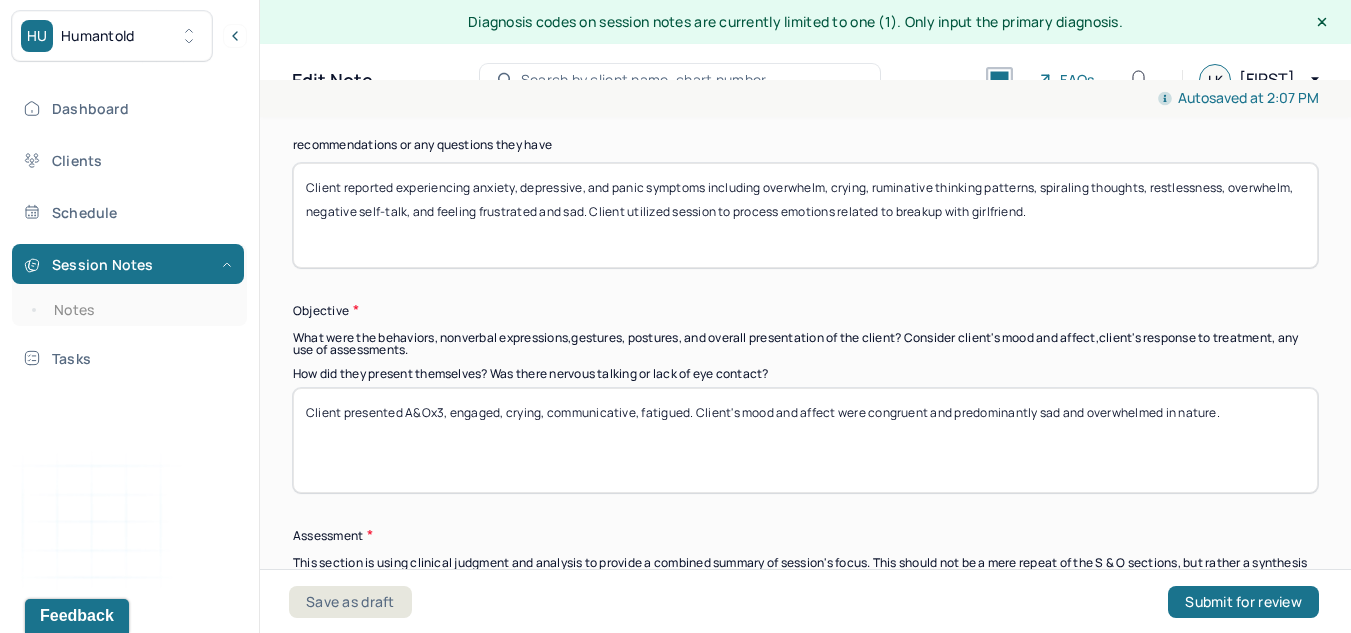 scroll, scrollTop: 36, scrollLeft: 0, axis: vertical 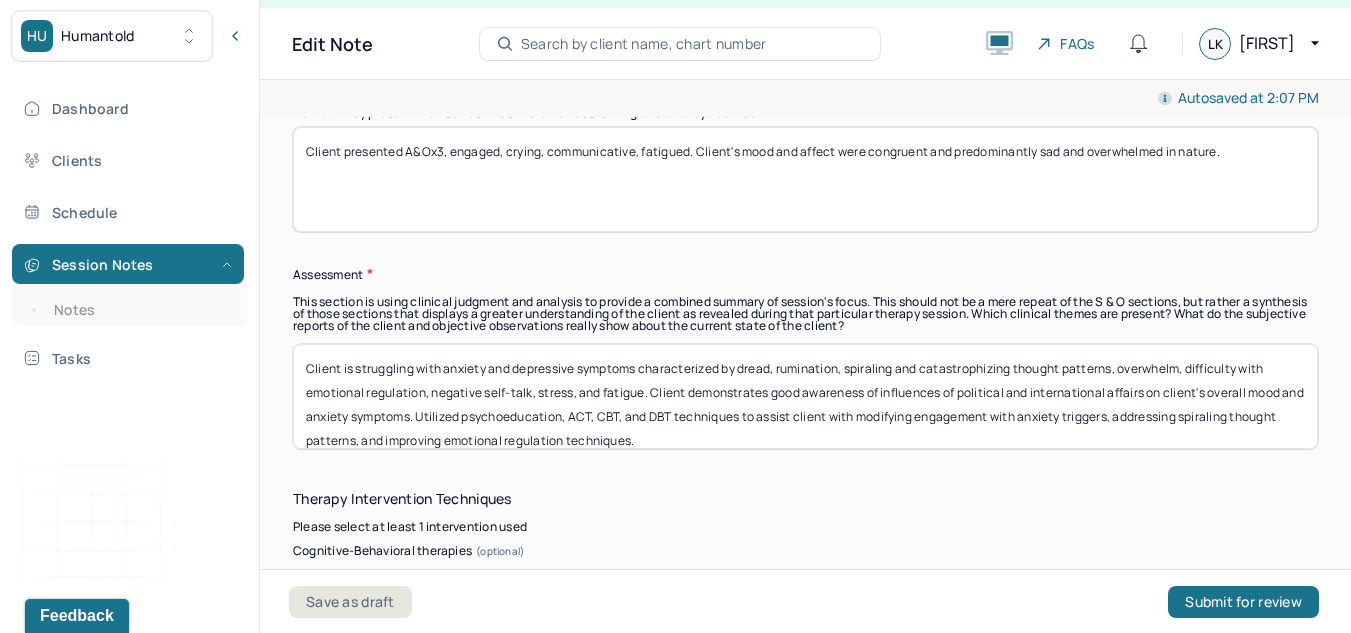 type on "Client presented A&Ox3, engaged, crying, communicative, fatigued. Client's mood and affect were congruent and predominantly sad and overwhelmed in nature." 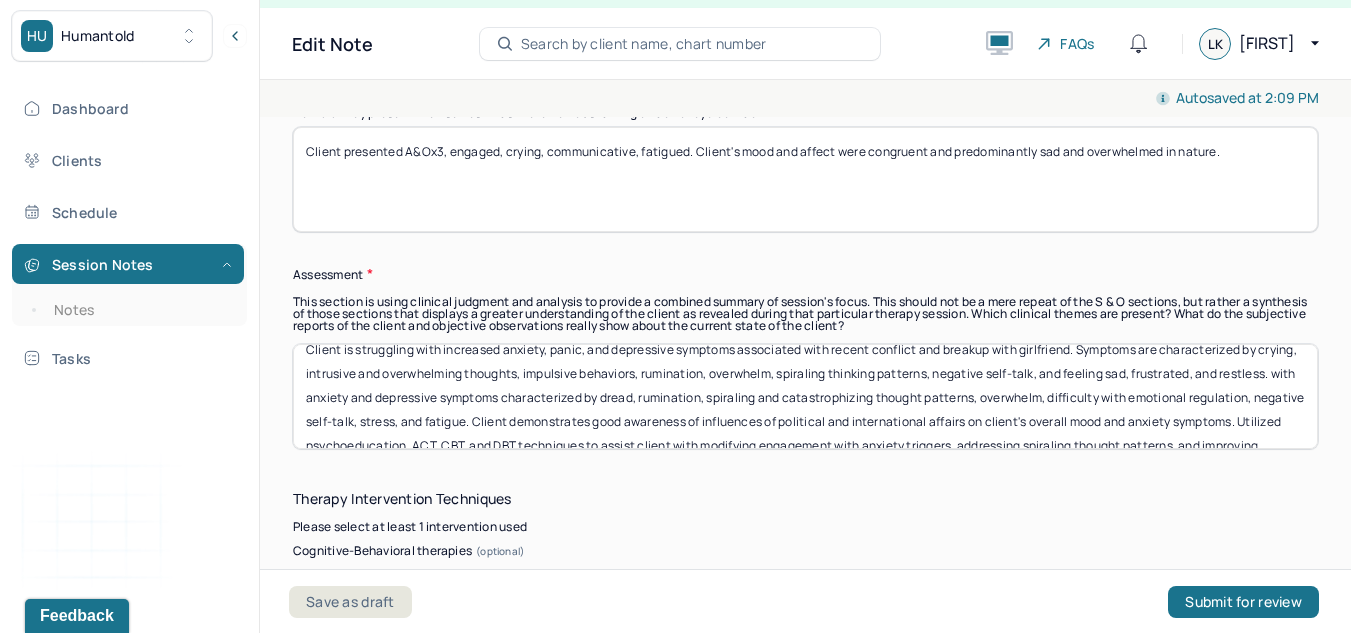 scroll, scrollTop: 65, scrollLeft: 0, axis: vertical 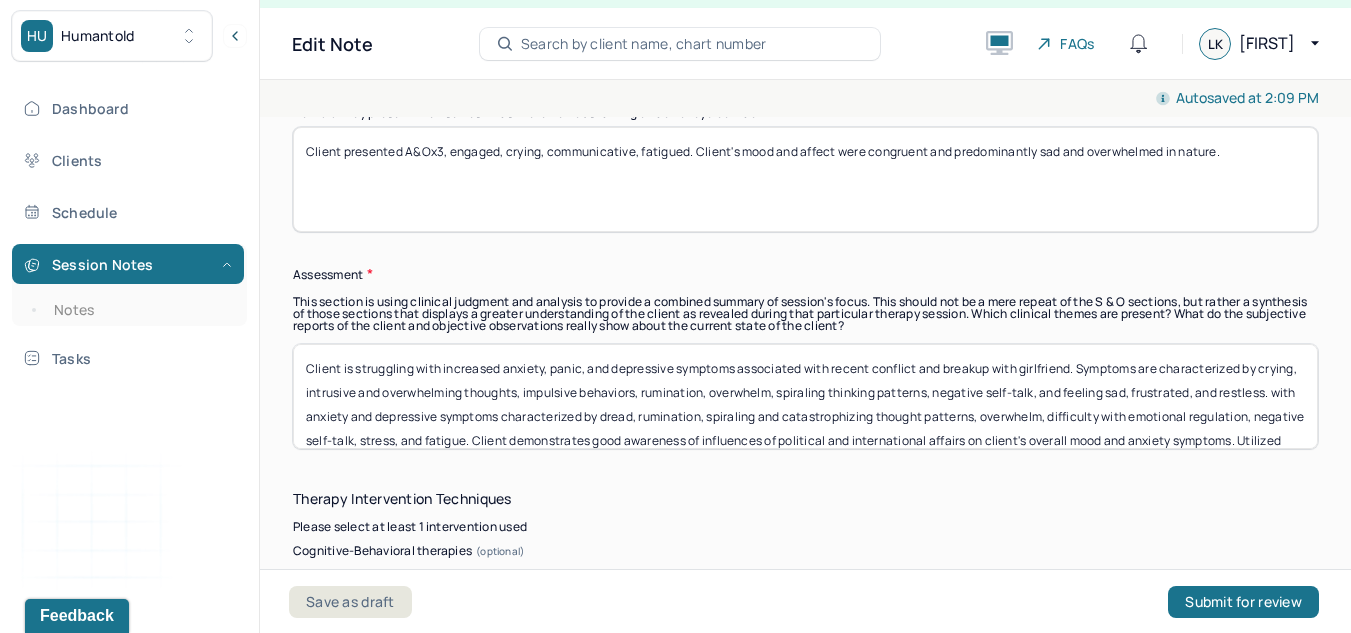 drag, startPoint x: 418, startPoint y: 398, endPoint x: 360, endPoint y: 410, distance: 59.22837 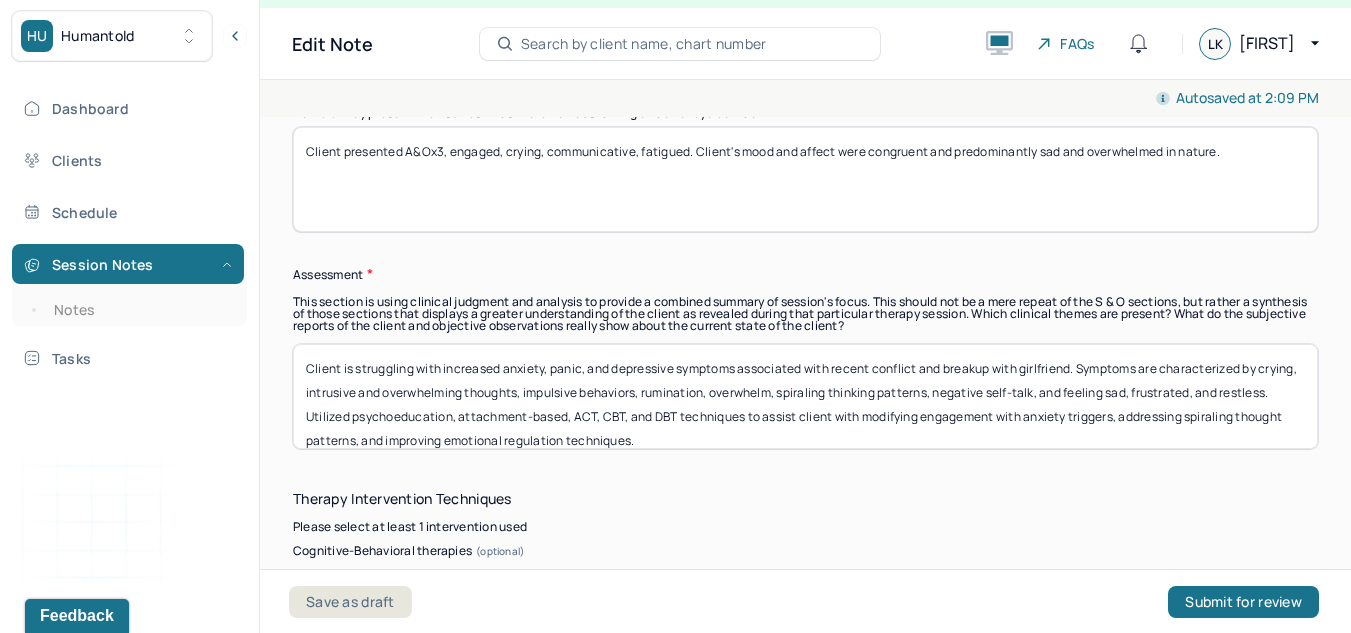 click on "Client is struggling with increased anxiety, panic, and depressive symptoms associated with recent conflict and breakup with girlfriend. Symptoms are characterized by crying, intrusive and overwhelming thoughts, impulsive behaviors, rumination, overwhelm, spiraling thinking patterns, negative self-talk, and feeling sad, frustrated, and restless. Utilized psychoeducation, attachment-based, ACT, CBT, and DBT techniques to assist client with modifying engagement with anxiety triggers, addressing spiraling thought patterns, and improving emotional regulation techniques." at bounding box center (805, 396) 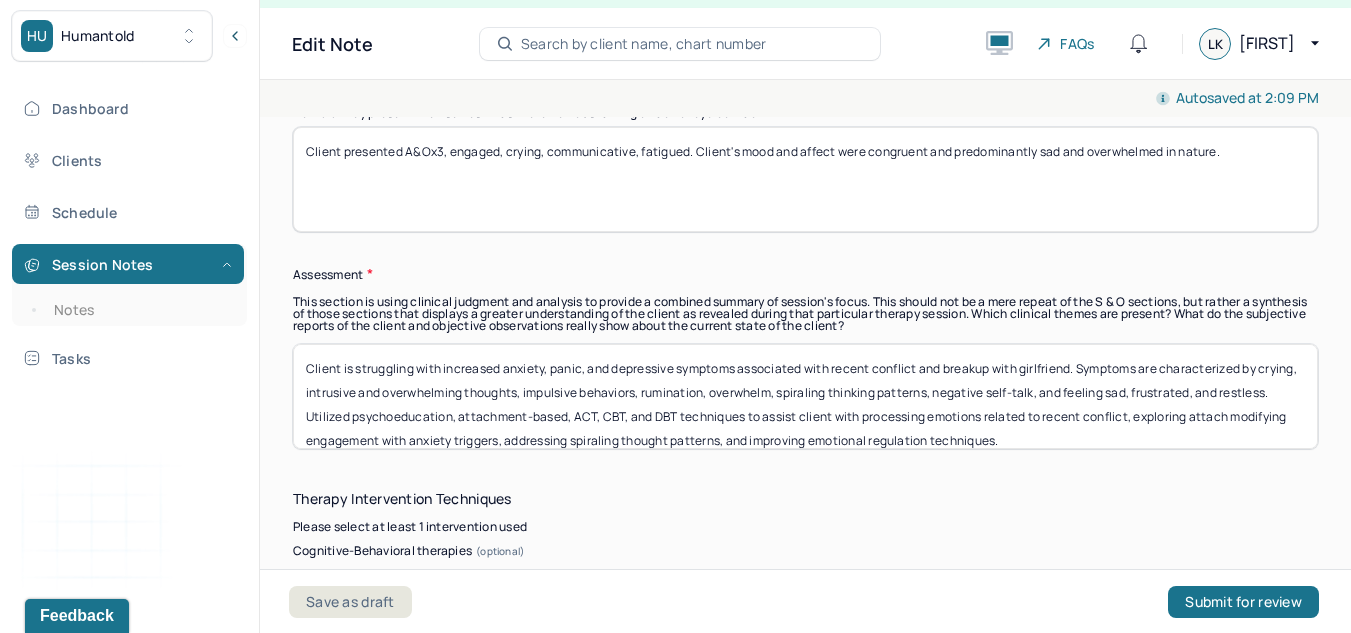 scroll, scrollTop: 1, scrollLeft: 0, axis: vertical 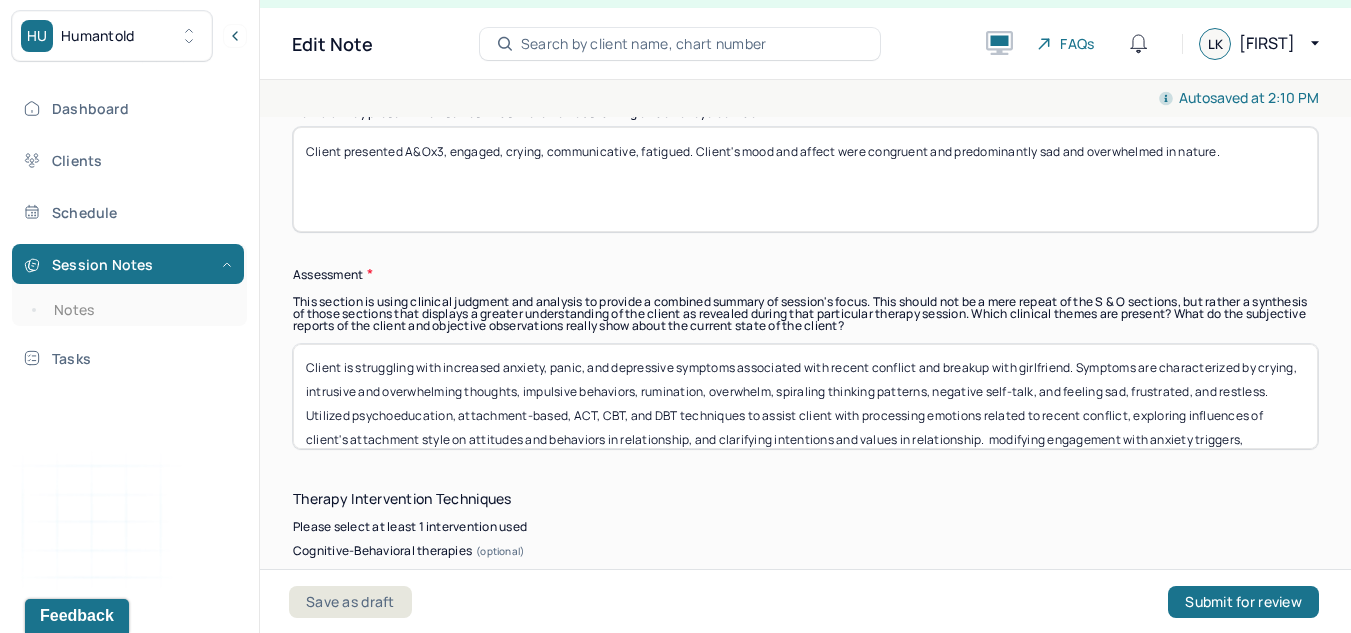 click on "Client is struggling with increased anxiety, panic, and depressive symptoms associated with recent conflict and breakup with girlfriend. Symptoms are characterized by crying, intrusive and overwhelming thoughts, impulsive behaviors, rumination, overwhelm, spiraling thinking patterns, negative self-talk, and feeling sad, frustrated, and restless. Utilized psychoeducation, attachment-based, ACT, CBT, and DBT techniques to assist client with processing emotions related to recent conflict, exploring influences of client's attachment style on attitudes and behaviors in relationship, and clarifying intentions and values in relationship.  modifying engagement with anxiety triggers, addressing spiraling thought patterns, and improving emotional regulation techniques." at bounding box center (805, 396) 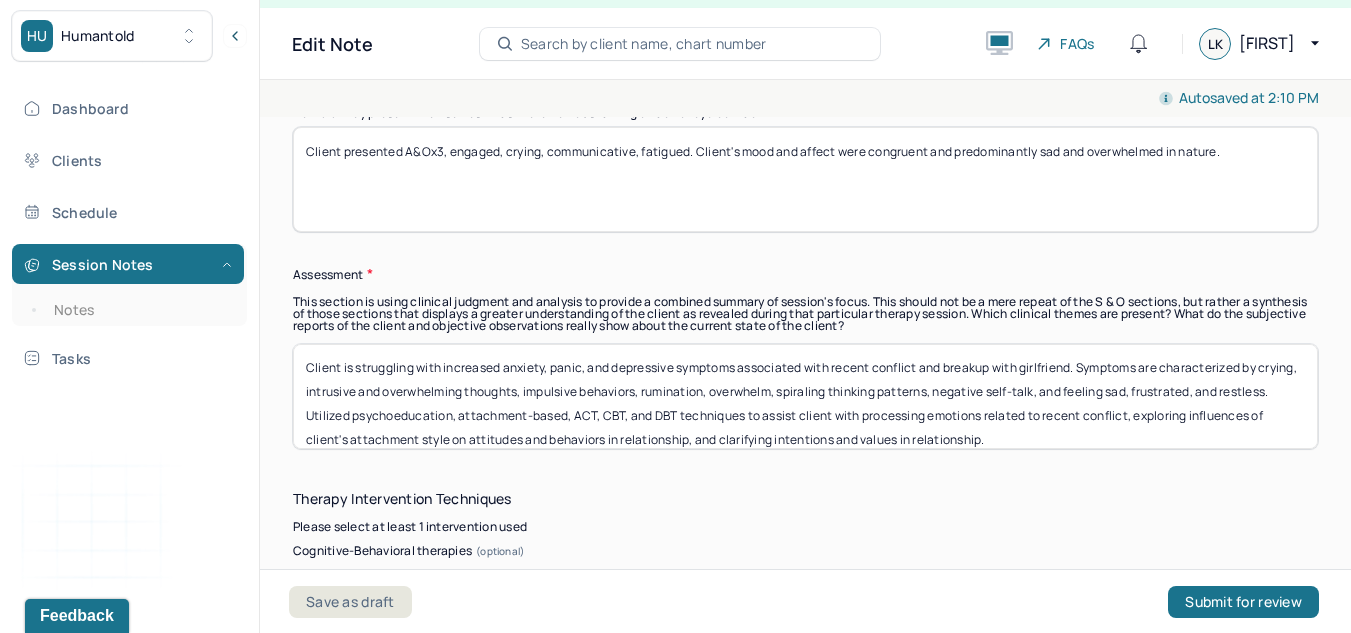 scroll, scrollTop: 17, scrollLeft: 0, axis: vertical 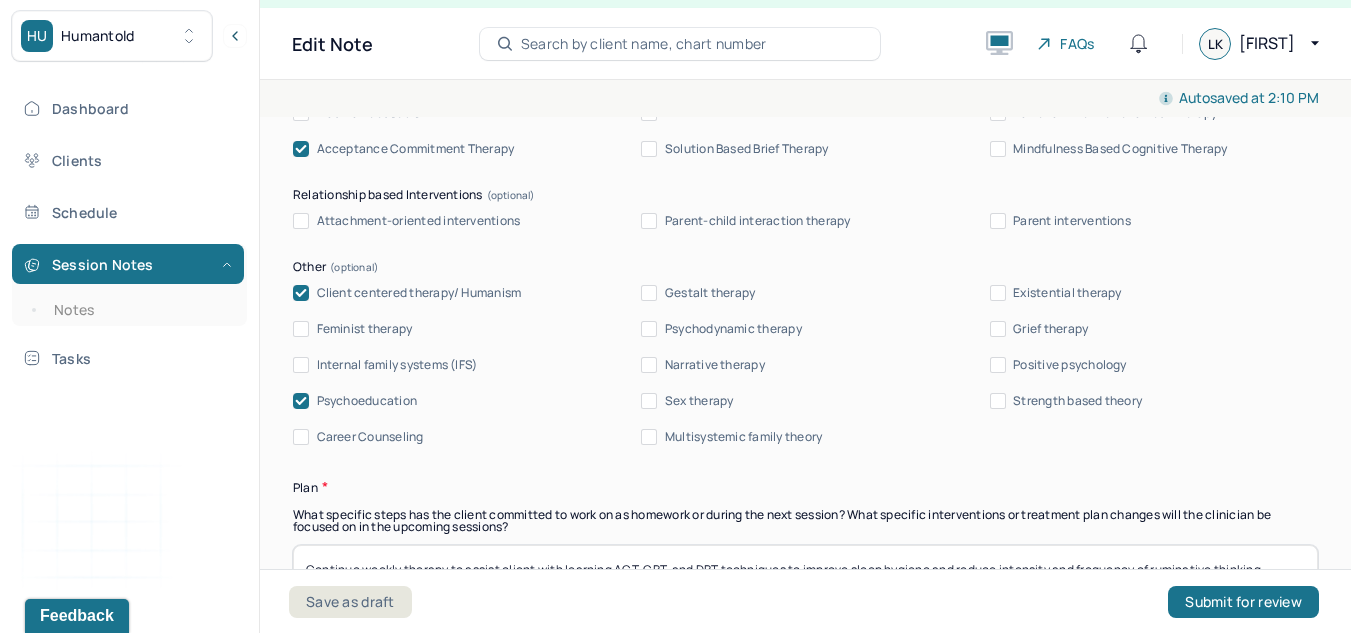 type on "Client is struggling with increased anxiety, panic, and depressive symptoms associated with recent conflict and breakup with girlfriend. Symptoms are characterized by crying, intrusive and overwhelming thoughts, impulsive behaviors, rumination, overwhelm, spiraling thinking patterns, negative self-talk, and feeling sad, frustrated, and restless. Utilized psychoeducation, attachment-based, ACT, CBT, and DBT techniques to assist client with processing emotions related to recent conflict, exploring influences of client's attachment style on attitudes and behaviors in relationship, and clarifying intentions and values in relationship." 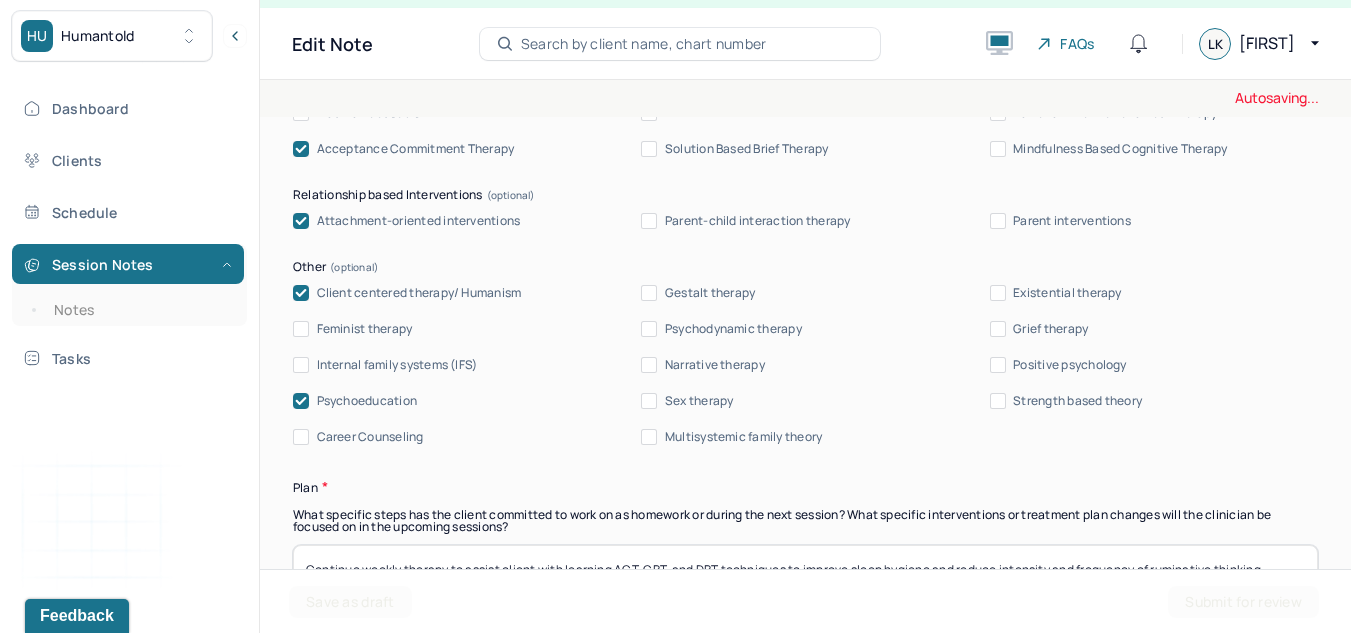 click on "Grief therapy" at bounding box center [1039, 329] 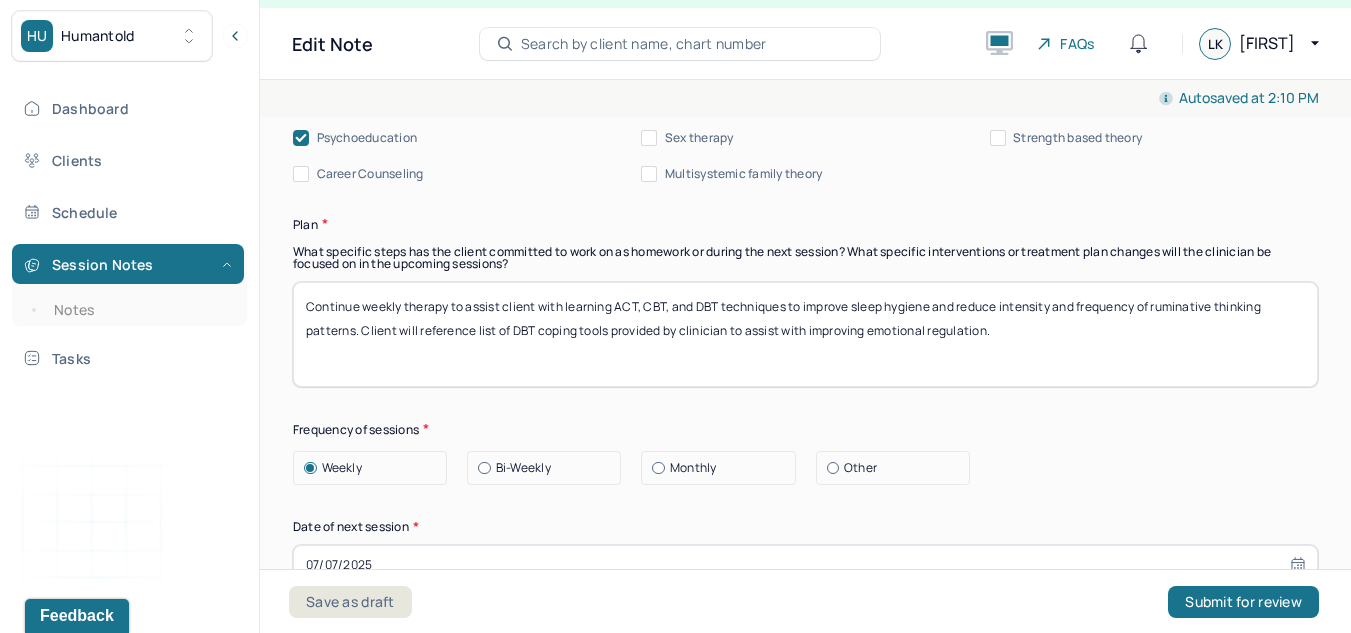 scroll, scrollTop: 2493, scrollLeft: 0, axis: vertical 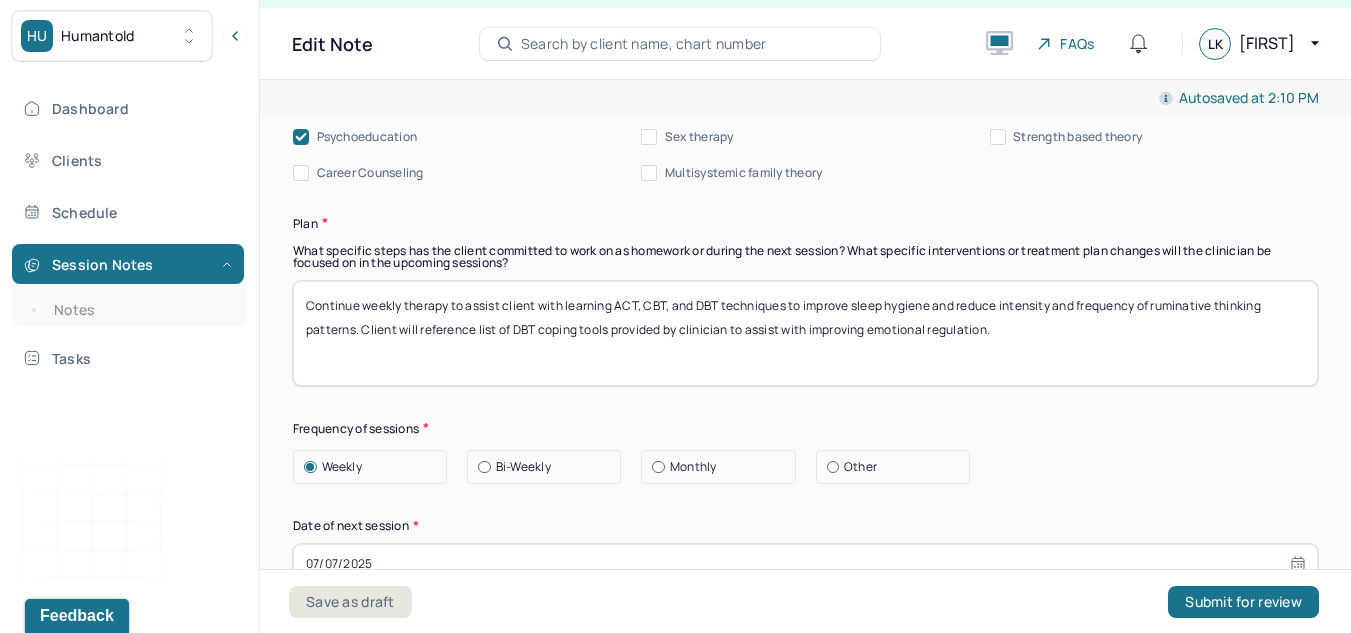 click on "Continue weekly therapy to assist client with learning ACT, CBT, and DBT techniques to improve sleep hygiene and reduce intensity and frequency of ruminative thinking patterns. Client will reference list of DBT coping tools provided by clinician to assist with improving emotional regulation." at bounding box center [805, 333] 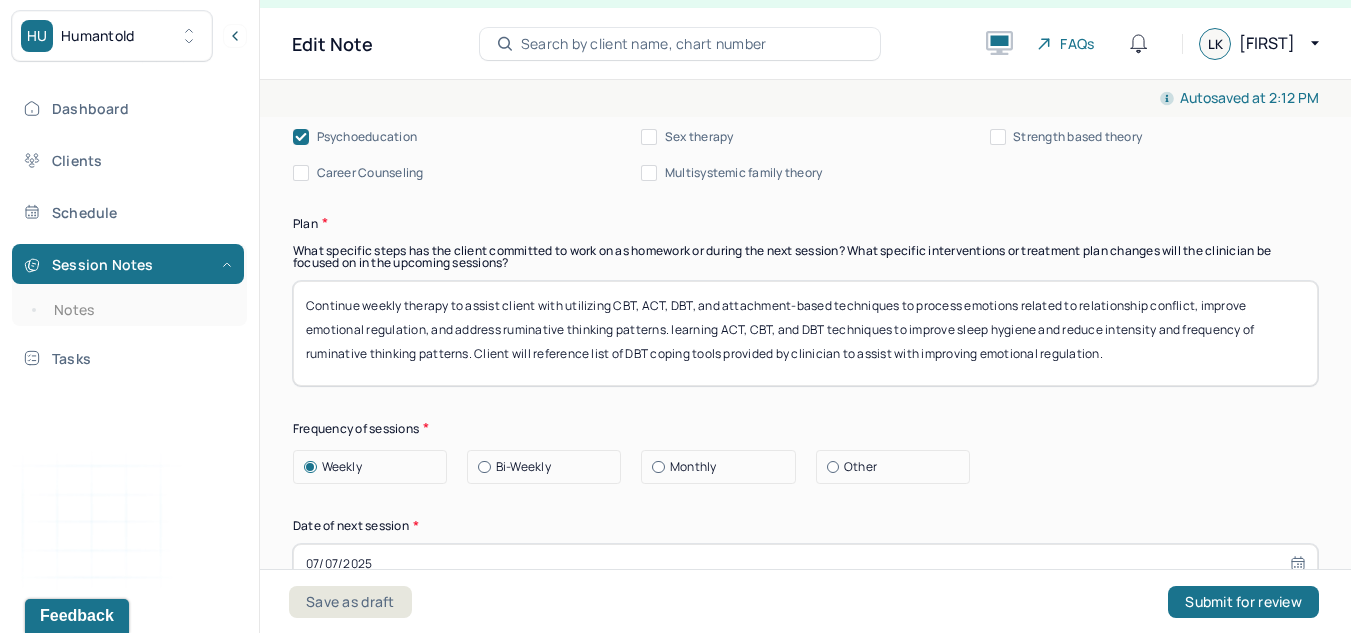 drag, startPoint x: 1165, startPoint y: 342, endPoint x: 675, endPoint y: 339, distance: 490.0092 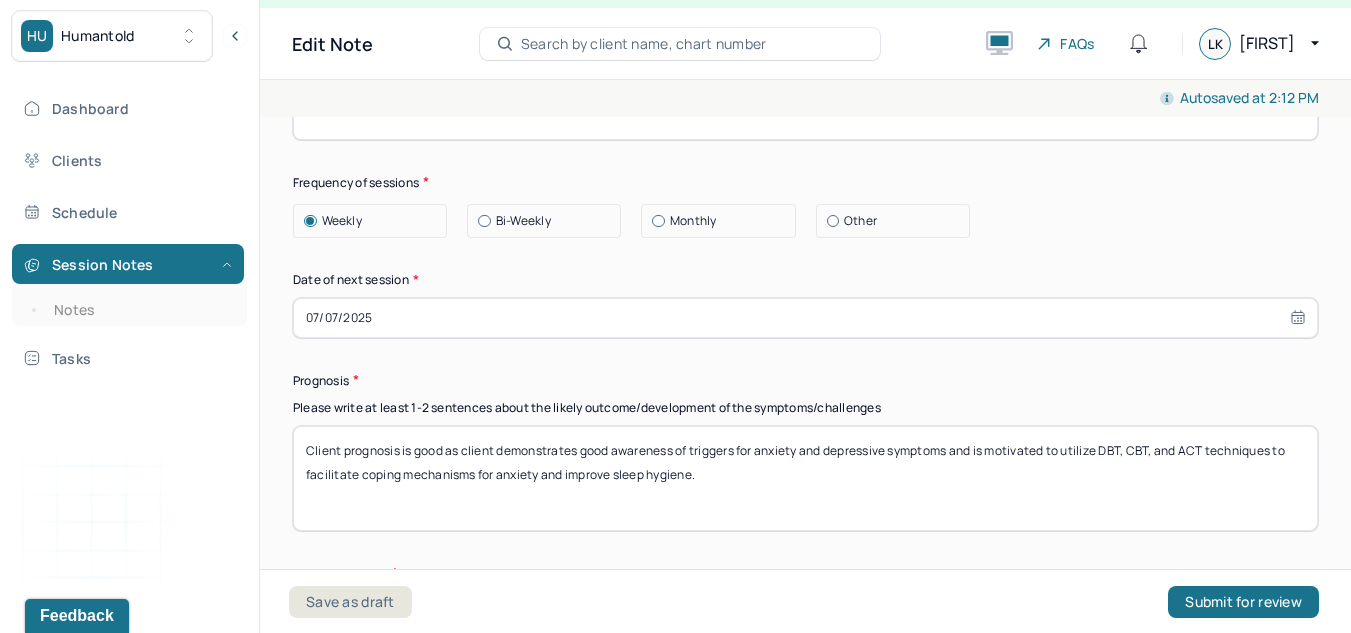 scroll, scrollTop: 2759, scrollLeft: 0, axis: vertical 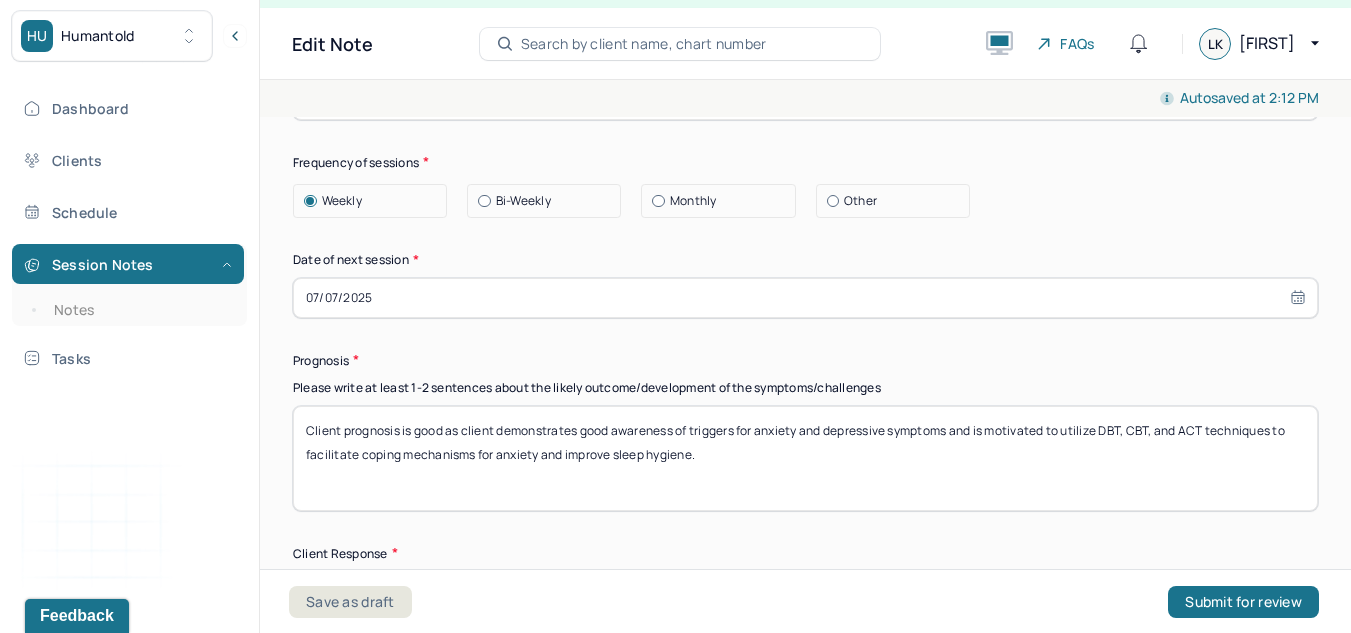 type on "Continue weekly therapy to assist client with utilizing CBT, ACT, DBT, and attachment-based techniques to process emotions related to relationship conflict, improve emotional regulation, and address ruminative thinking patterns." 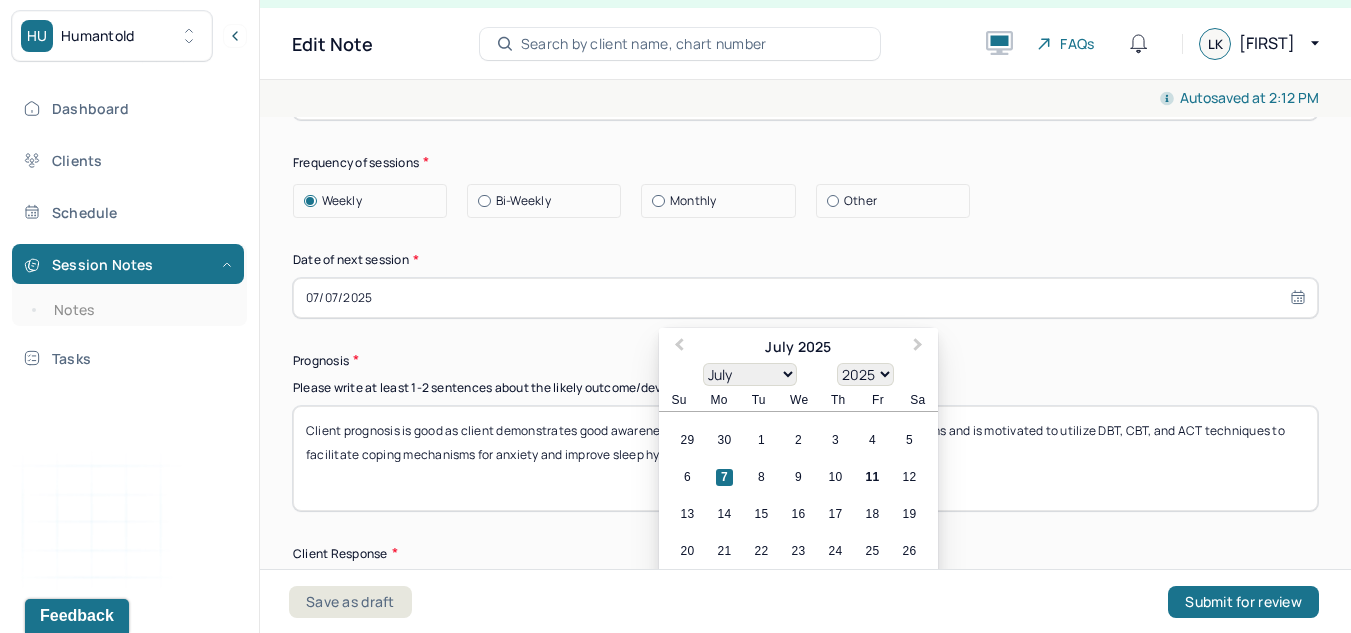 click on "13 14 15 16 17 18 19" at bounding box center [798, 514] 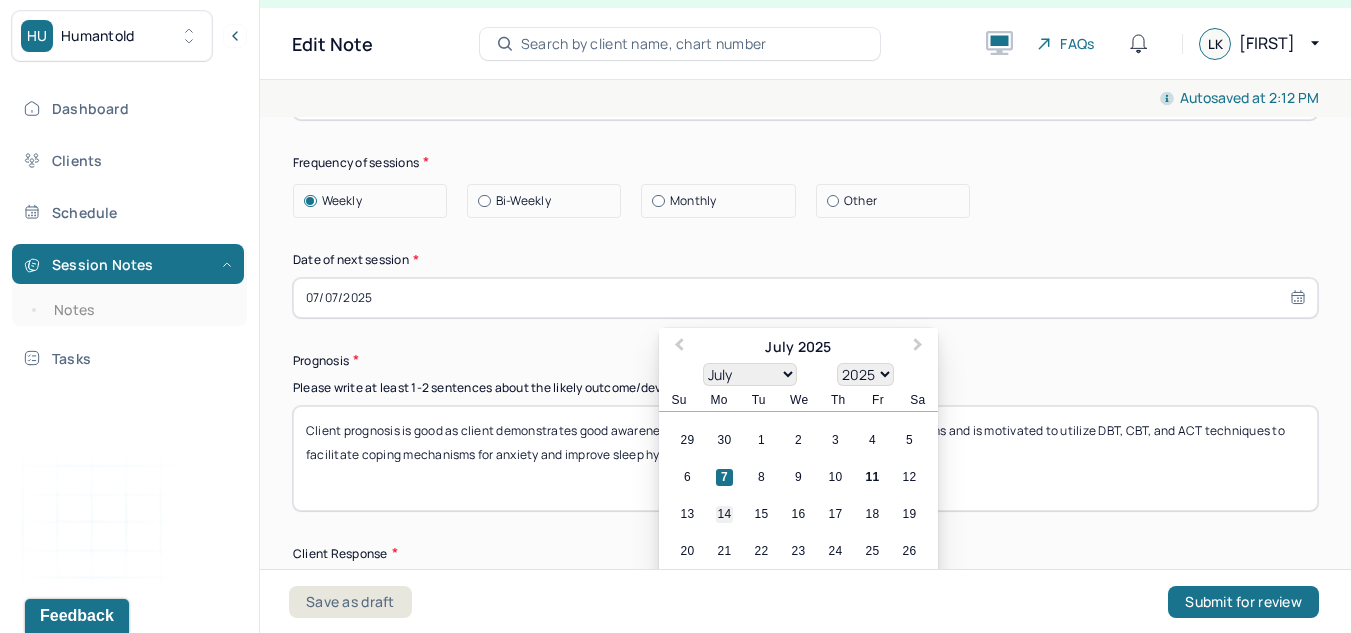 click on "14" at bounding box center [724, 514] 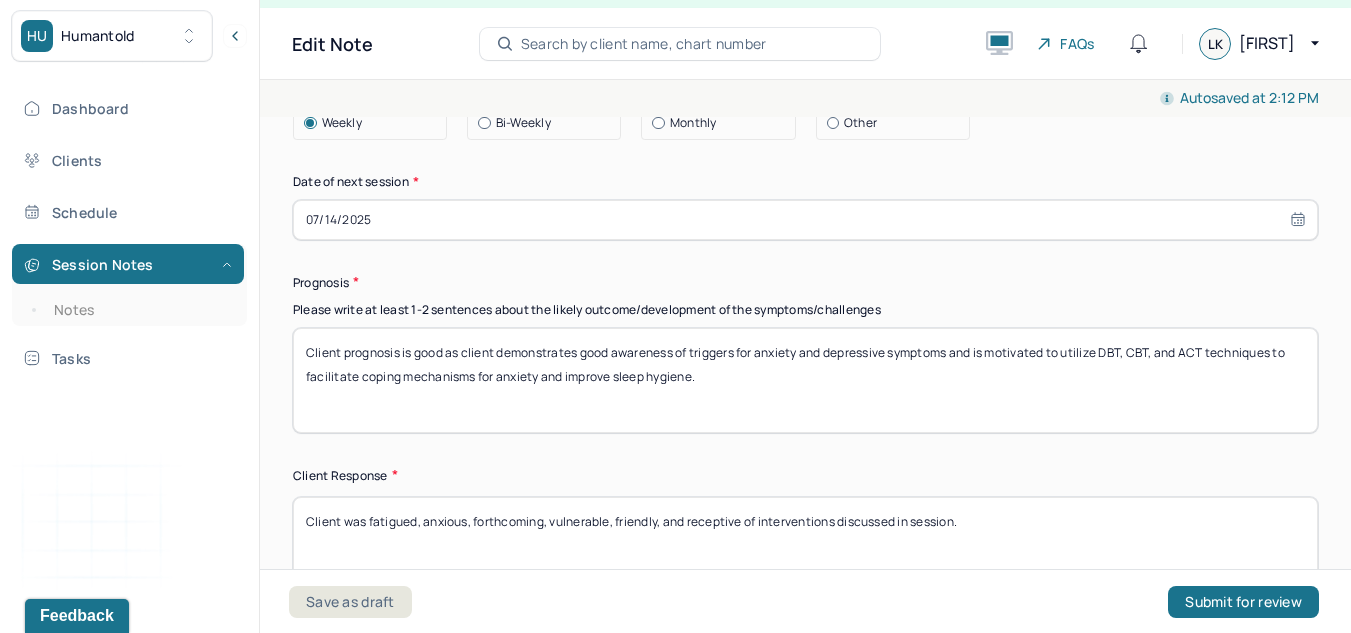 scroll, scrollTop: 2841, scrollLeft: 0, axis: vertical 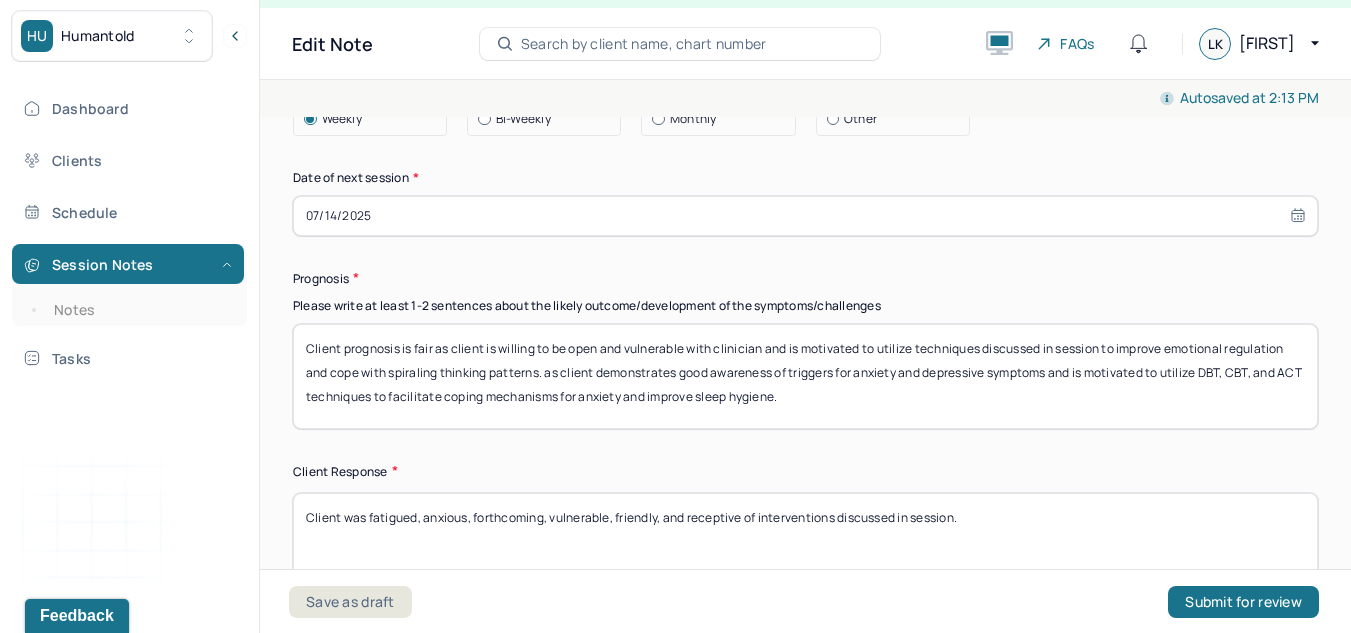 drag, startPoint x: 836, startPoint y: 395, endPoint x: 553, endPoint y: 377, distance: 283.57187 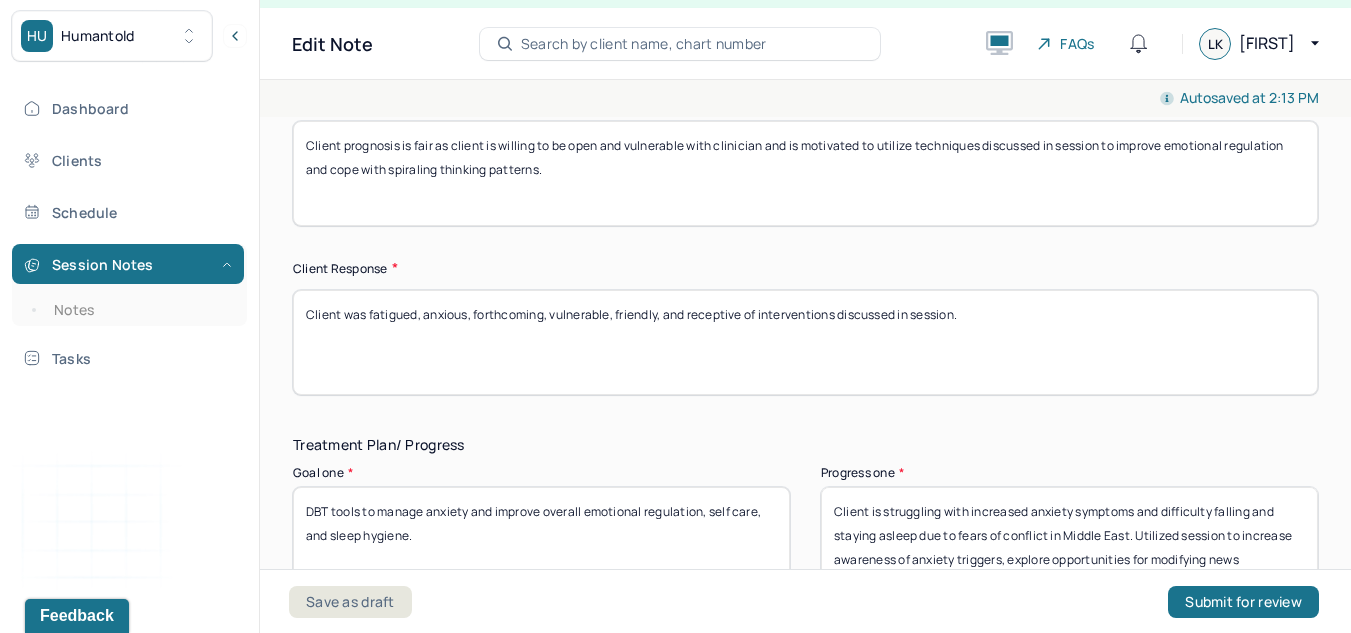 scroll, scrollTop: 3044, scrollLeft: 0, axis: vertical 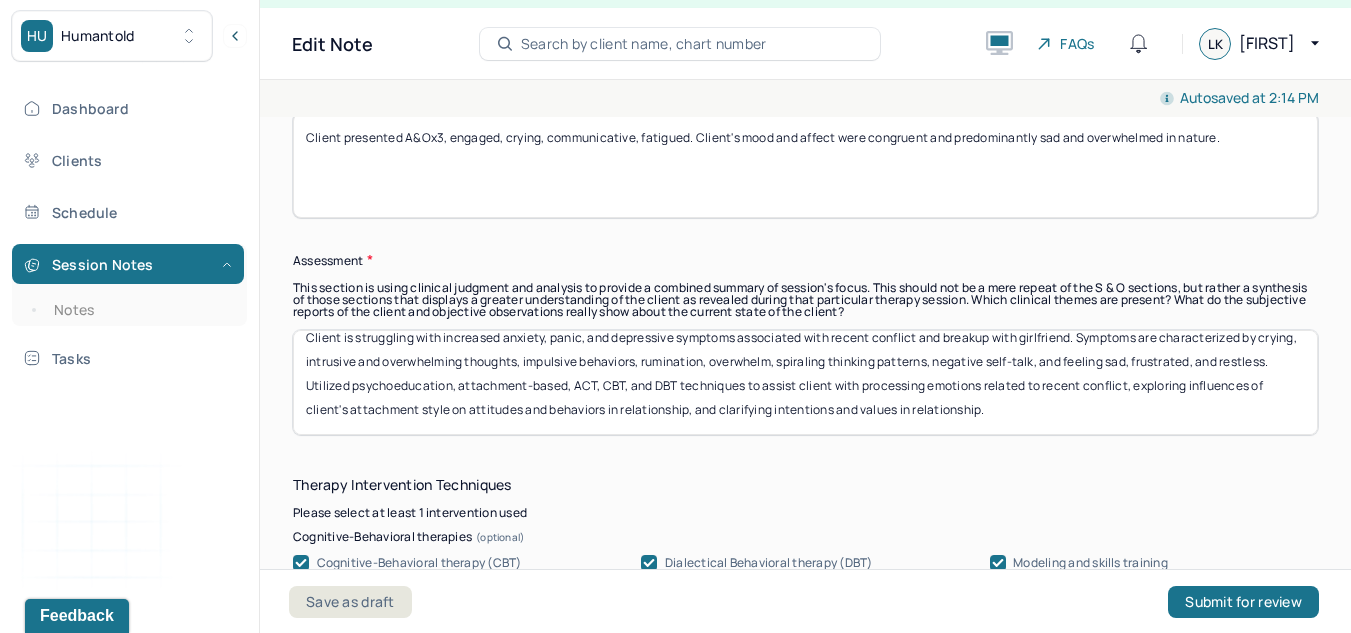click on "Client presented A&Ox3, engaged, crying, communicative, fatigued. Client's mood and affect were congruent and predominantly sad and overwhelmed in nature." at bounding box center [805, 165] 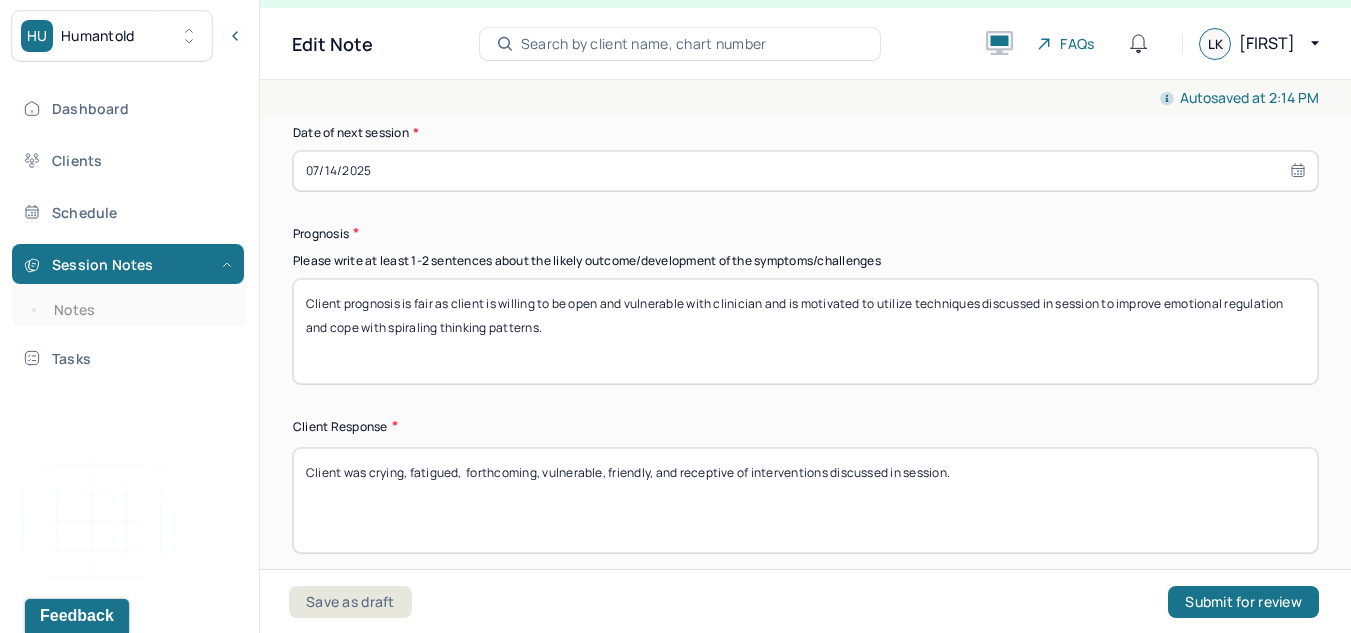 scroll, scrollTop: 2888, scrollLeft: 0, axis: vertical 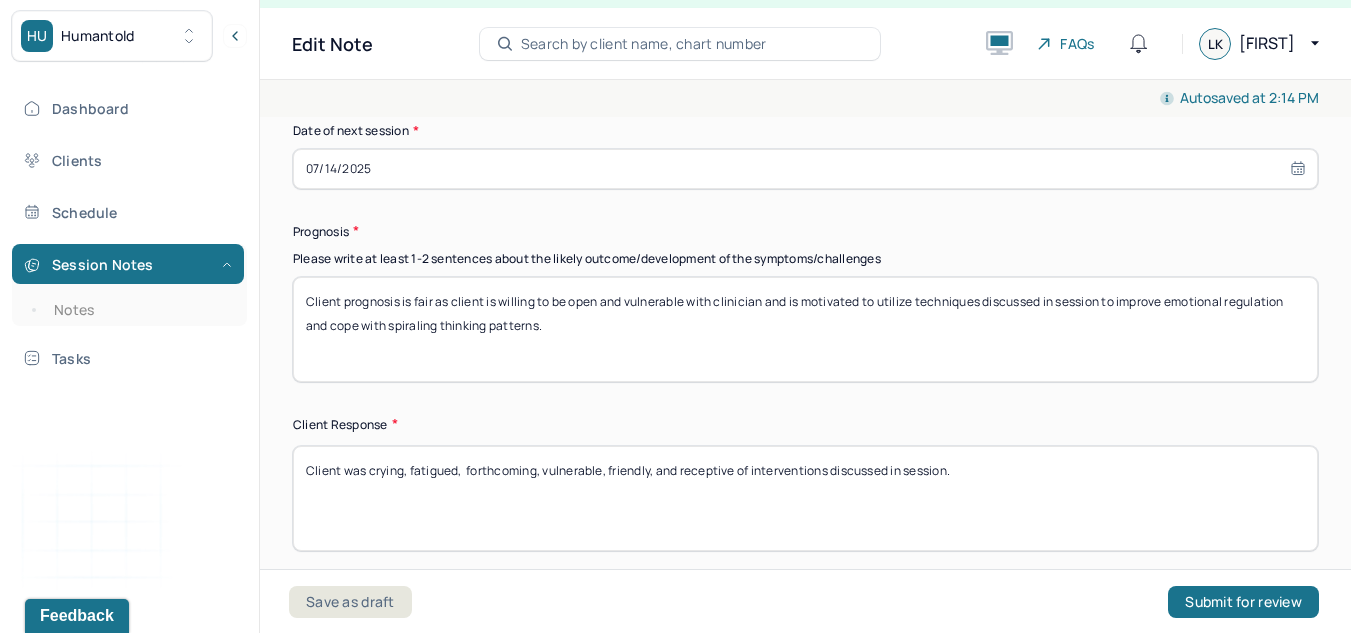 click on "Client was crying, fatigued,  forthcoming, vulnerable, friendly, and receptive of interventions discussed in session." at bounding box center [805, 498] 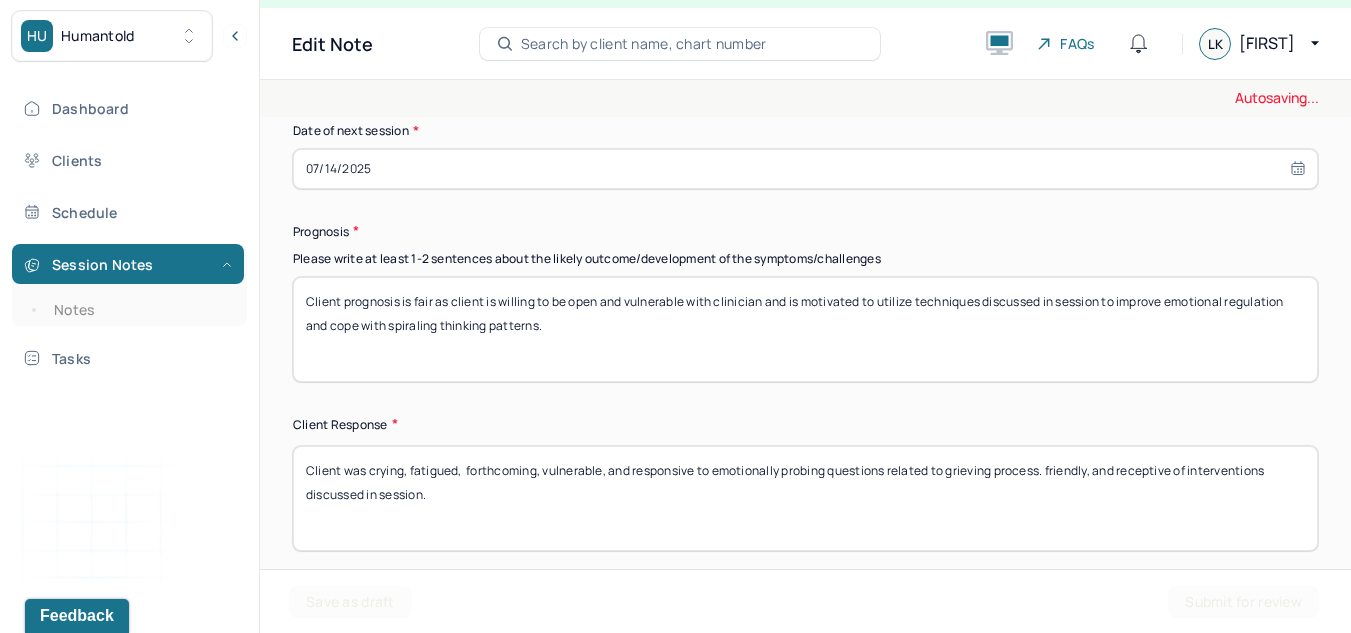 drag, startPoint x: 957, startPoint y: 525, endPoint x: 1053, endPoint y: 480, distance: 106.02358 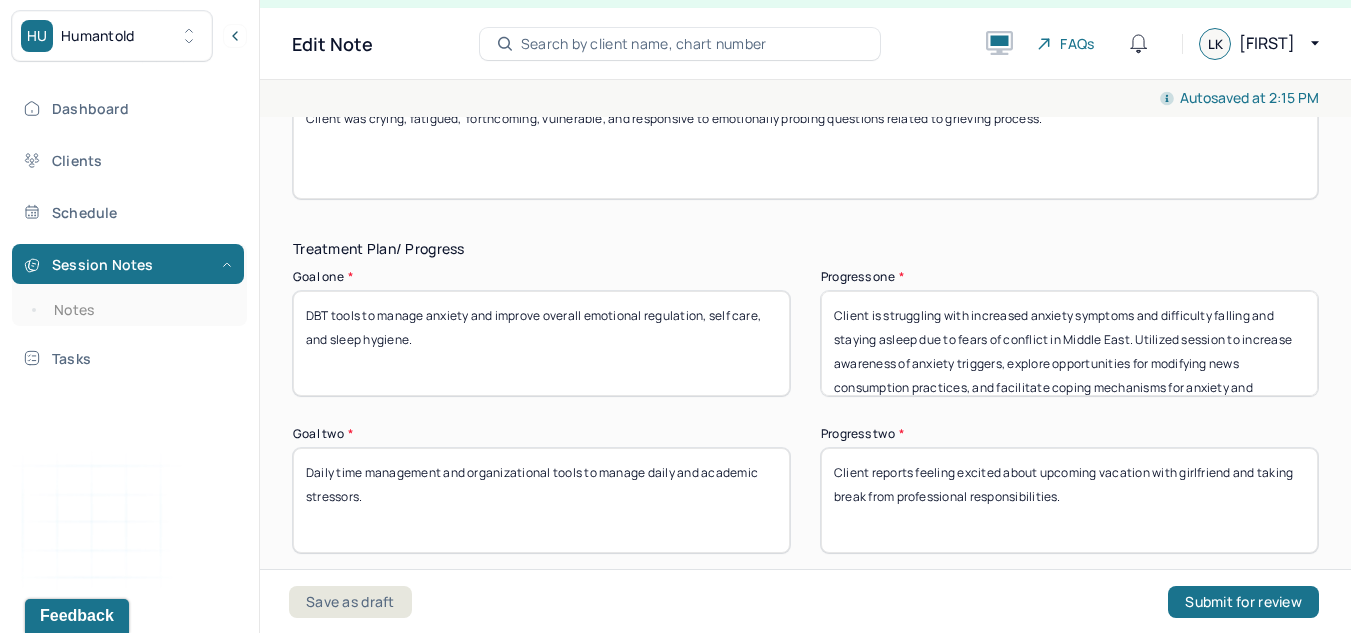 scroll, scrollTop: 3350, scrollLeft: 0, axis: vertical 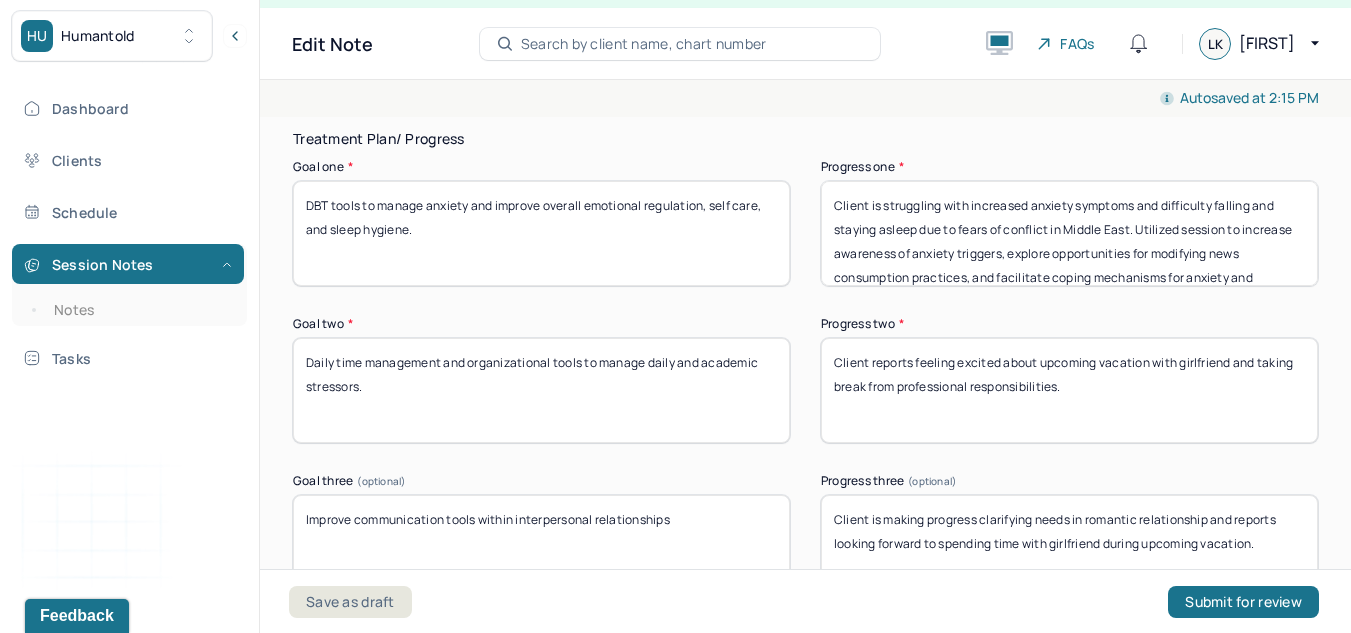 type on "Client was crying, fatigued,  forthcoming, vulnerable, and responsive to emotionally probing questions related to grieving process." 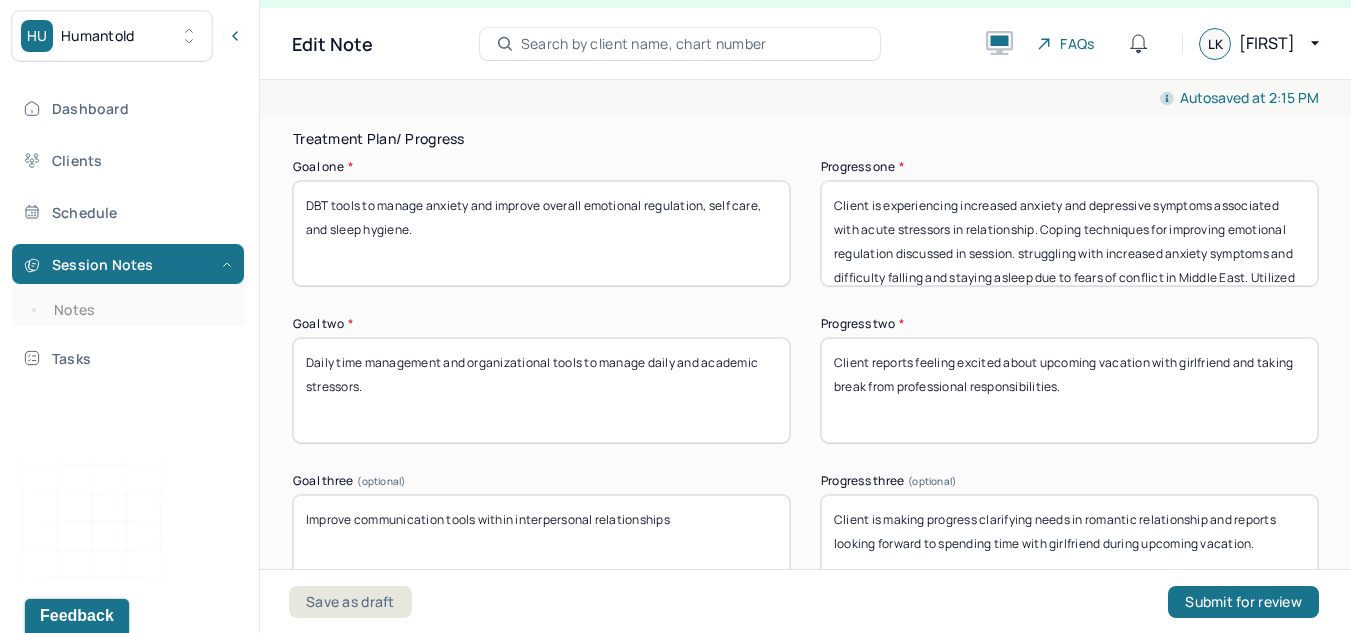 drag, startPoint x: 1073, startPoint y: 251, endPoint x: 1105, endPoint y: 364, distance: 117.4436 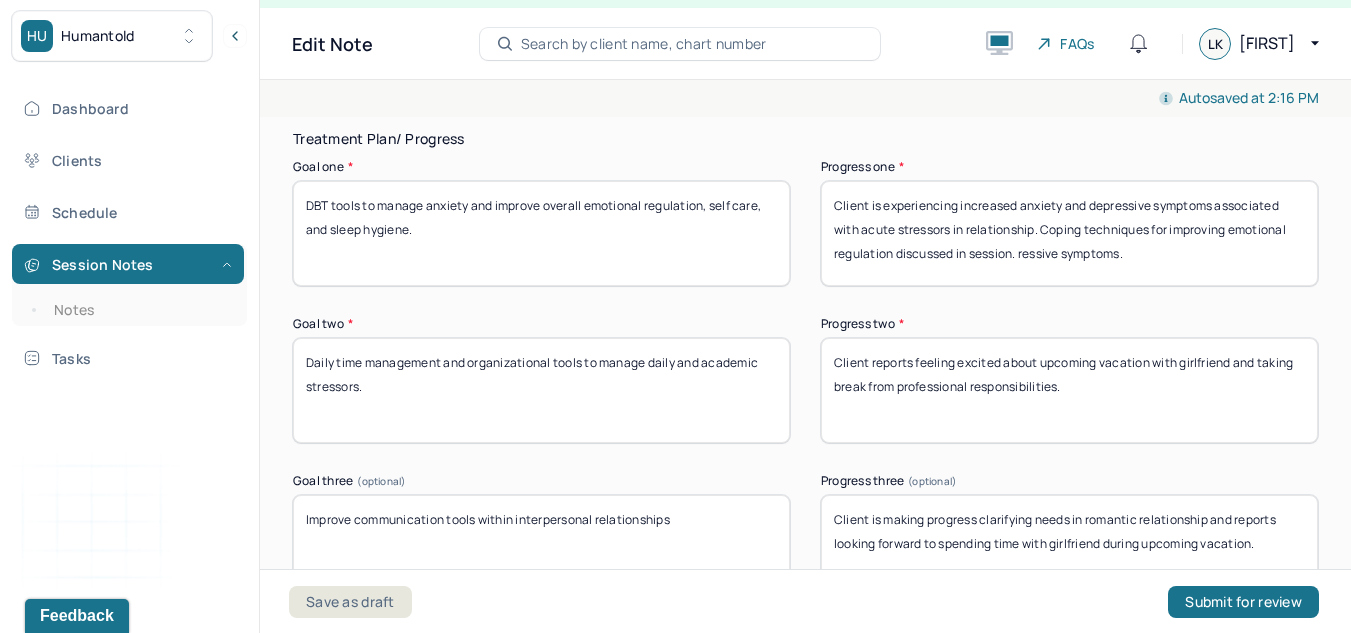 drag, startPoint x: 1132, startPoint y: 256, endPoint x: 1013, endPoint y: 275, distance: 120.50726 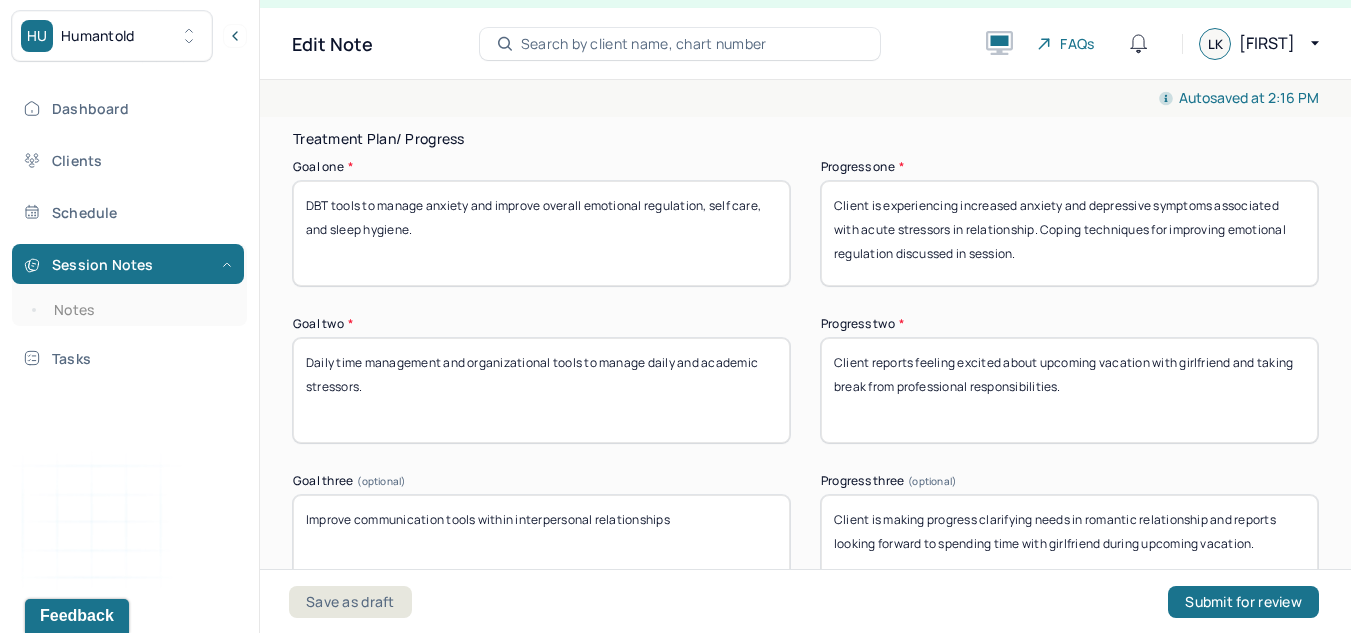scroll, scrollTop: 3433, scrollLeft: 0, axis: vertical 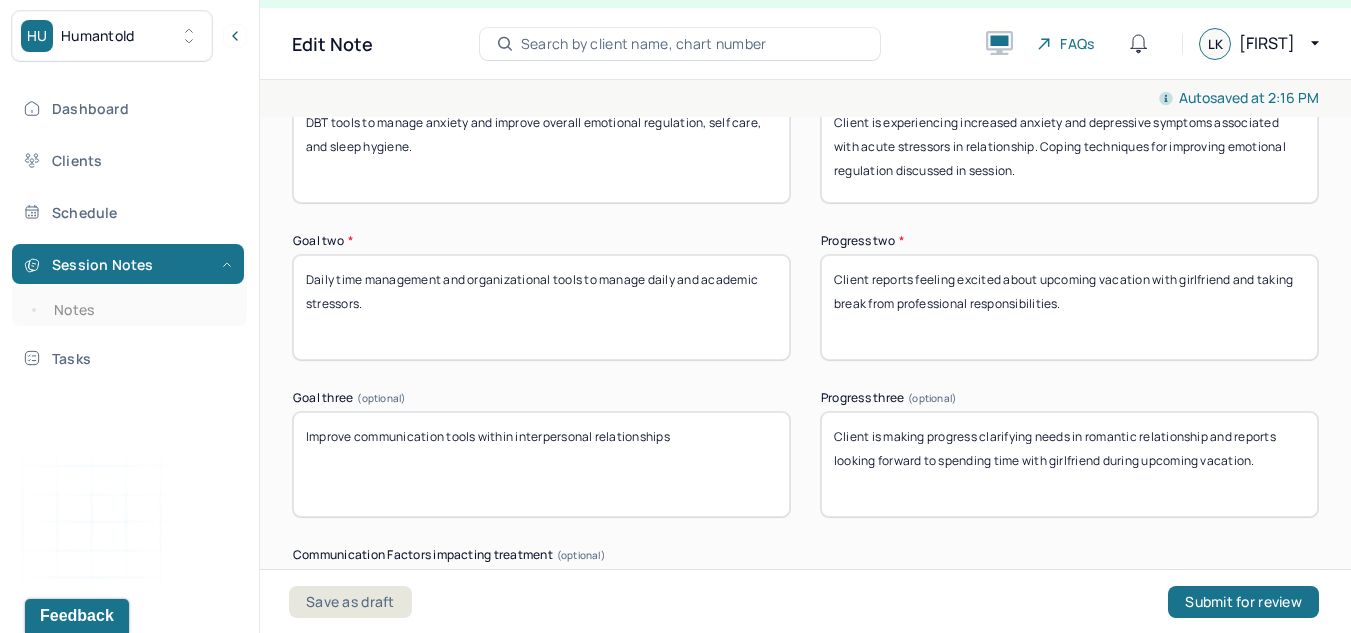 type on "Client is experiencing increased anxiety and depressive symptoms associated with acute stressors in relationship. Coping techniques for improving emotional regulation discussed in session." 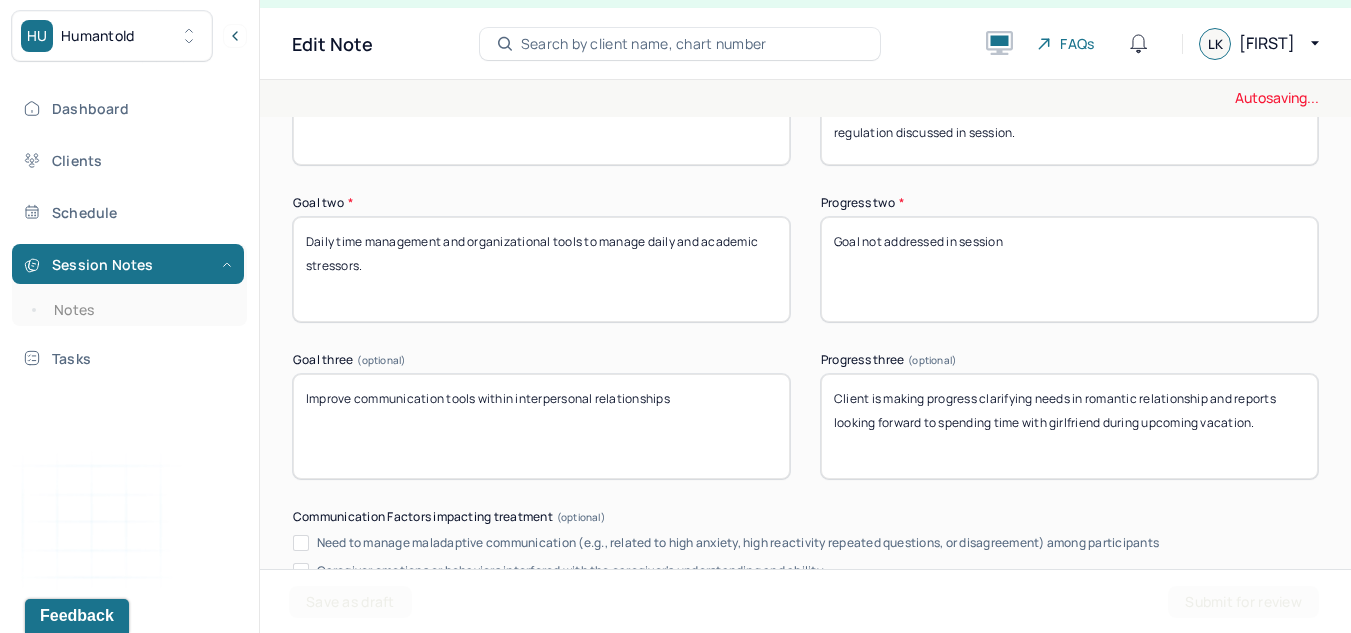 scroll, scrollTop: 3475, scrollLeft: 0, axis: vertical 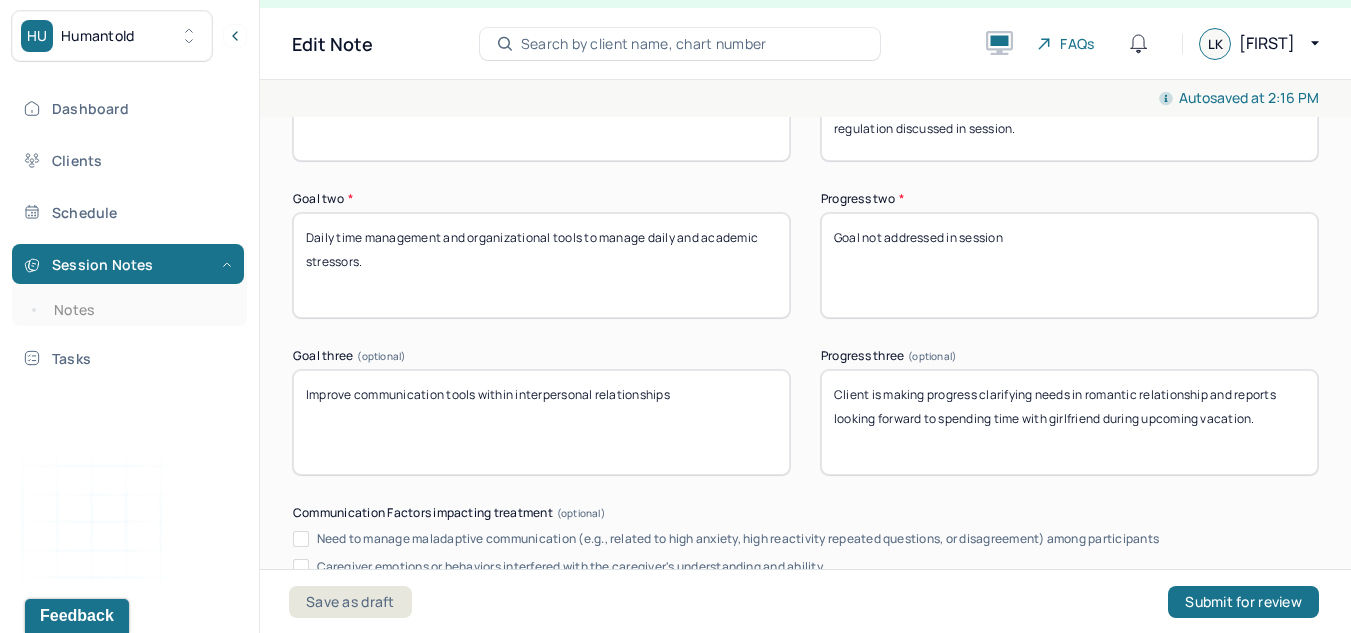type on "Goal not addressed in session" 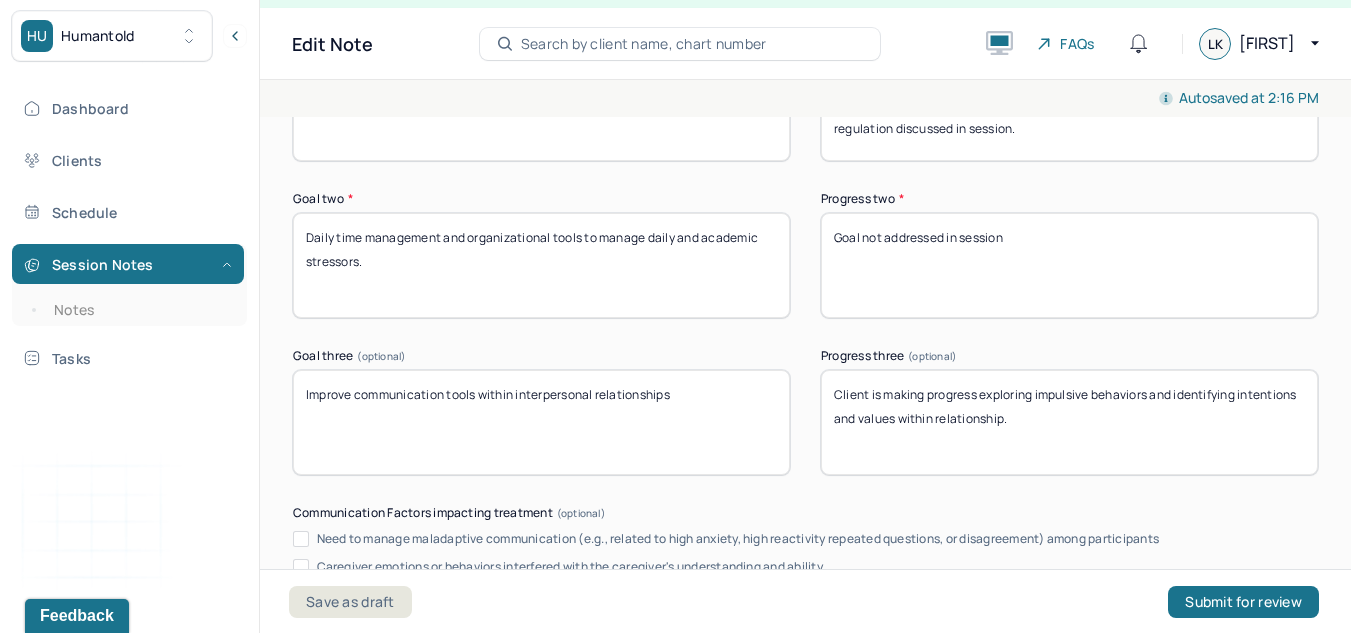 scroll, scrollTop: 4031, scrollLeft: 0, axis: vertical 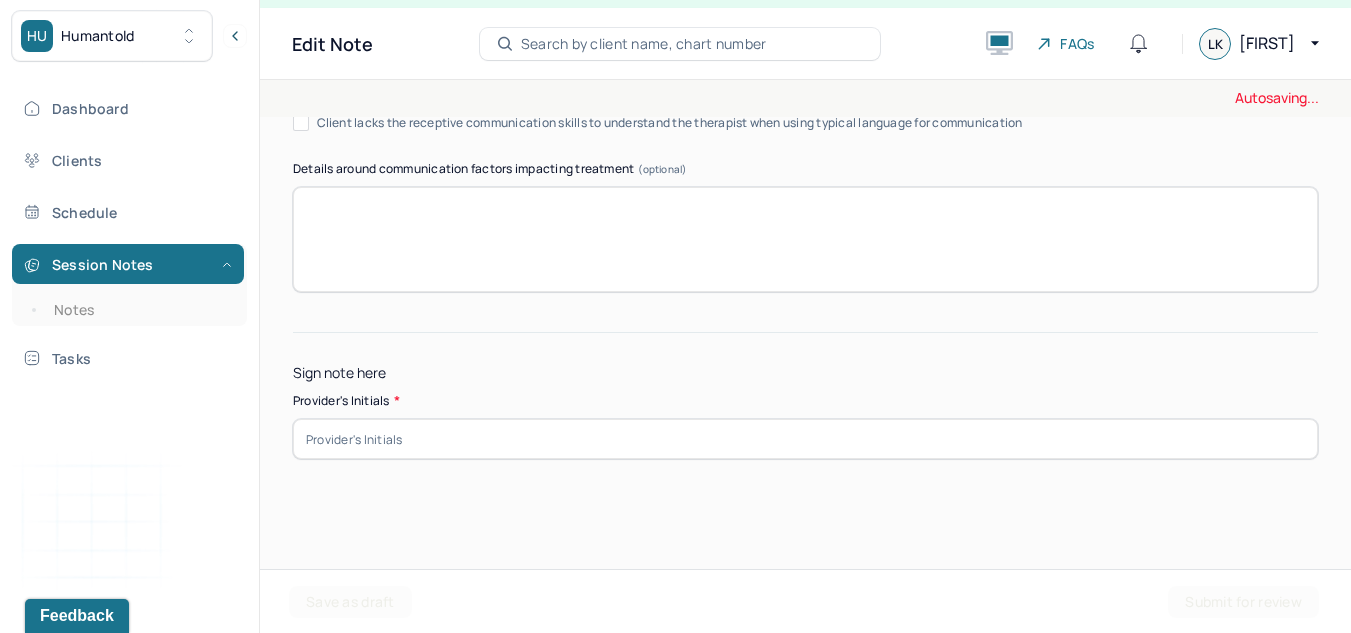 type on "Client is making progress exploring impulsive behaviors and identifying intentions and values within relationship." 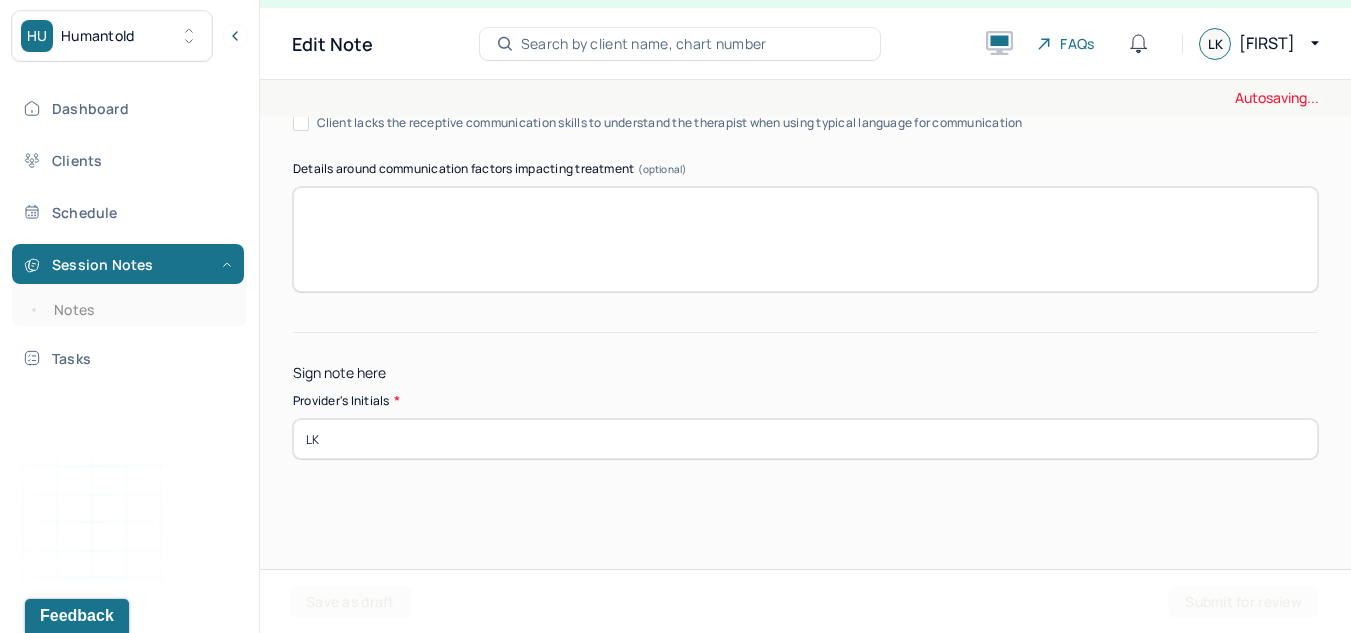 type on "LK" 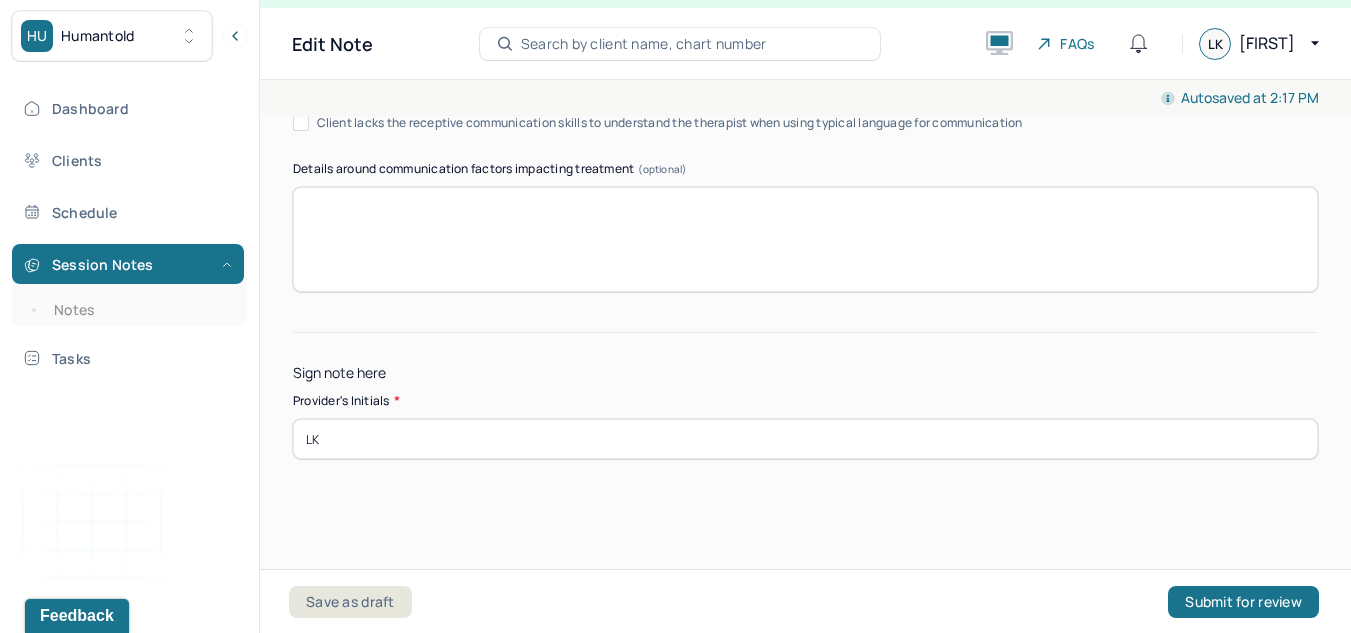 drag, startPoint x: 35, startPoint y: 440, endPoint x: 84, endPoint y: 442, distance: 49.0408 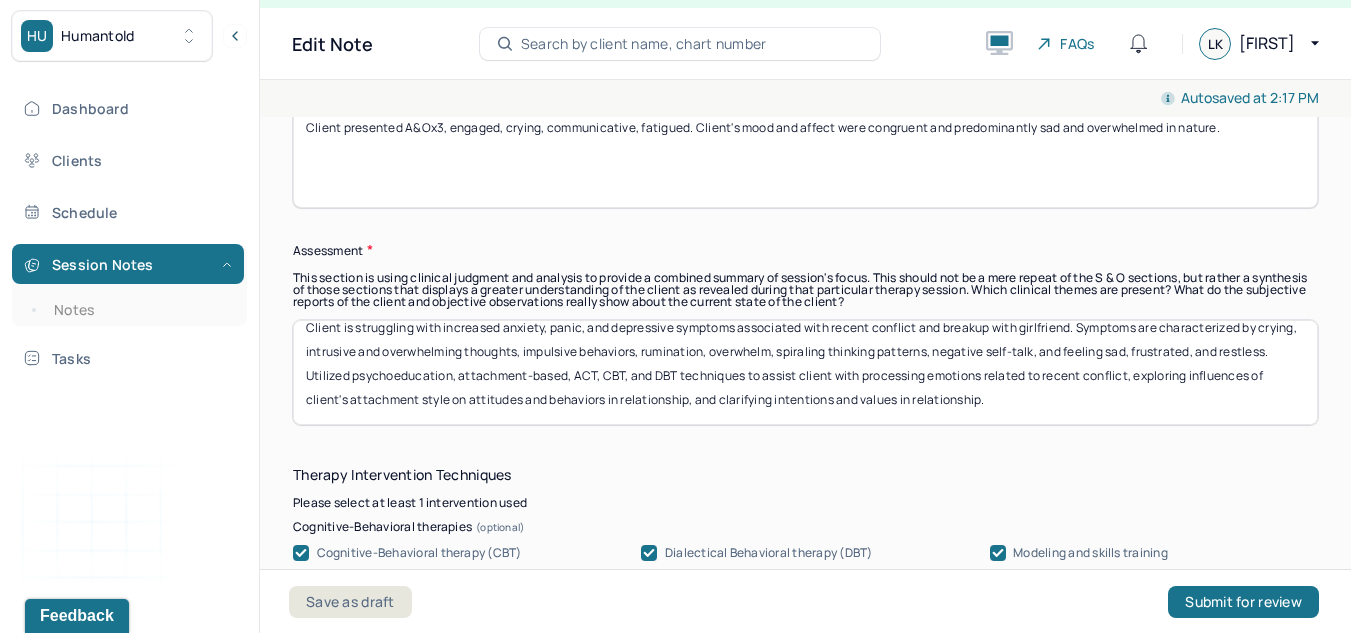 scroll, scrollTop: 1753, scrollLeft: 0, axis: vertical 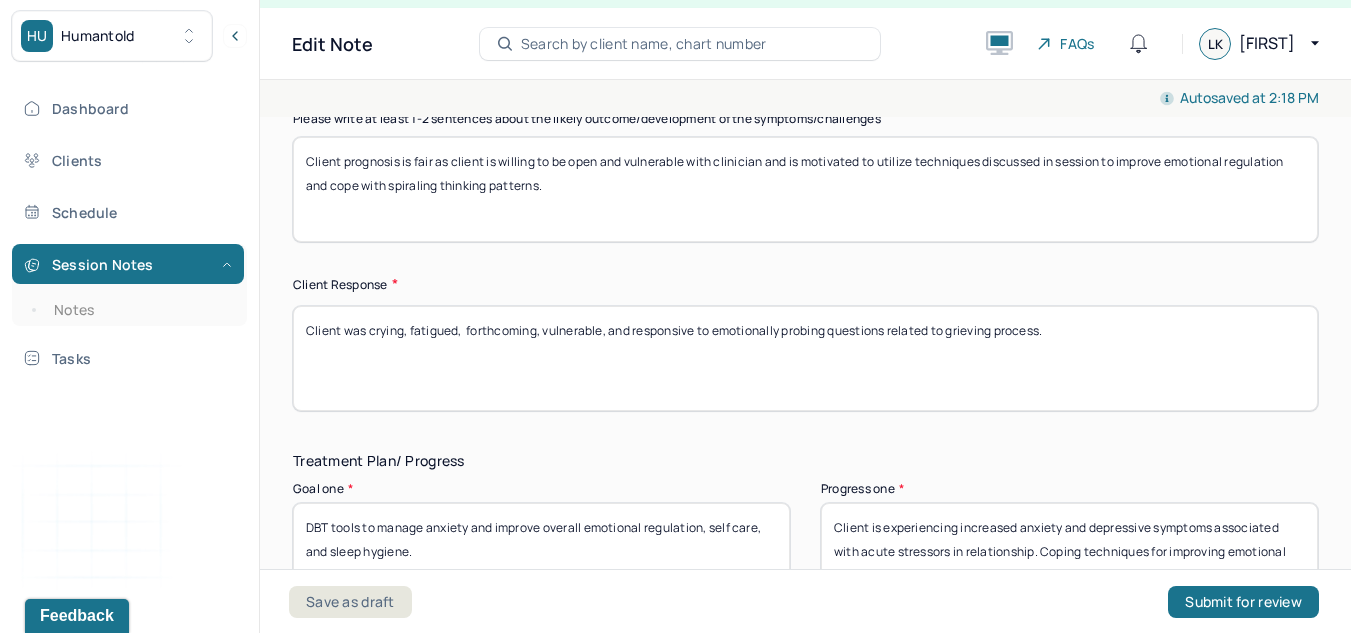 type on "Client is struggling with increased anxiety, panic, and depressive symptoms associated with recent conflict and breakup with girlfriend. Symptoms are characterized by crying, intrusive and overwhelming thoughts, impulsive behaviors, rumination, overwhelm, spiraling thinking patterns, negative self-talk, and feeling sad, frustrated, and restless. Utilized psychoeducation, attachment-based, ACT, CBT, and DBT techniques to assist client with processing emotions related to recent conflict, exploring influences of client's attachment style on attitudes and behaviors in relationship, and clarifying intentions and values." 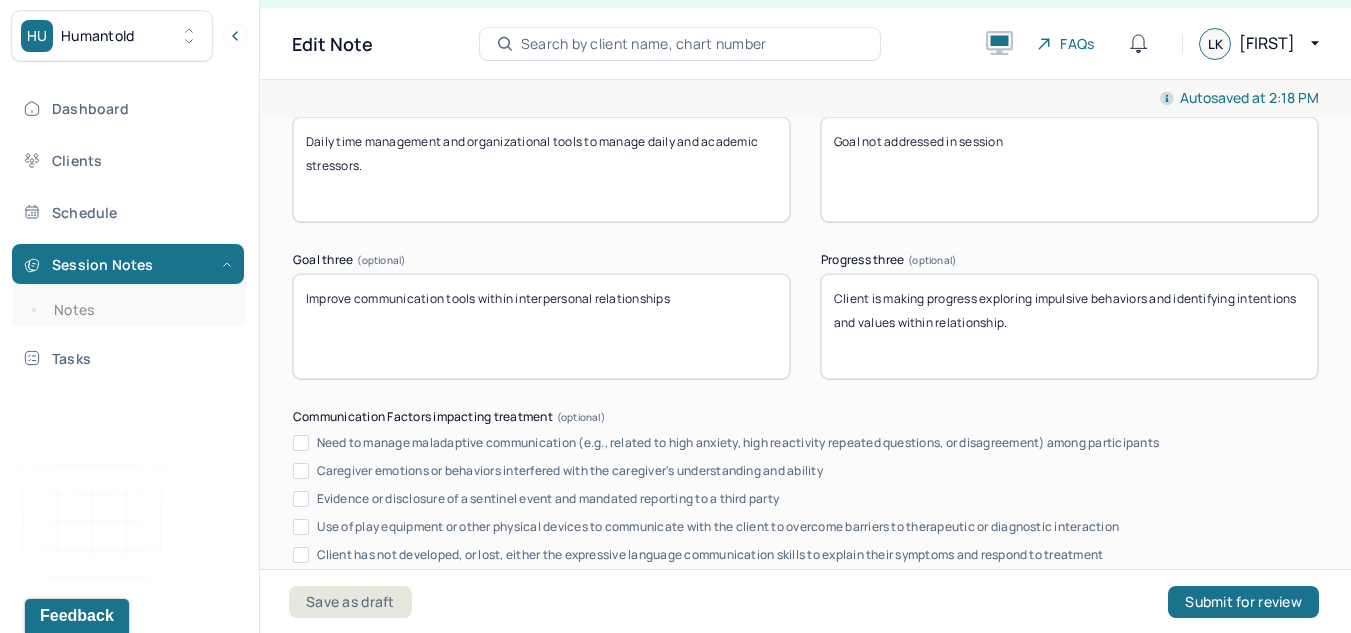 scroll, scrollTop: 4031, scrollLeft: 0, axis: vertical 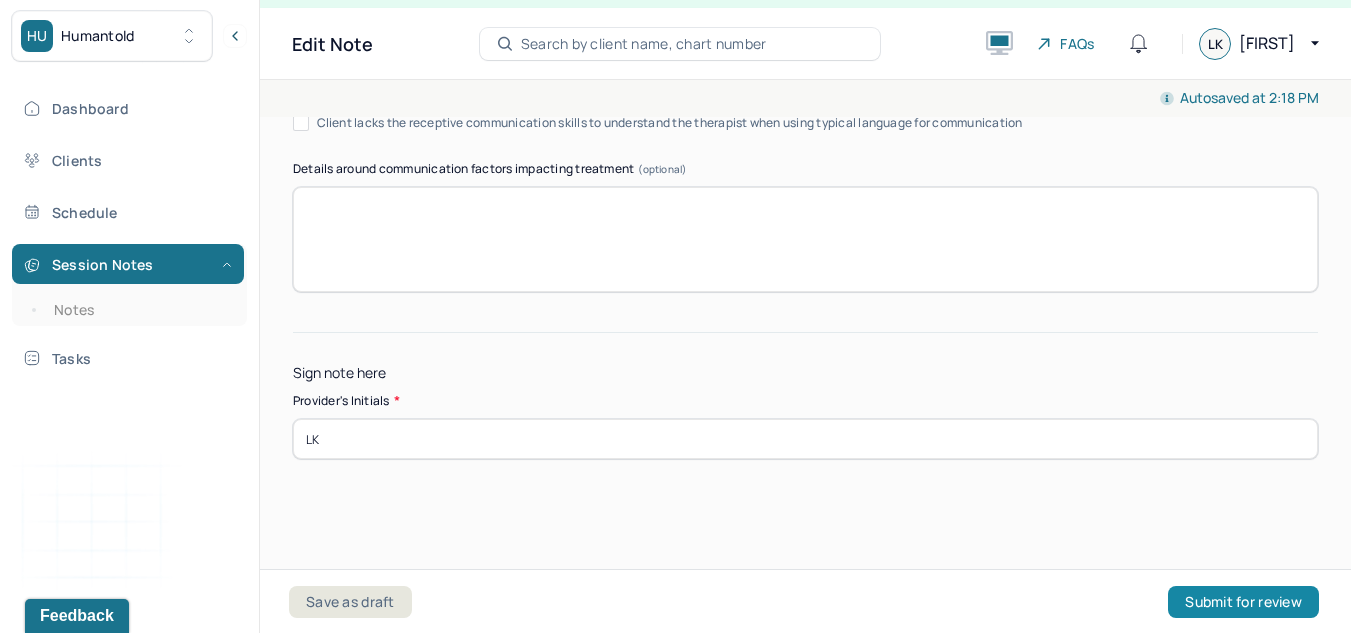 type on "Client was crying, fatigued, forthcoming, vulnerable, and responsive to emotionally probing questions related to grieving process." 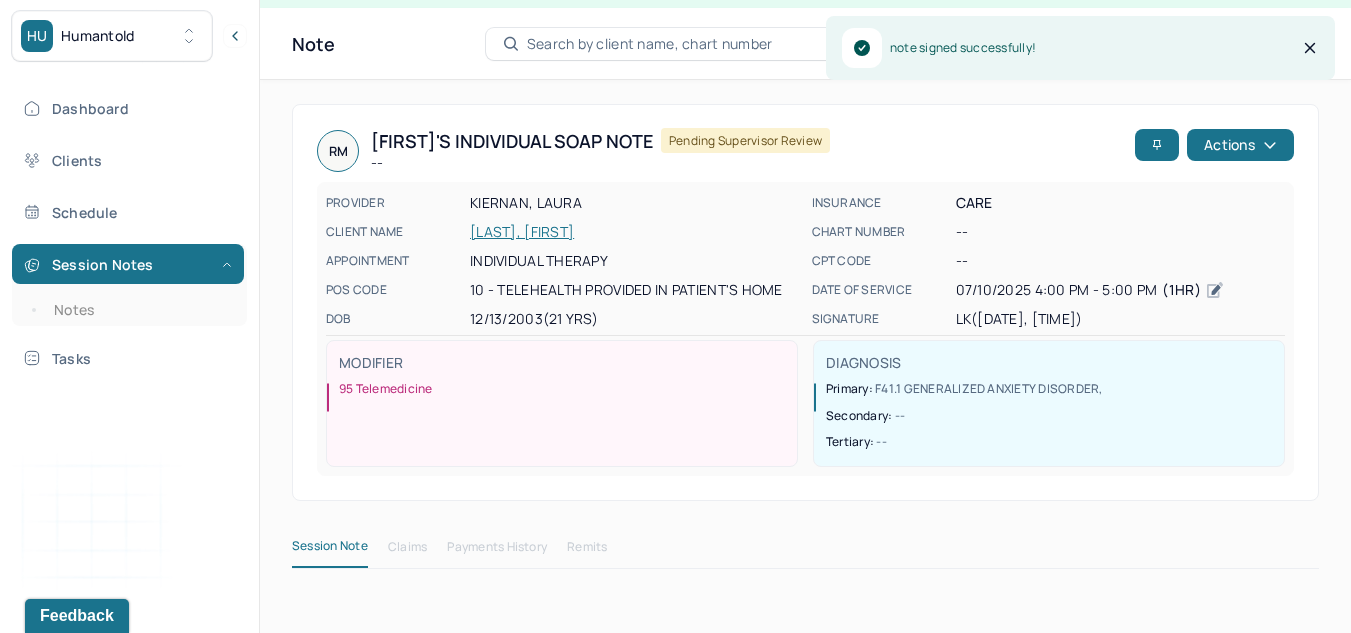 scroll, scrollTop: 0, scrollLeft: 0, axis: both 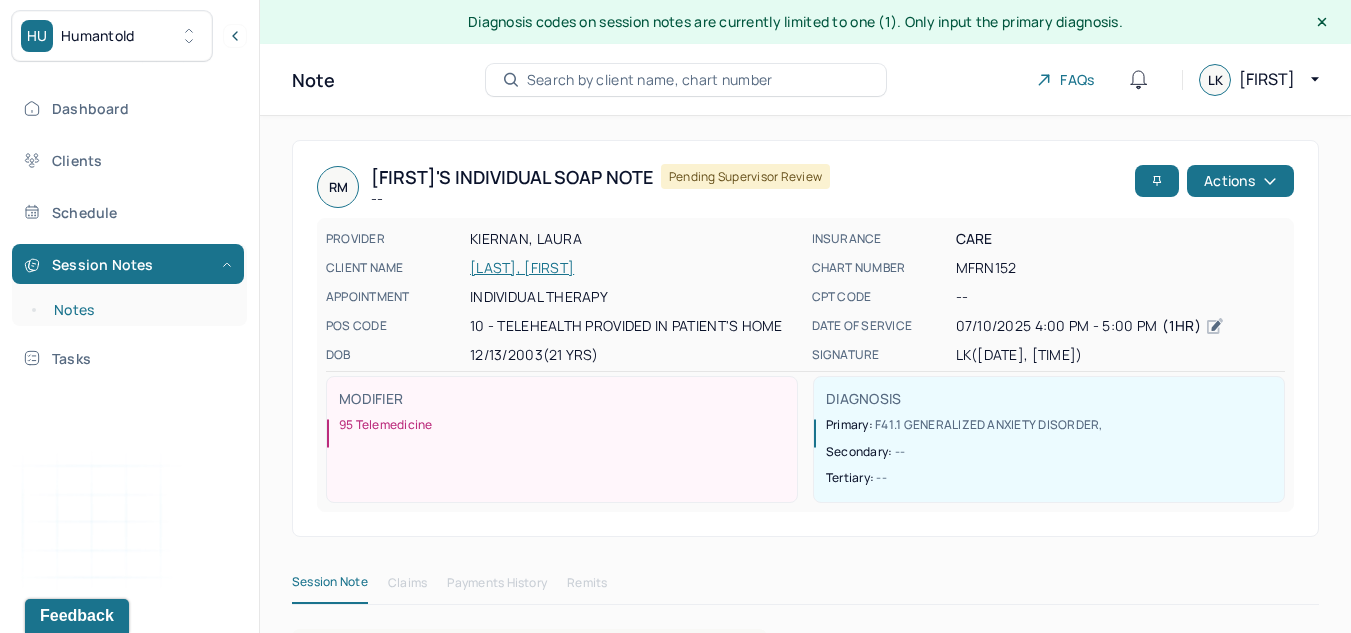 click on "Notes" at bounding box center [139, 310] 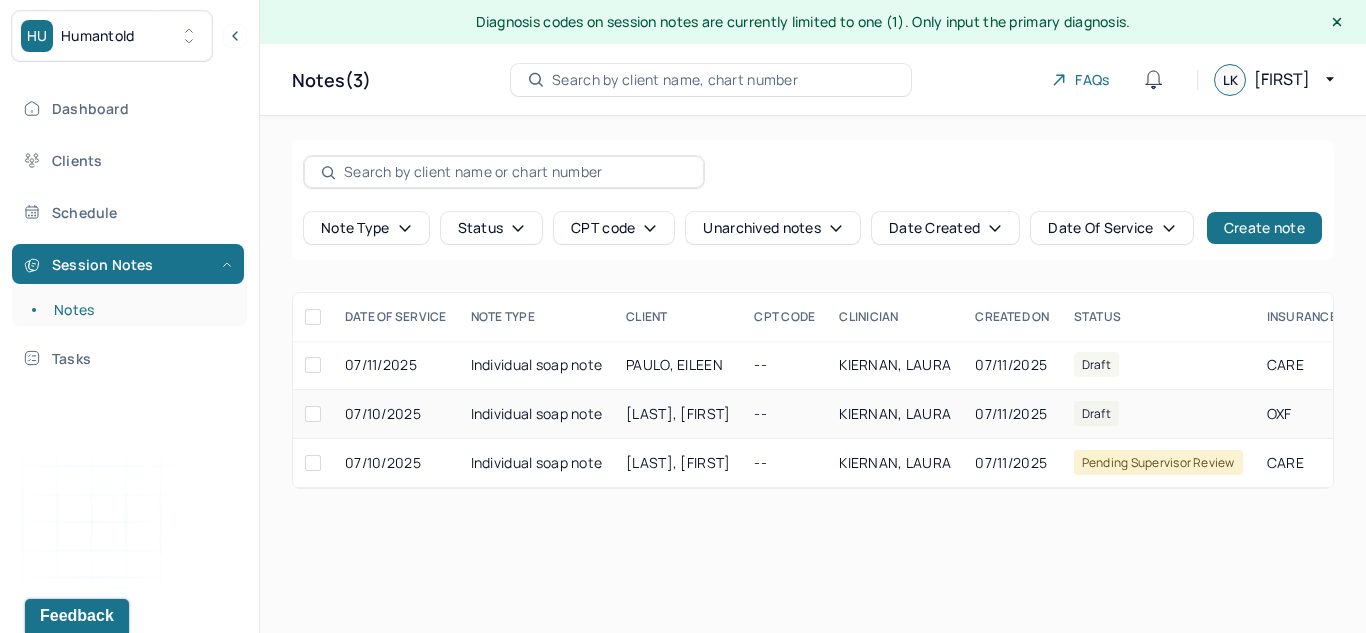 click on "Individual soap note" at bounding box center (537, 414) 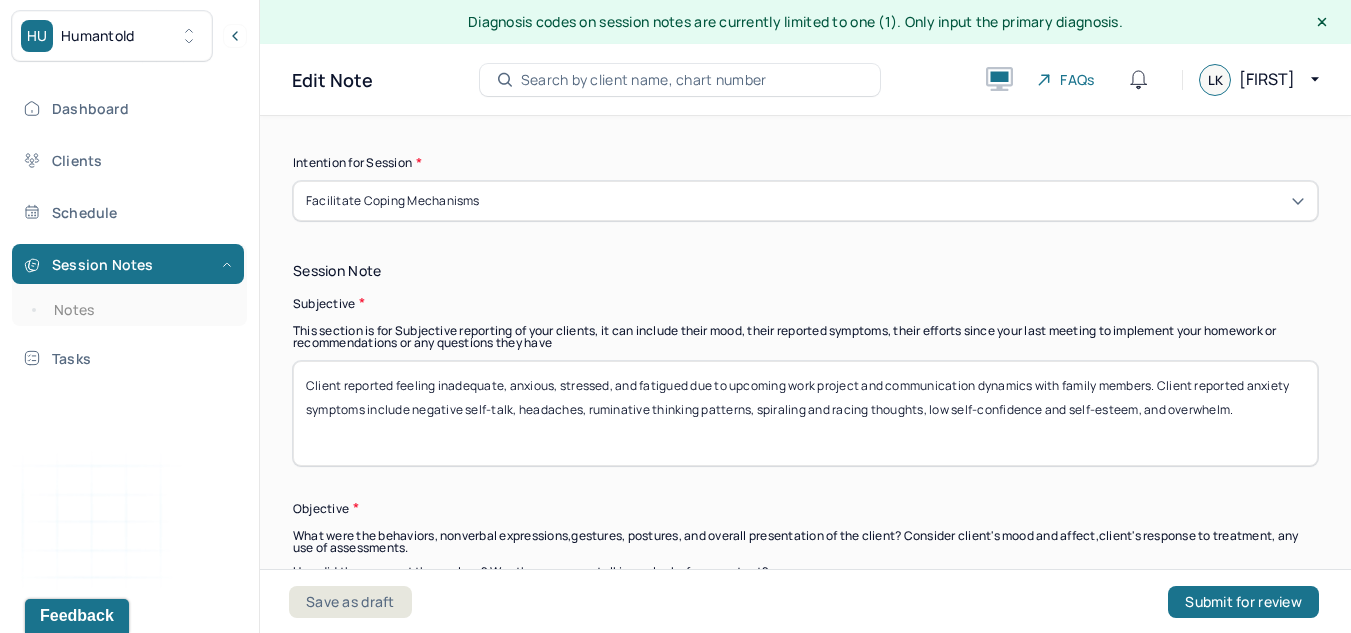 scroll, scrollTop: 1307, scrollLeft: 0, axis: vertical 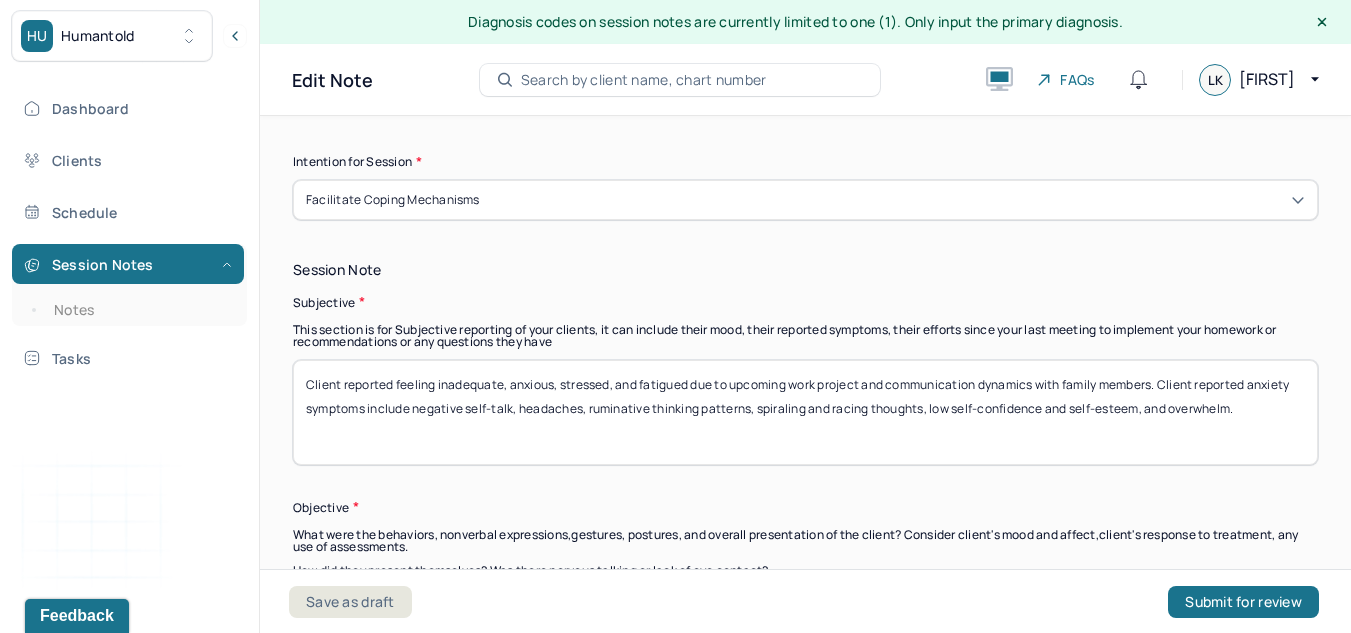 click on "Client reported feeling inadequate, anxious, stressed, and fatigued due to upcoming work project and communication dynamics with family members. Client reported anxiety symptoms include negative self-talk, headaches, ruminative thinking patterns, spiraling and racing thoughts, low self-confidence and self-esteem, and overwhelm." at bounding box center [805, 412] 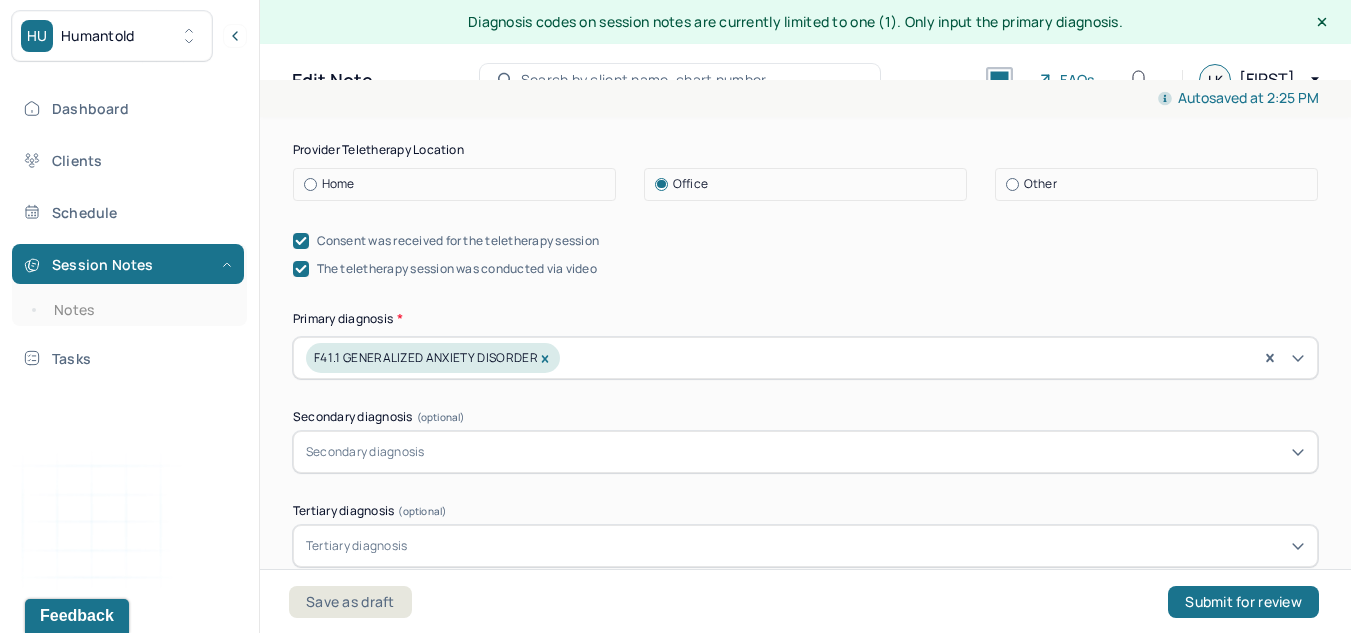 scroll, scrollTop: 490, scrollLeft: 0, axis: vertical 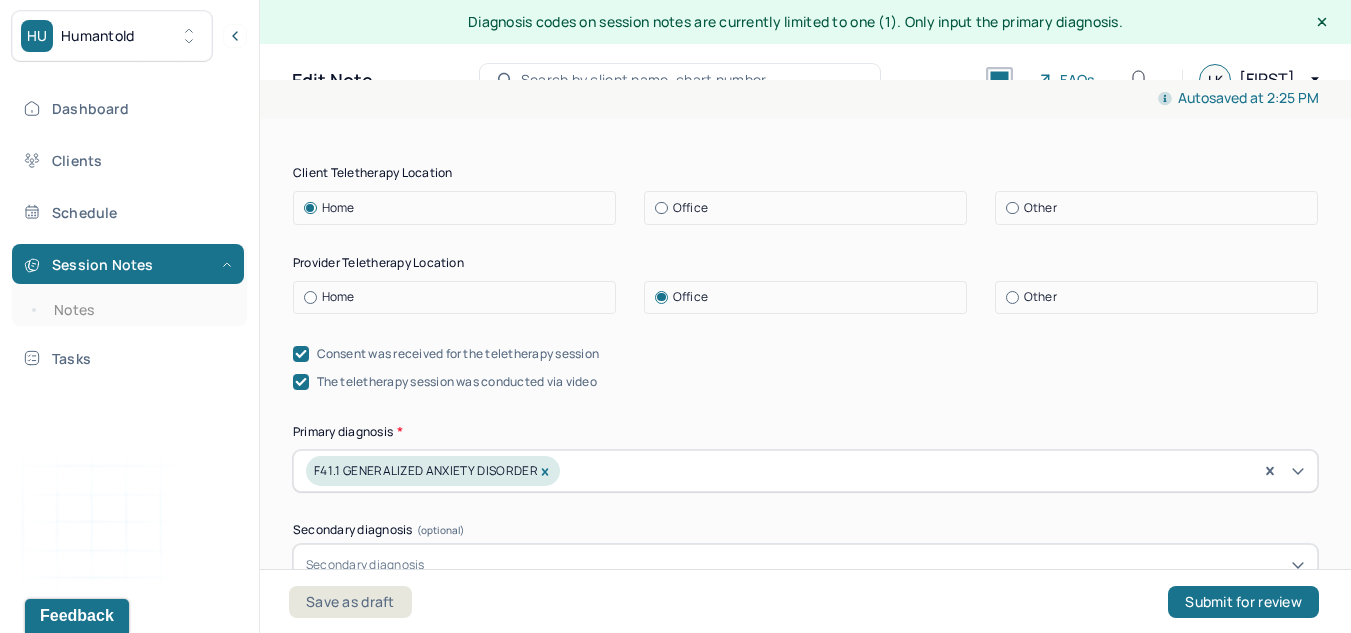 type on "Client reported  feeling inadequate, anxious, stressed, and fatigued due to upcoming work project and communication dynamics with family members. Client reported anxiety symptoms include negative self-talk, headaches, ruminative thinking patterns, spiraling and racing thoughts, low self-confidence and self-esteem, and overwhelm." 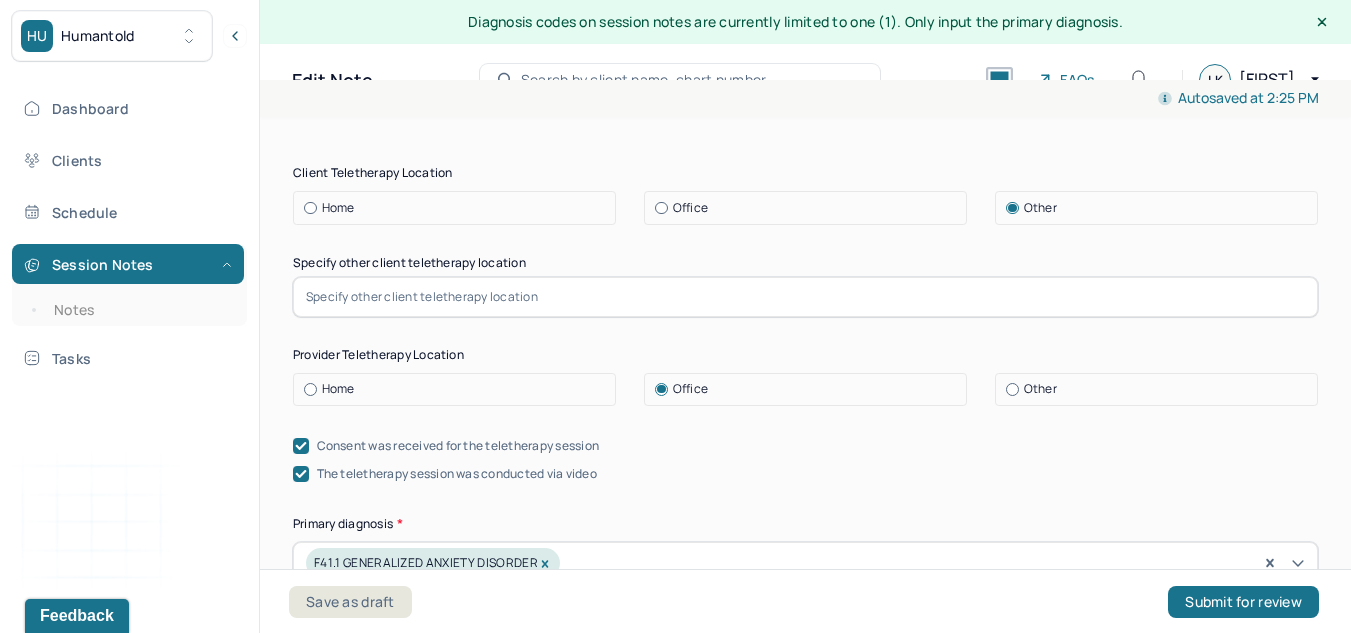 click at bounding box center [805, 297] 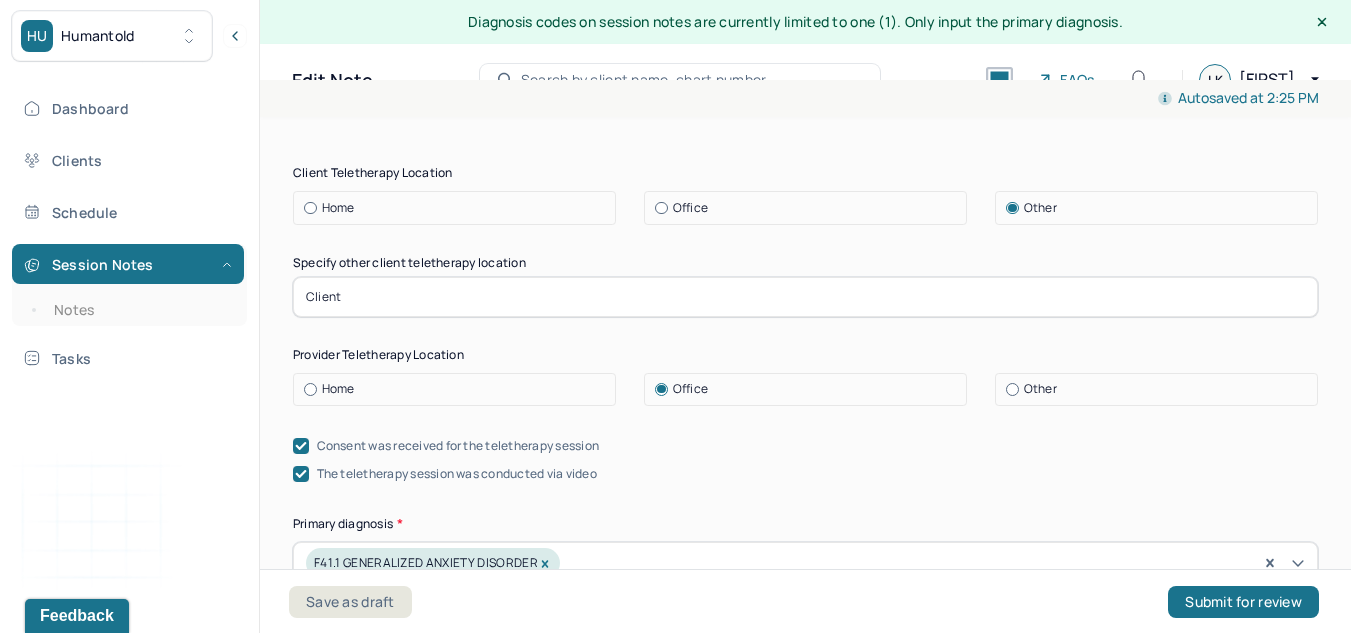 click on "Client" at bounding box center (805, 297) 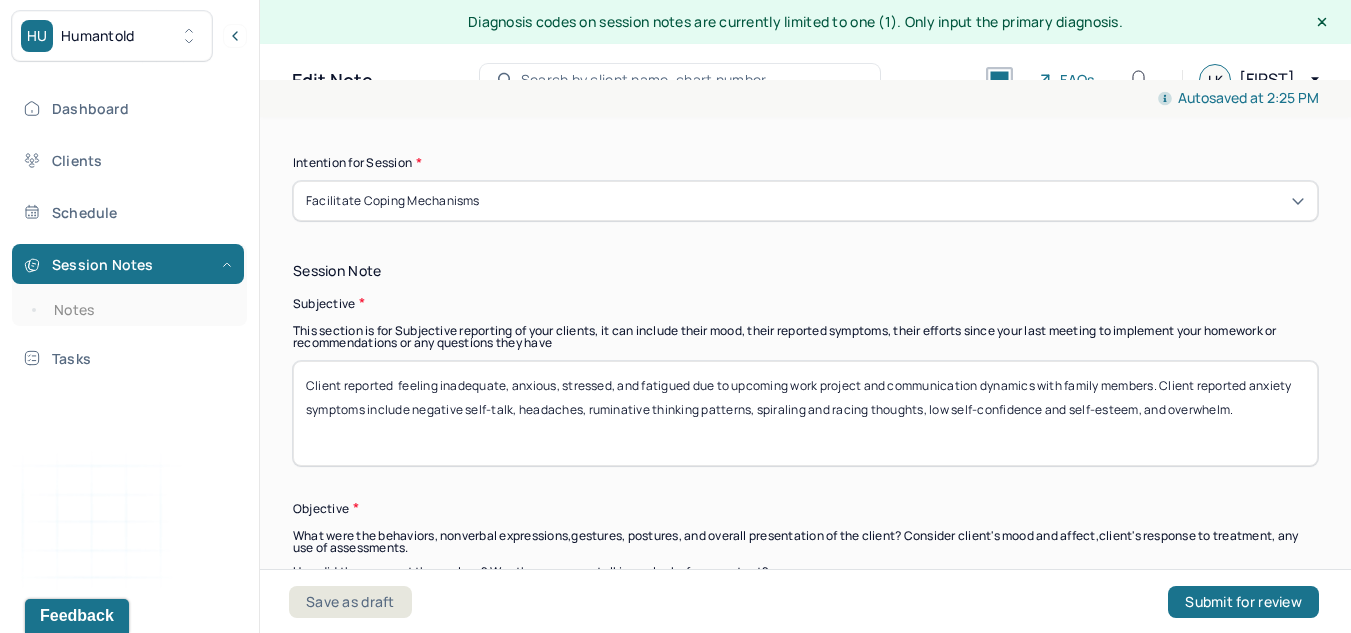 scroll, scrollTop: 1402, scrollLeft: 0, axis: vertical 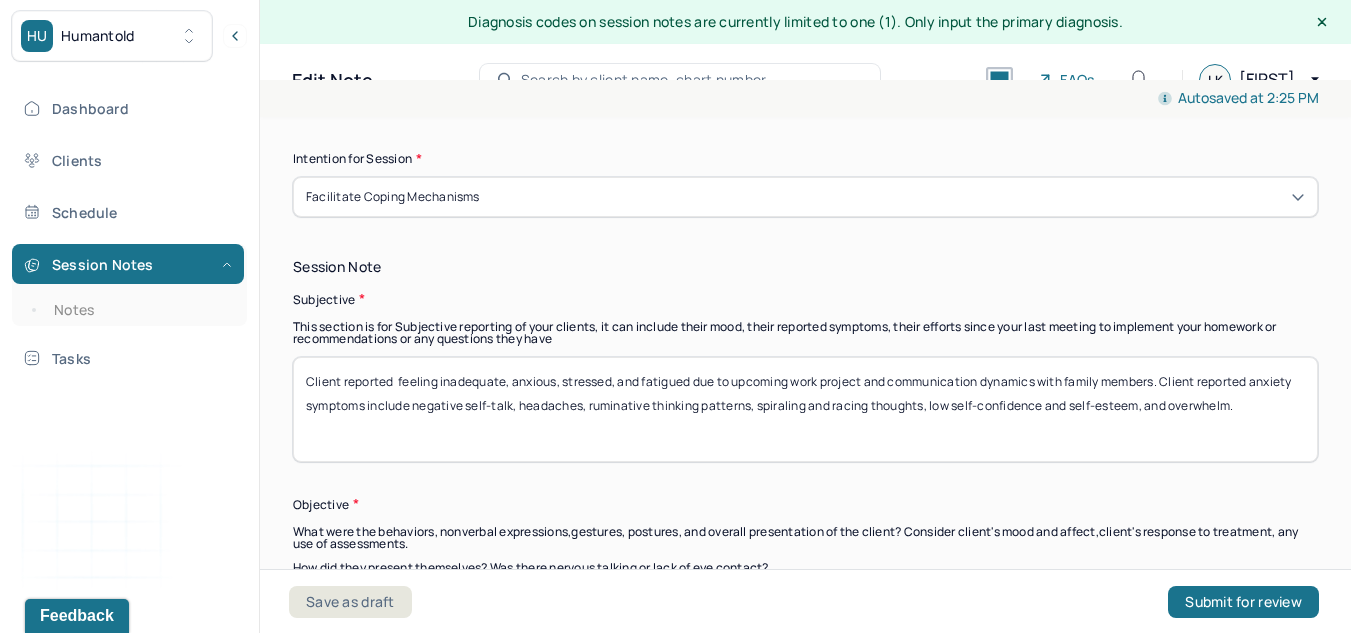 click on "Client reported  feeling inadequate, anxious, stressed, and fatigued due to upcoming work project and communication dynamics with family members. Client reported anxiety symptoms include negative self-talk, headaches, ruminative thinking patterns, spiraling and racing thoughts, low self-confidence and self-esteem, and overwhelm." at bounding box center [805, 409] 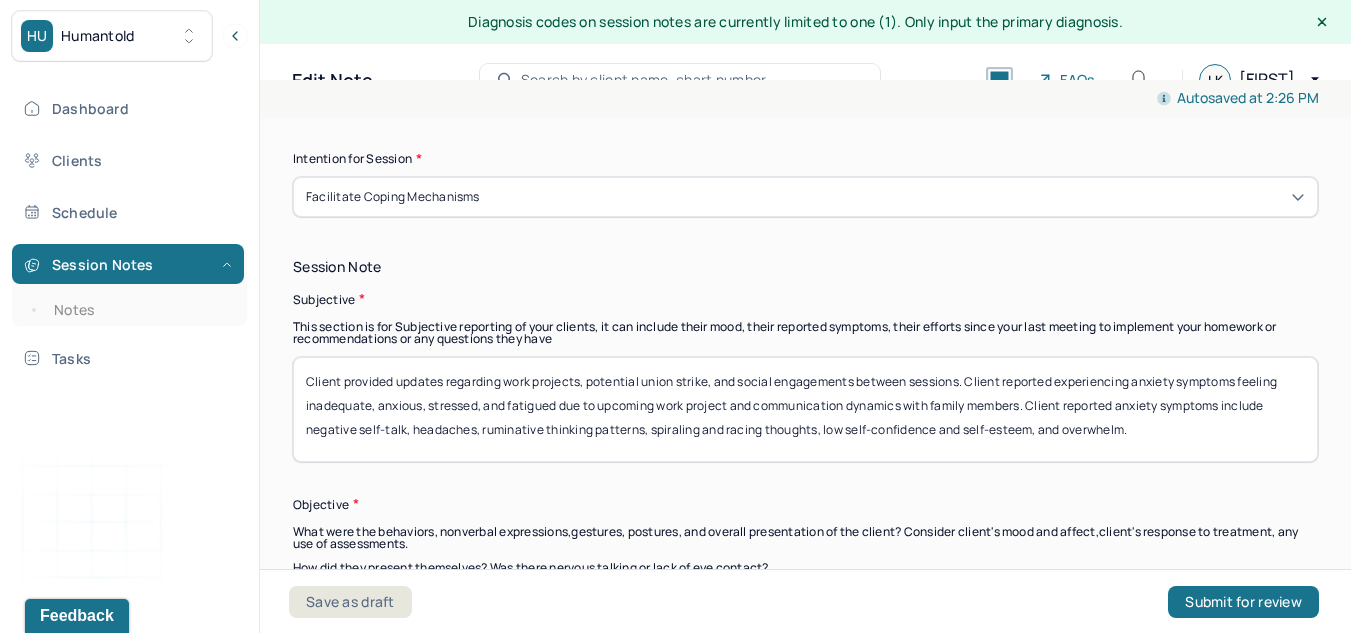 click on "Client provided updates regarding work projects, potential union strike, and social engagements between sessions. Client reported experiencing anxiety symptoms feeling inadequate, anxious, stressed, and fatigued due to upcoming work project and communication dynamics with family members. Client reported anxiety symptoms include negative self-talk, headaches, ruminative thinking patterns, spiraling and racing thoughts, low self-confidence and self-esteem, and overwhelm." at bounding box center [805, 409] 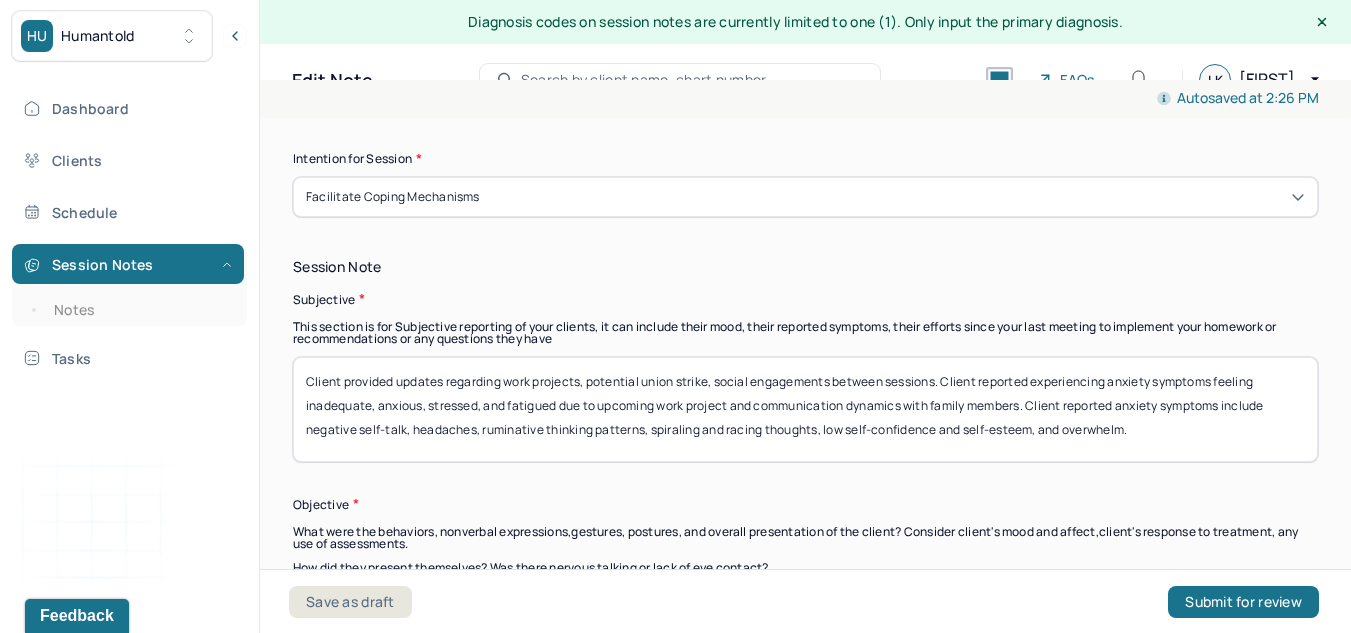 click on "Client provided updates regarding work projects, potential union strike, social engagements between sessions. Client reported experiencing anxiety symptoms feeling inadequate, anxious, stressed, and fatigued due to upcoming work project and communication dynamics with family members. Client reported anxiety symptoms include negative self-talk, headaches, ruminative thinking patterns, spiraling and racing thoughts, low self-confidence and self-esteem, and overwhelm." at bounding box center (805, 409) 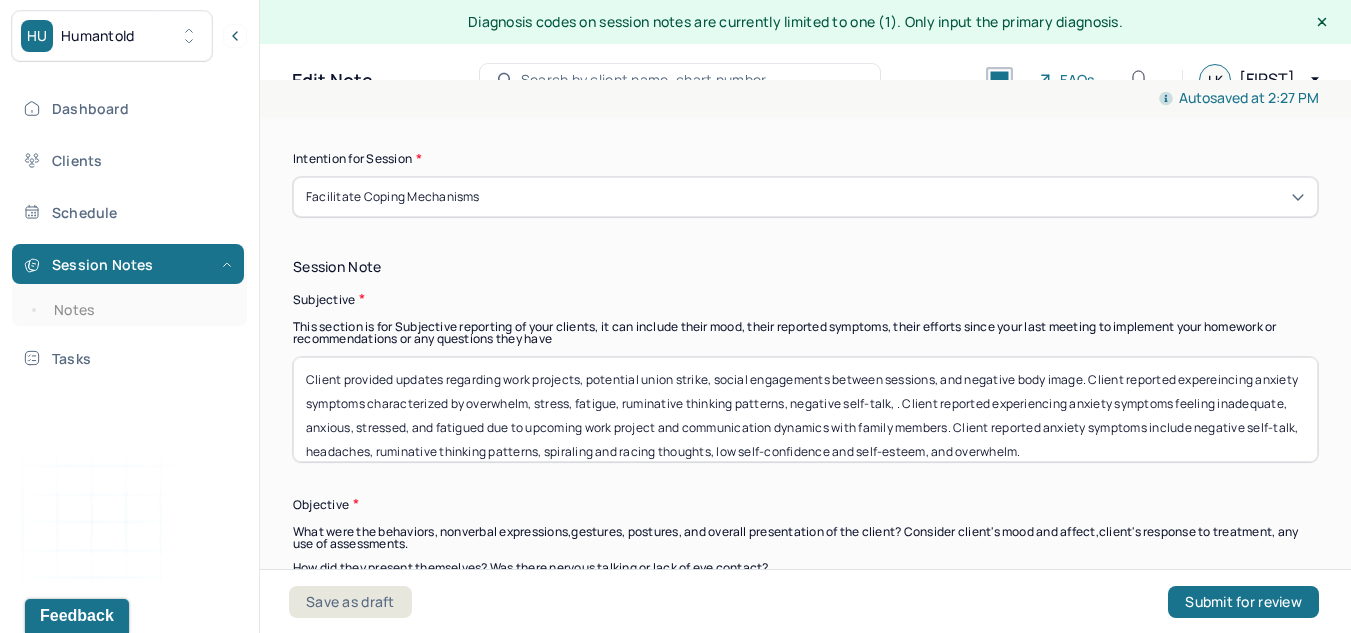 scroll, scrollTop: 1, scrollLeft: 0, axis: vertical 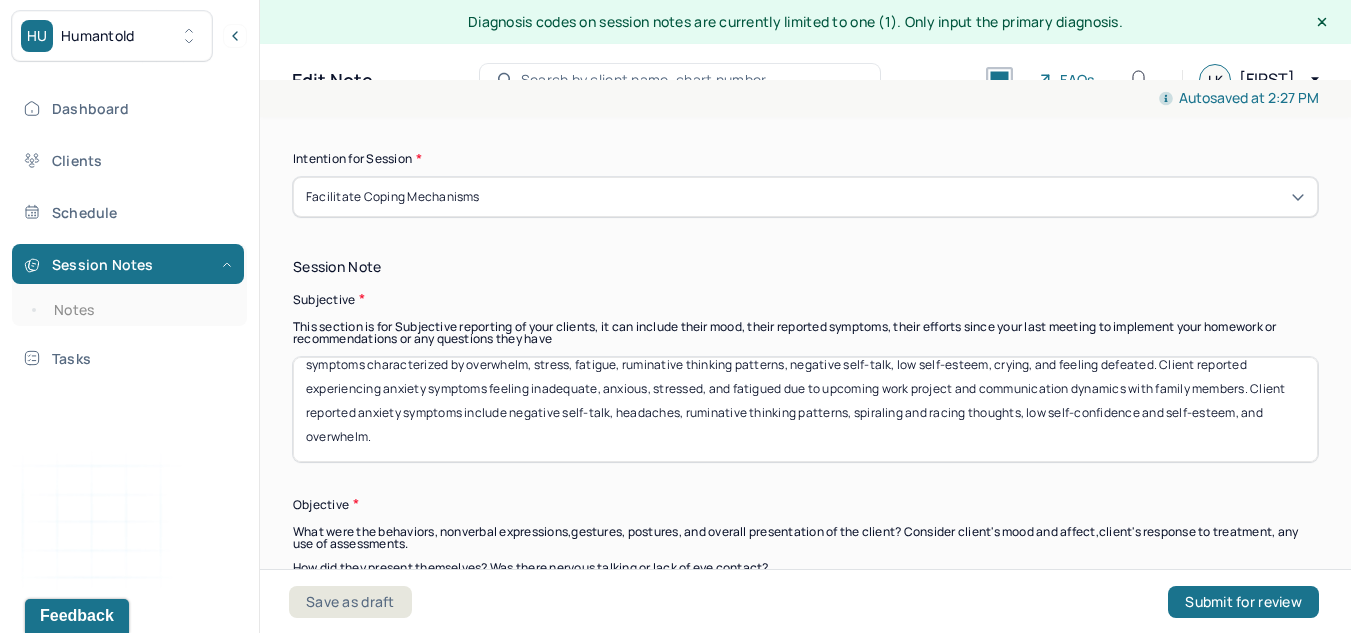 drag, startPoint x: 1211, startPoint y: 405, endPoint x: 1254, endPoint y: 470, distance: 77.93587 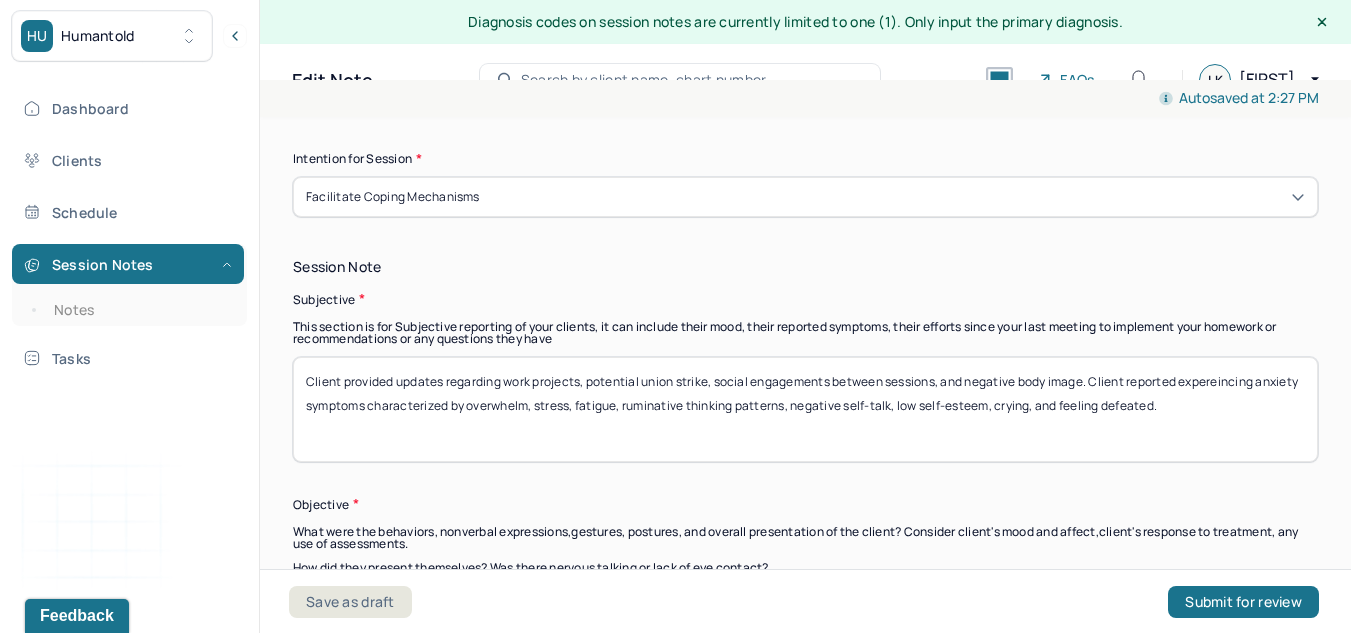 scroll, scrollTop: 0, scrollLeft: 0, axis: both 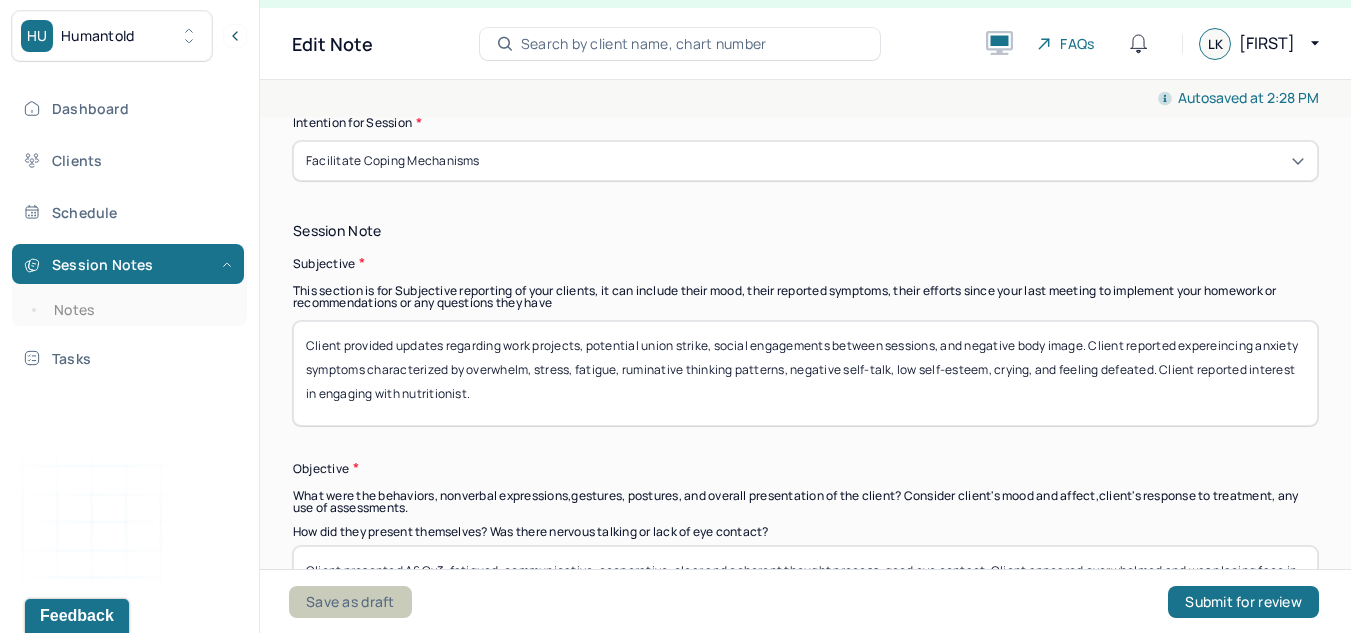 type on "Client provided updates regarding work projects, potential union strike, social engagements between sessions, and negative body image. Client reported expereincing anxiety symptoms characterized by overwhelm, stress, fatigue, ruminative thinking patterns, negative self-talk, low self-esteem, crying, and feeling defeated. Client reported interest in engaging with nutritionist." 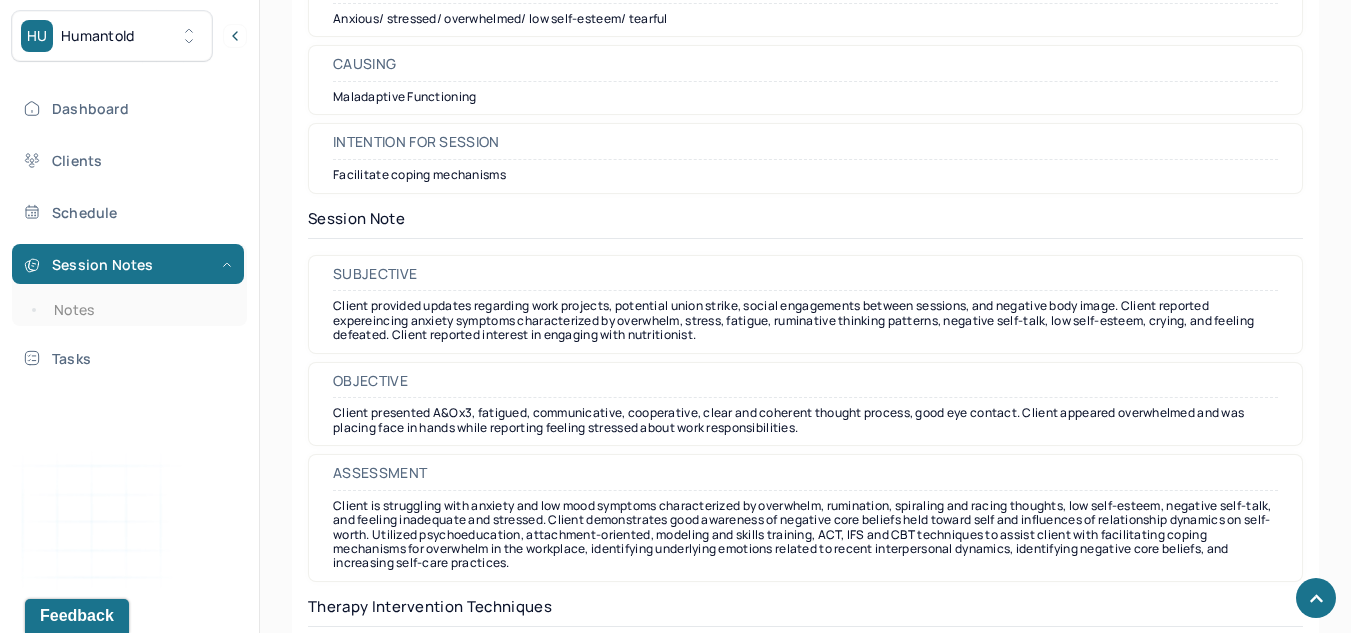scroll, scrollTop: 1580, scrollLeft: 0, axis: vertical 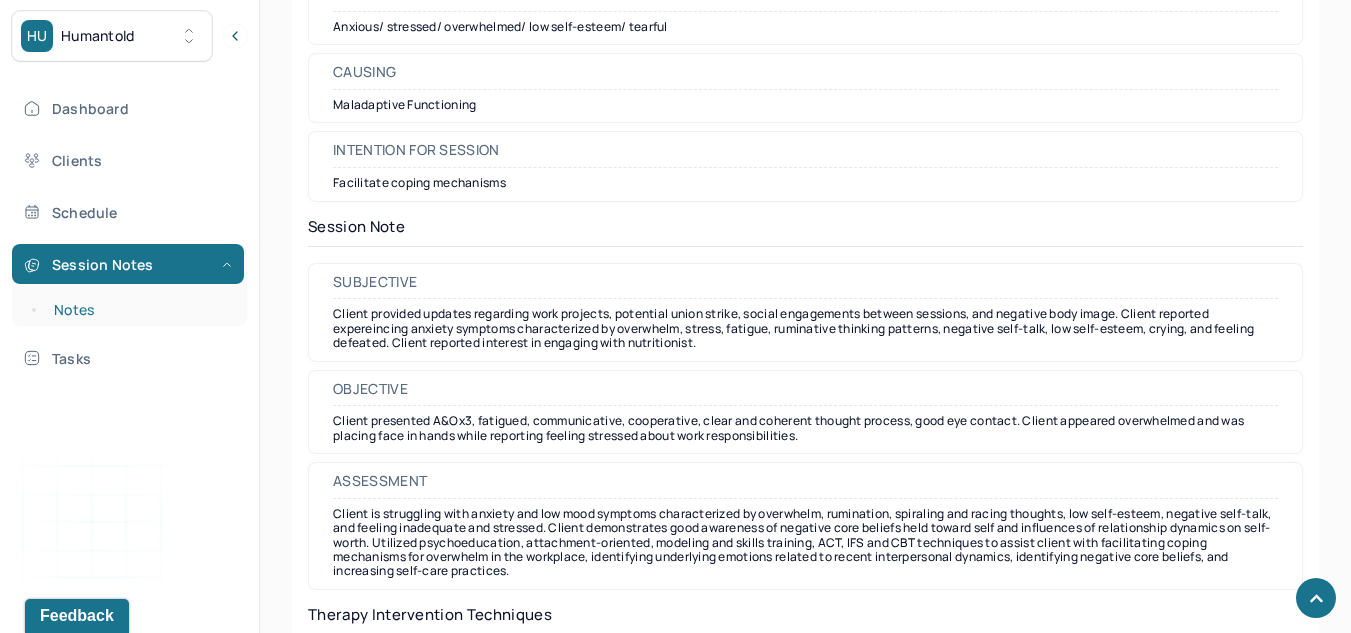 click on "Notes" at bounding box center [139, 310] 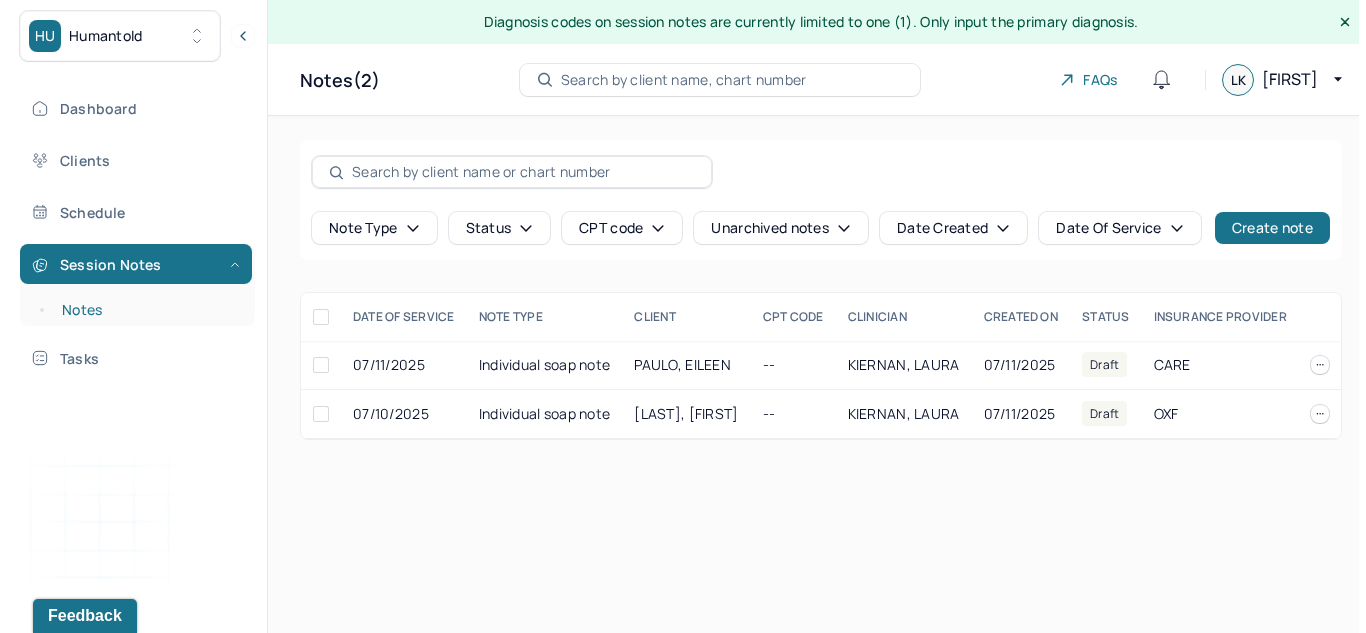 scroll, scrollTop: 0, scrollLeft: 0, axis: both 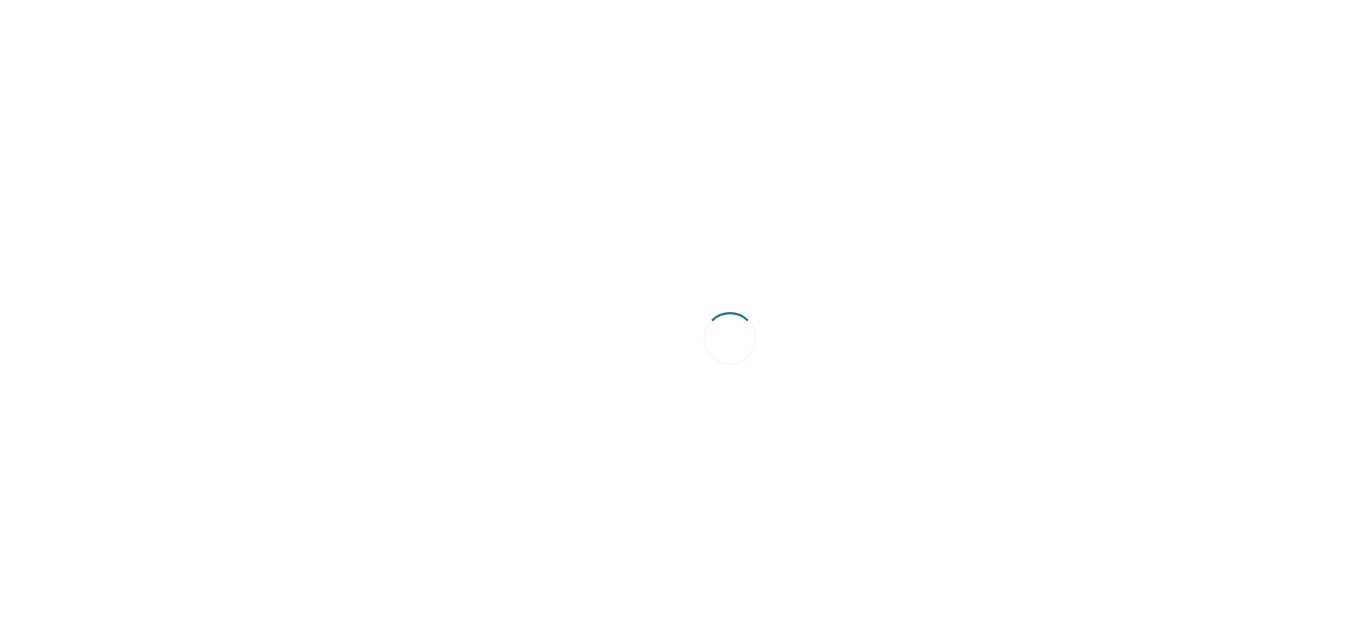 click at bounding box center (683, 316) 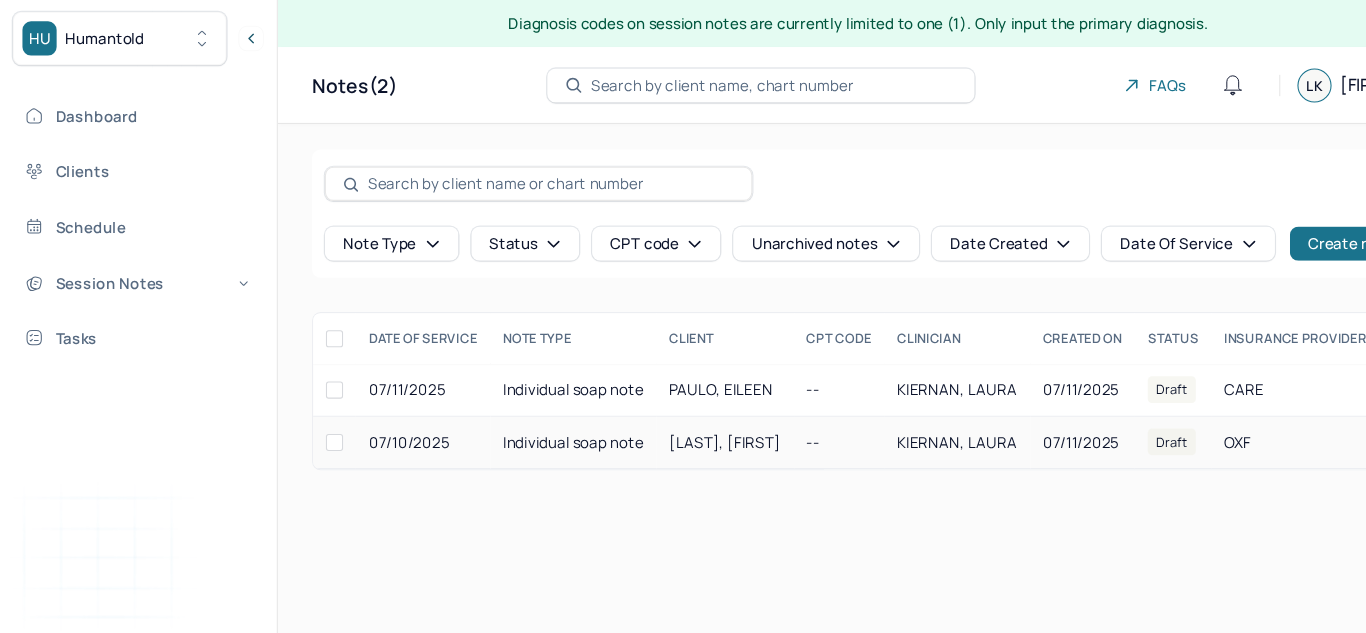 click on "Individual soap note" at bounding box center [537, 414] 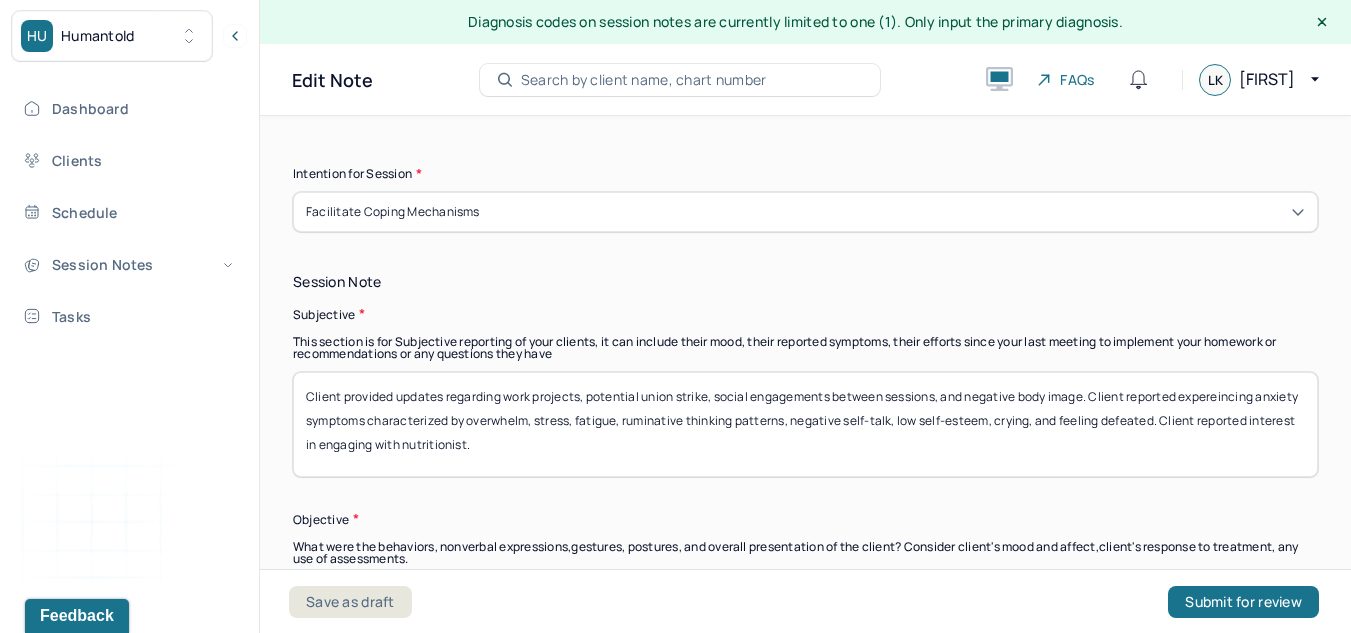 scroll, scrollTop: 1384, scrollLeft: 0, axis: vertical 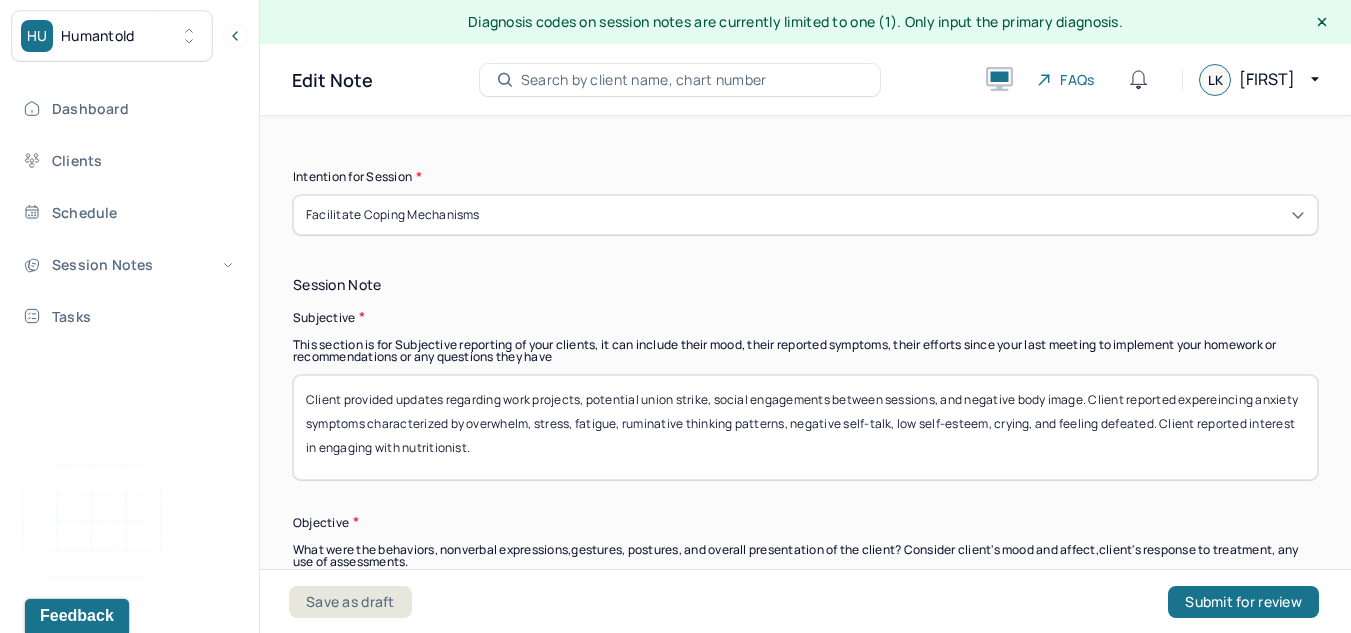 click on "Client provided updates regarding work projects, potential union strike, social engagements between sessions, and negative body image. Client reported expereincing anxiety symptoms characterized by overwhelm, stress, fatigue, ruminative thinking patterns, negative self-talk, low self-esteem, crying, and feeling defeated. Client reported interest in engaging with nutritionist." at bounding box center [805, 427] 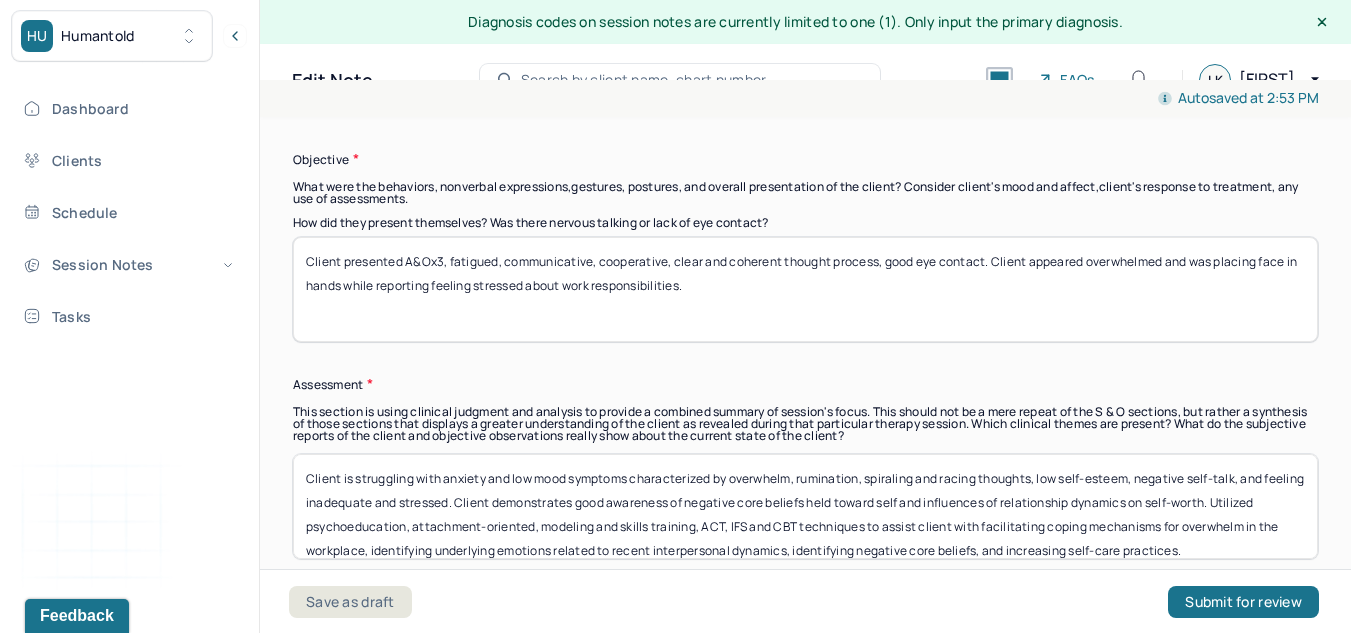 scroll, scrollTop: 1747, scrollLeft: 0, axis: vertical 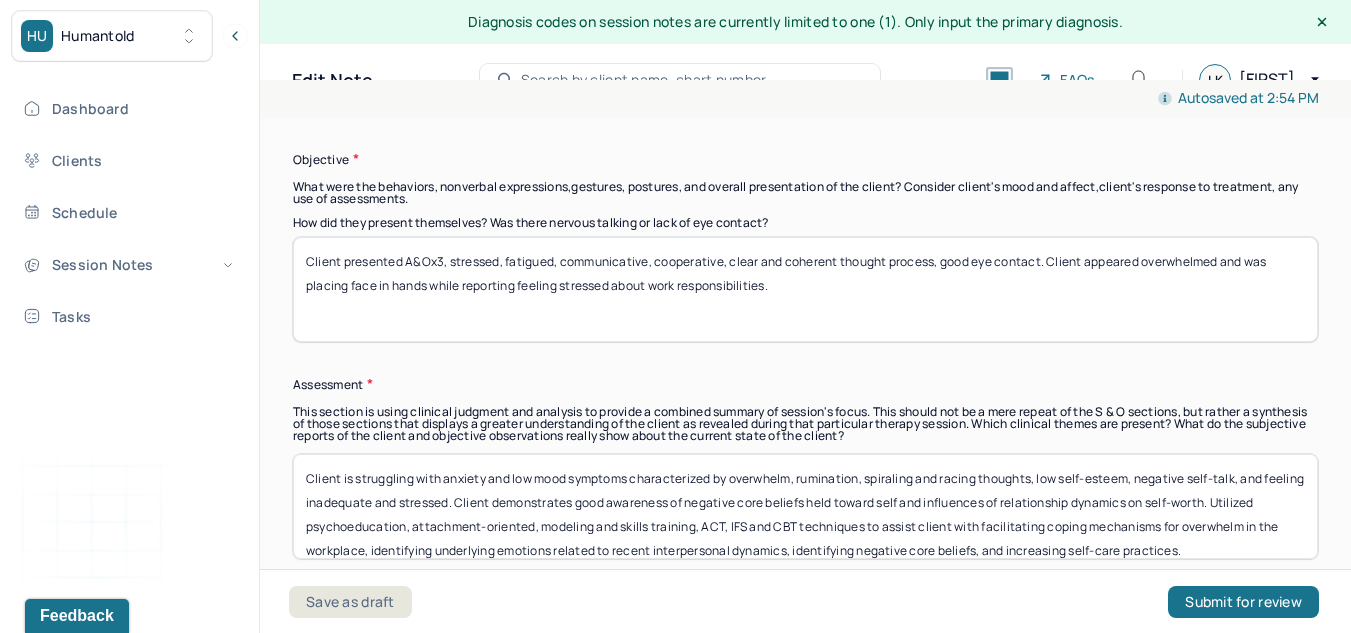 click on "Client presented A&Ox3, stressedfatigued, communicative, cooperative, clear and coherent thought process, good eye contact. Client appeared overwhelmed and was placing face in hands while reporting feeling stressed about work responsibilities." at bounding box center (805, 289) 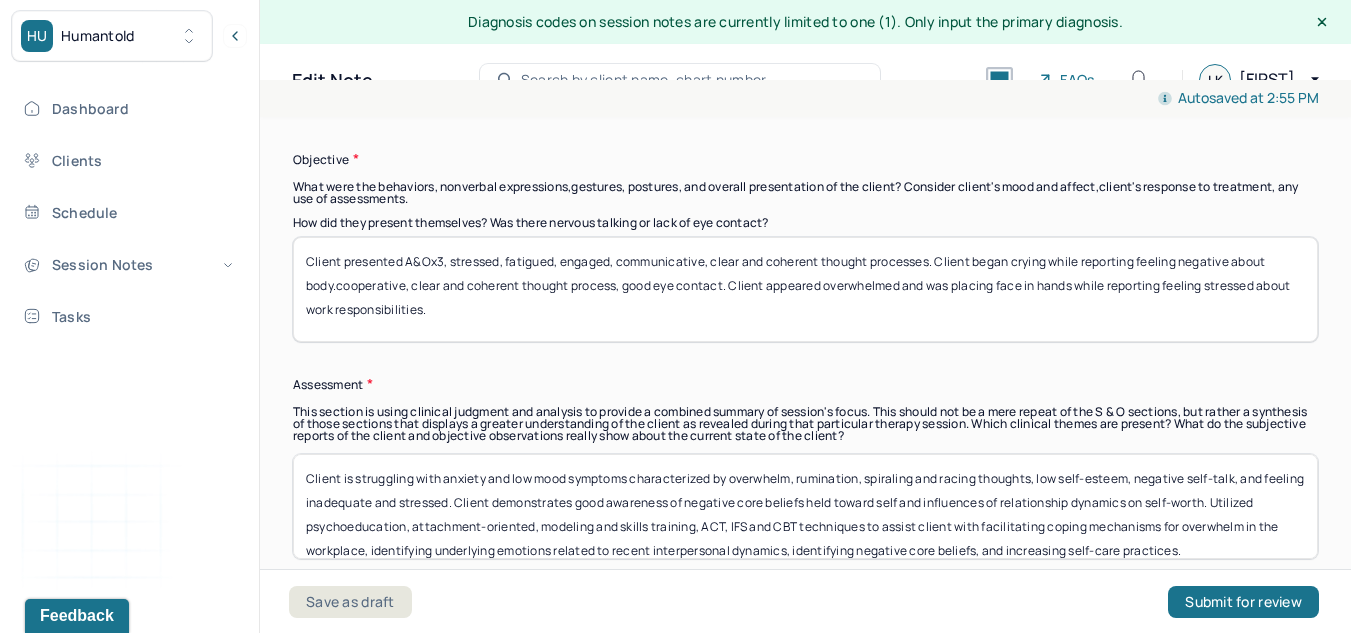 drag, startPoint x: 483, startPoint y: 303, endPoint x: 335, endPoint y: 295, distance: 148.21606 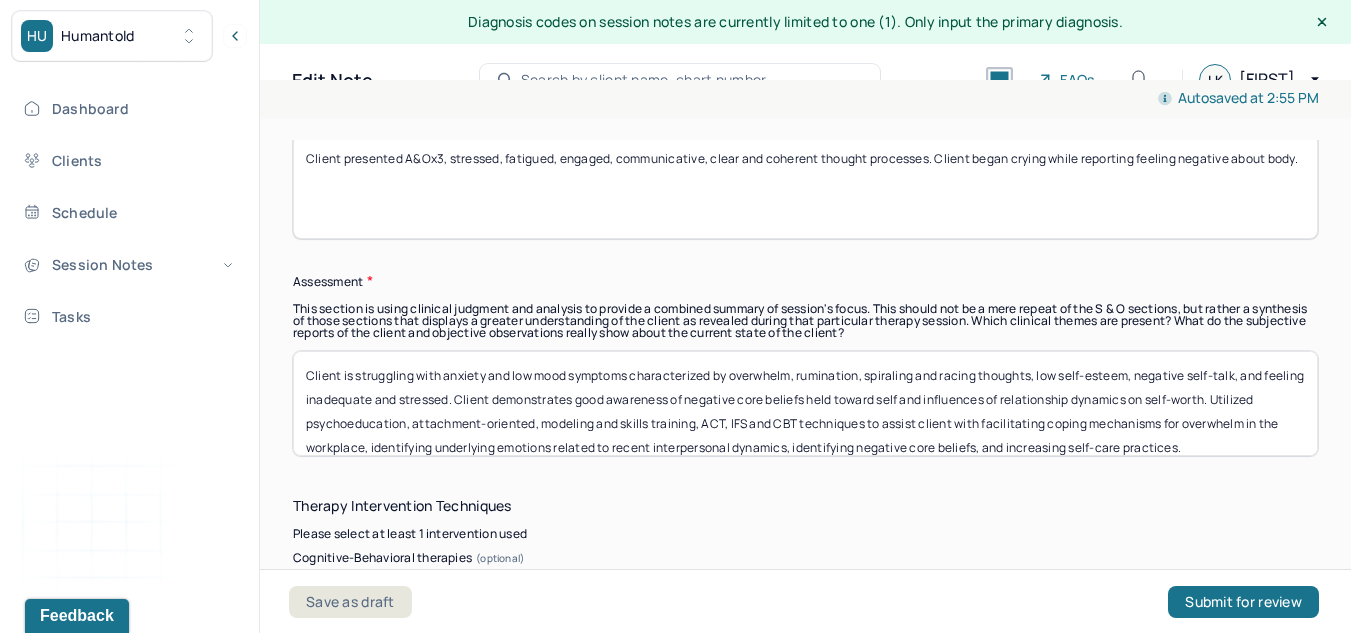 scroll, scrollTop: 1851, scrollLeft: 0, axis: vertical 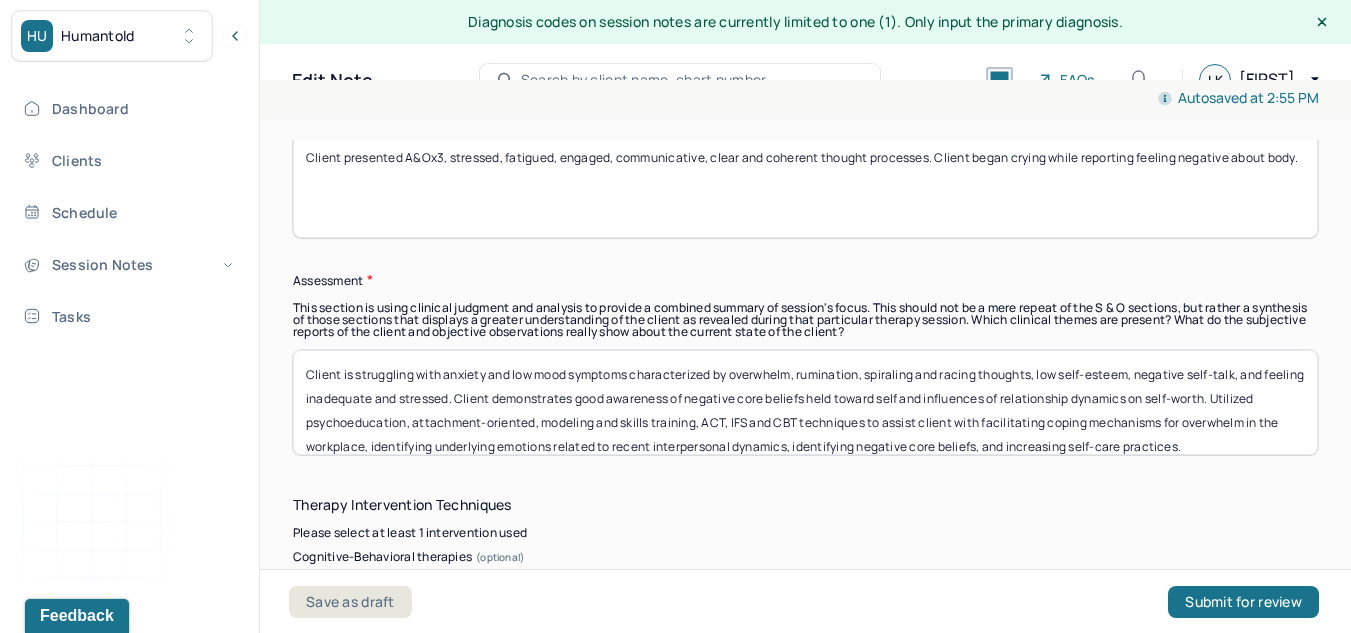 type on "Client presented A&Ox3, stressed, fatigued, engaged, communicative, clear and coherent thought processes. Client began crying while reporting feeling negative about body." 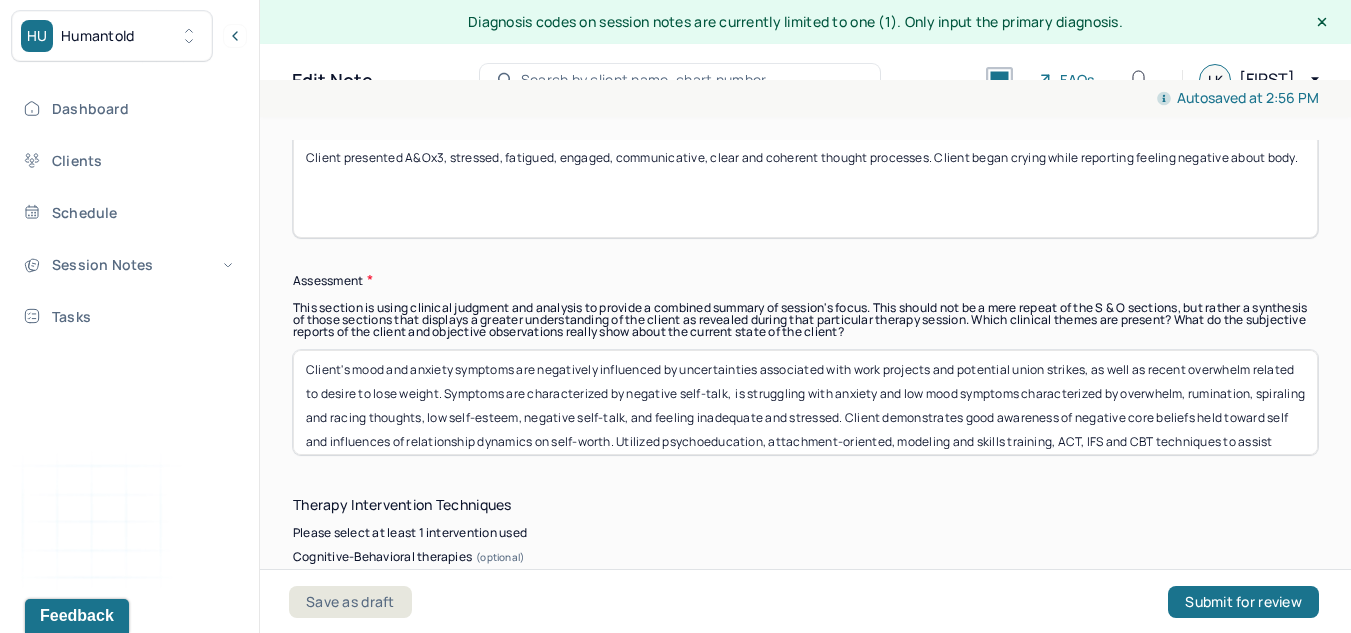 scroll, scrollTop: 6, scrollLeft: 0, axis: vertical 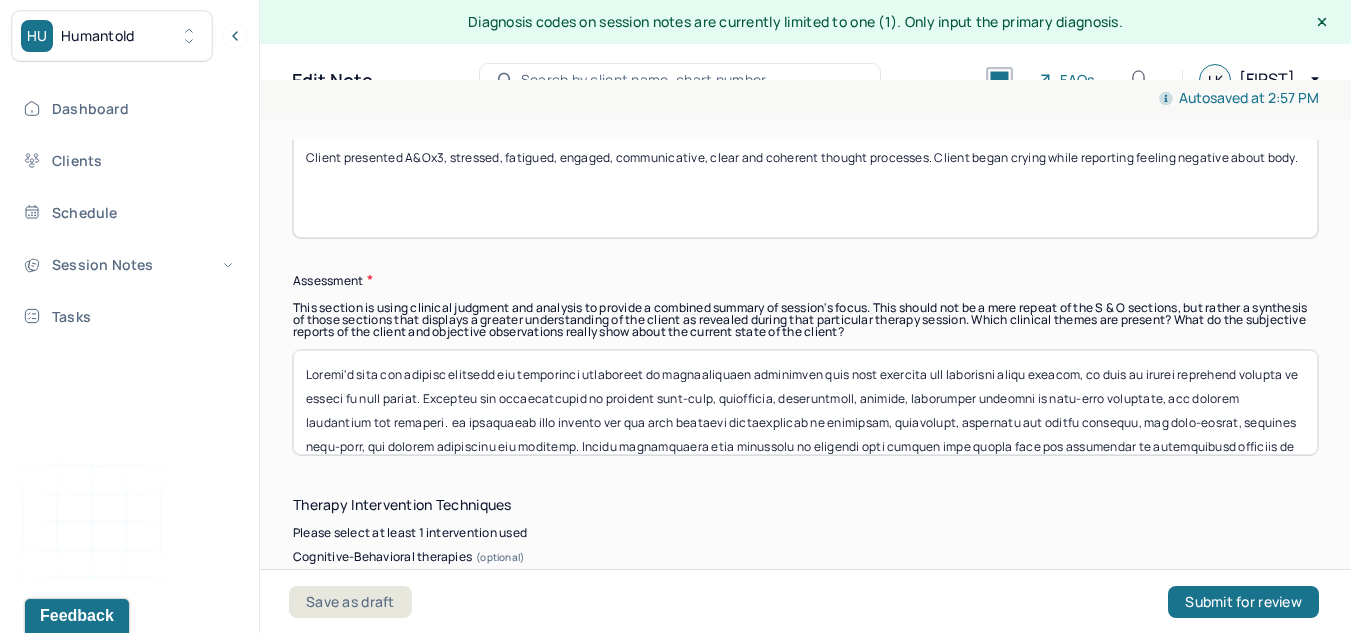 drag, startPoint x: 514, startPoint y: 407, endPoint x: 489, endPoint y: 423, distance: 29.681644 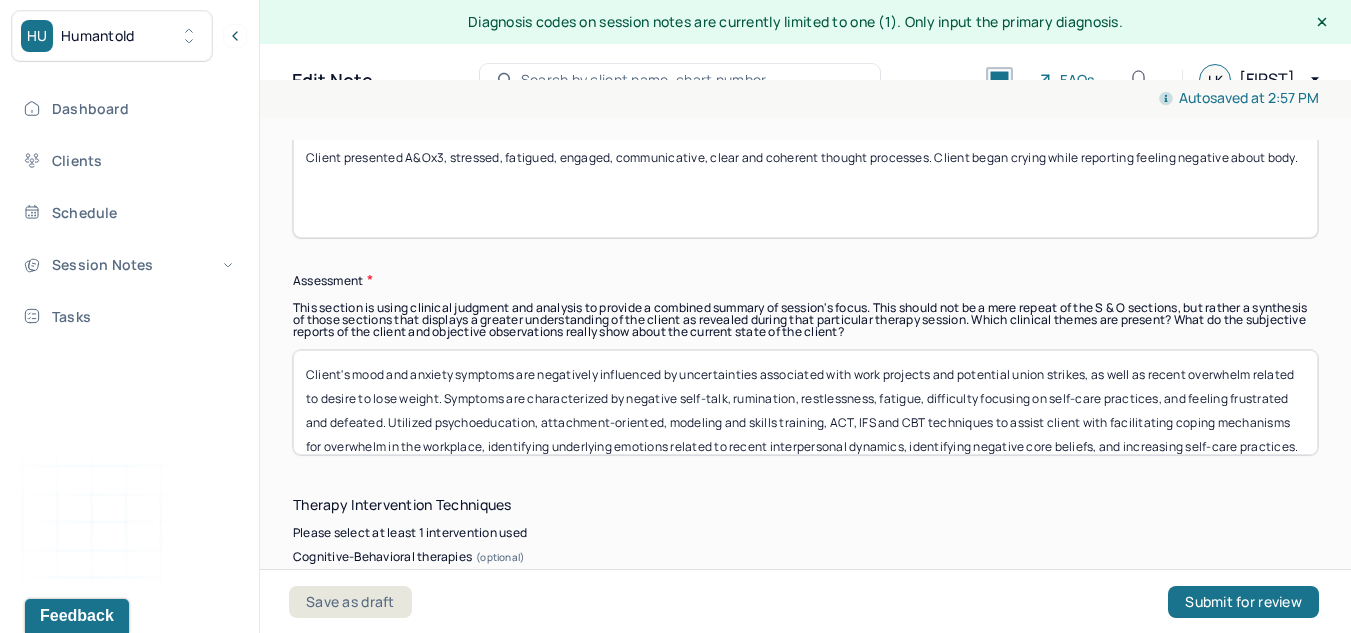 click on "Client's mood and anxiety symptoms are negatively influenced by uncertainties associated with work projects and potential union strikes, as well as recent overwhelm related to desire to lose weight. Symptoms are characterized by negative self-talk, rumination, restlessness, fatigue, difficulty focusing on self-care practices, and feeling frustrated and defeated.. Utilized psychoeducation, attachment-oriented, modeling and skills training, ACT, IFS and CBT techniques to assist client with facilitating coping mechanisms for overwhelm in the workplace, identifying underlying emotions related to recent interpersonal dynamics, identifying negative core beliefs, and increasing self-care practices." at bounding box center [805, 402] 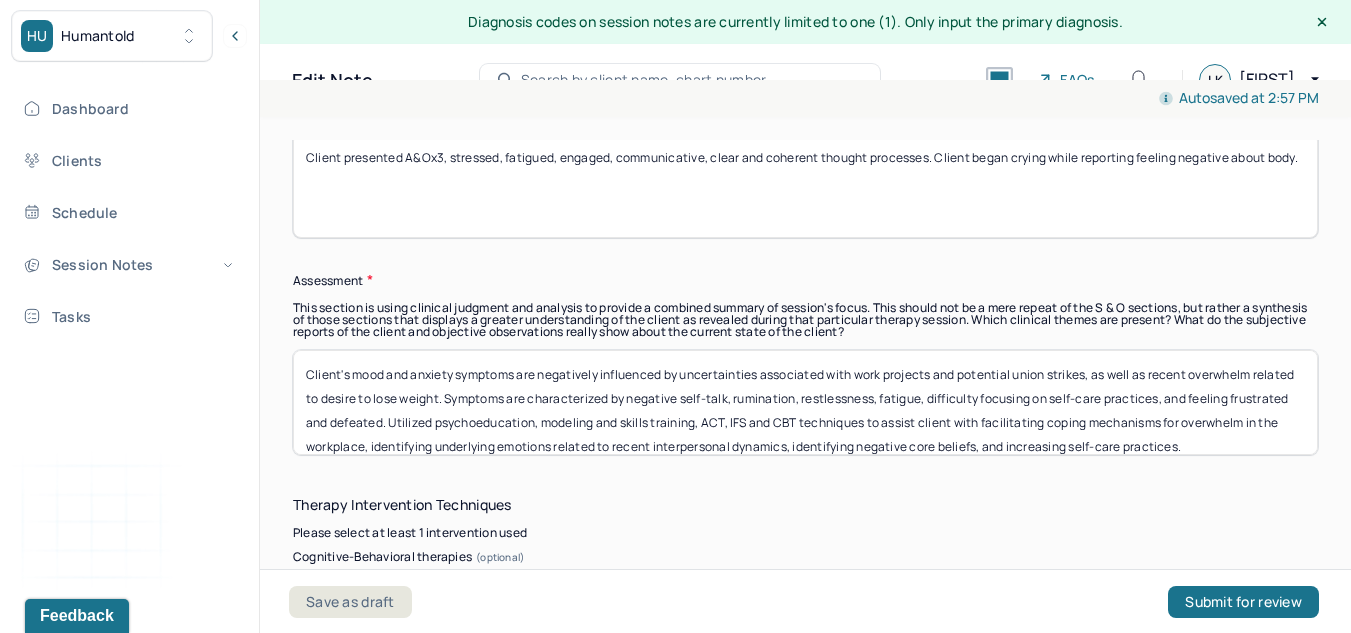 click on "Client's mood and anxiety symptoms are negatively influenced by uncertainties associated with work projects and potential union strikes, as well as recent overwhelm related to desire to lose weight. Symptoms are characterized by negative self-talk, rumination, restlessness, fatigue, difficulty focusing on self-care practices, and feeling frustrated and defeated. Utilized psychoeducation, modeling and skills training, ACT, IFS and CBT techniques to assist client with facilitating coping mechanisms for overwhelm in the workplace, identifying underlying emotions related to recent interpersonal dynamics, identifying negative core beliefs, and increasing self-care practices." at bounding box center [805, 402] 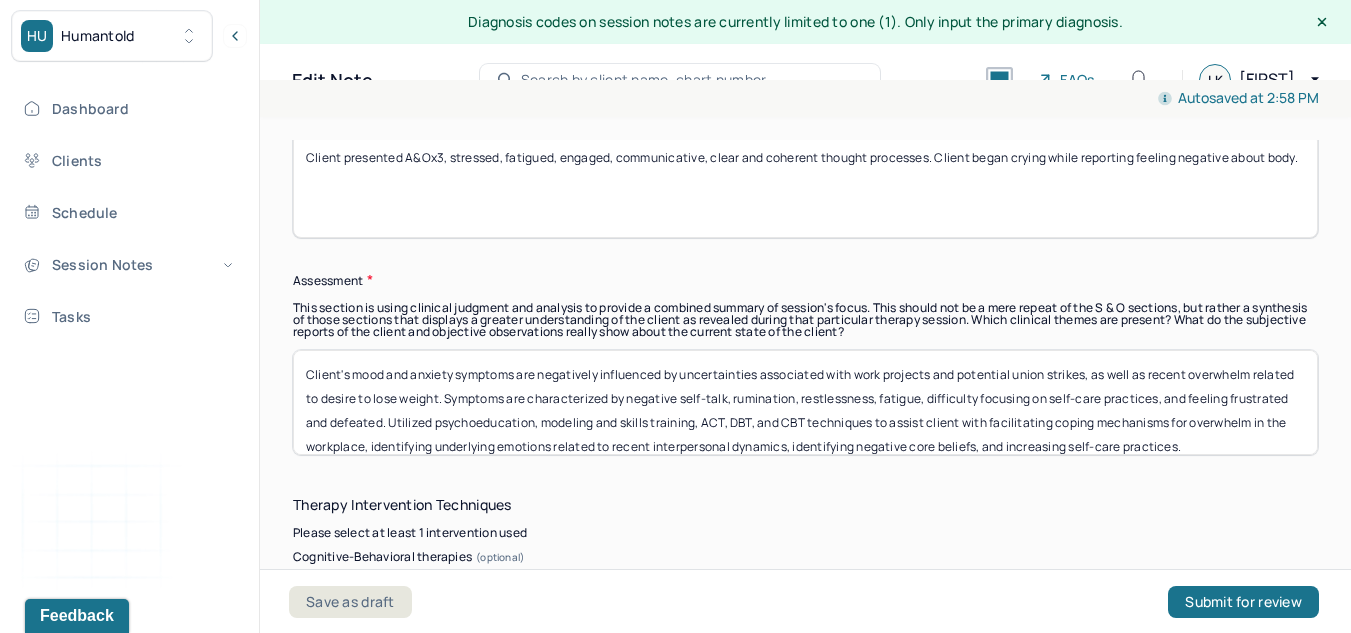 click on "Client's mood and anxiety symptoms are negatively influenced by uncertainties associated with work projects and potential union strikes, as well as recent overwhelm related to desire to lose weight. Symptoms are characterized by negative self-talk, rumination, restlessness, fatigue, difficulty focusing on self-care practices, and feeling frustrated and defeated. Utilized psychoeducation, modeling and skills training, ACT, DBT, and CBT techniques to assist client with facilitating coping mechanisms for overwhelm in the workplace, identifying underlying emotions related to recent interpersonal dynamics, identifying negative core beliefs, and increasing self-care practices." at bounding box center [805, 402] 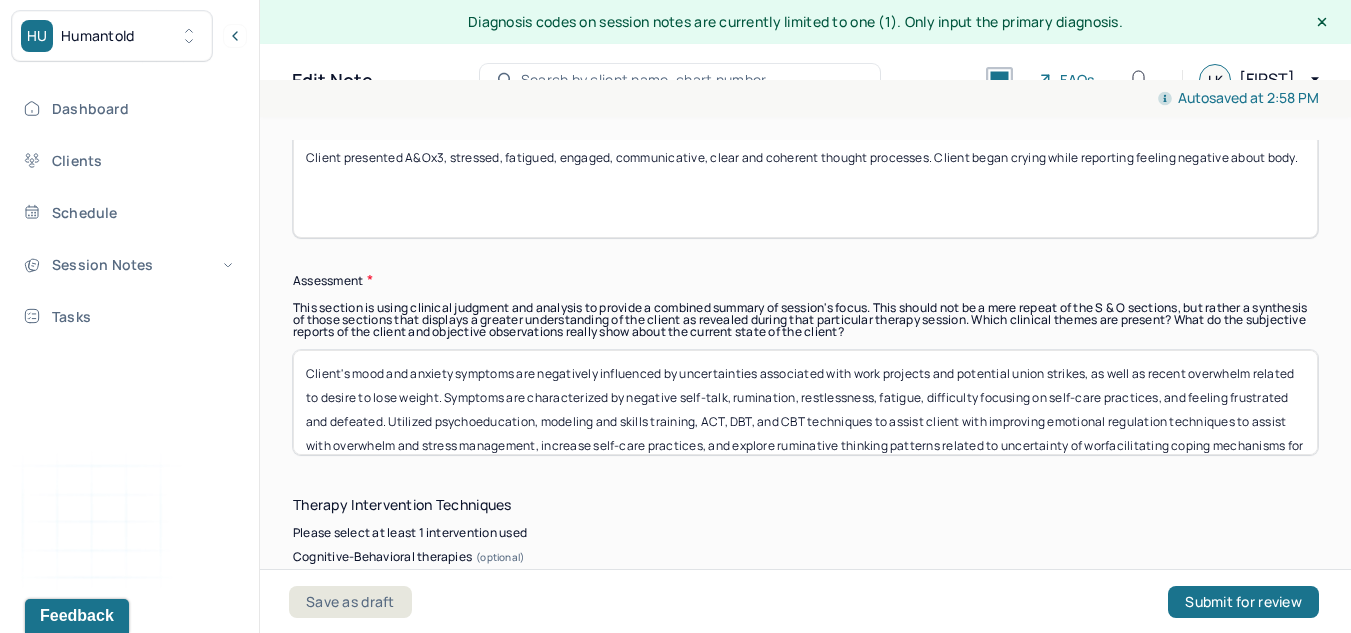 scroll, scrollTop: 25, scrollLeft: 0, axis: vertical 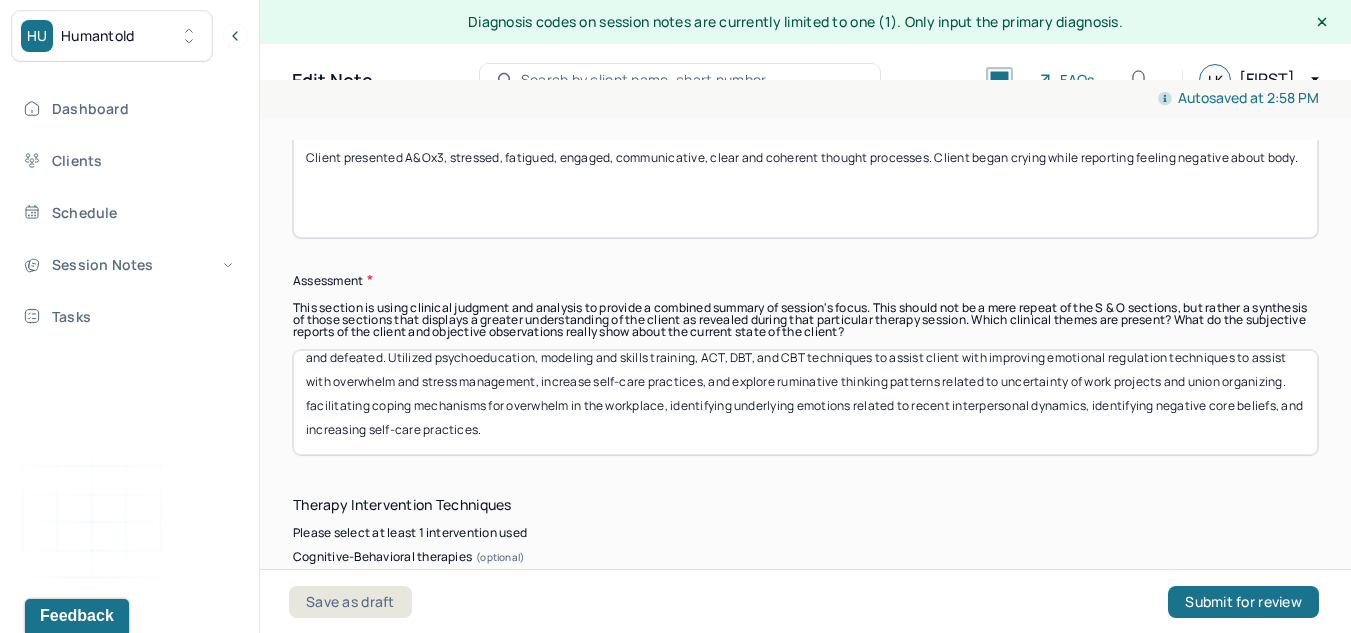drag, startPoint x: 484, startPoint y: 447, endPoint x: 697, endPoint y: 465, distance: 213.75922 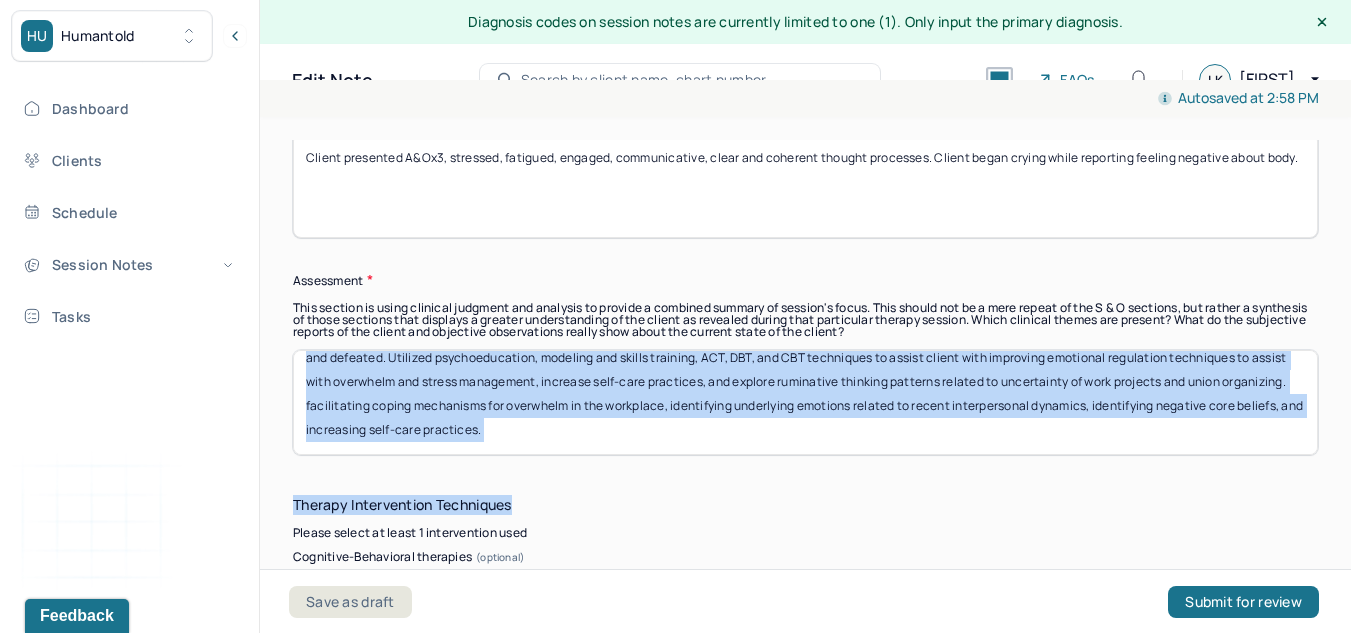 drag, startPoint x: 697, startPoint y: 465, endPoint x: 716, endPoint y: 440, distance: 31.400637 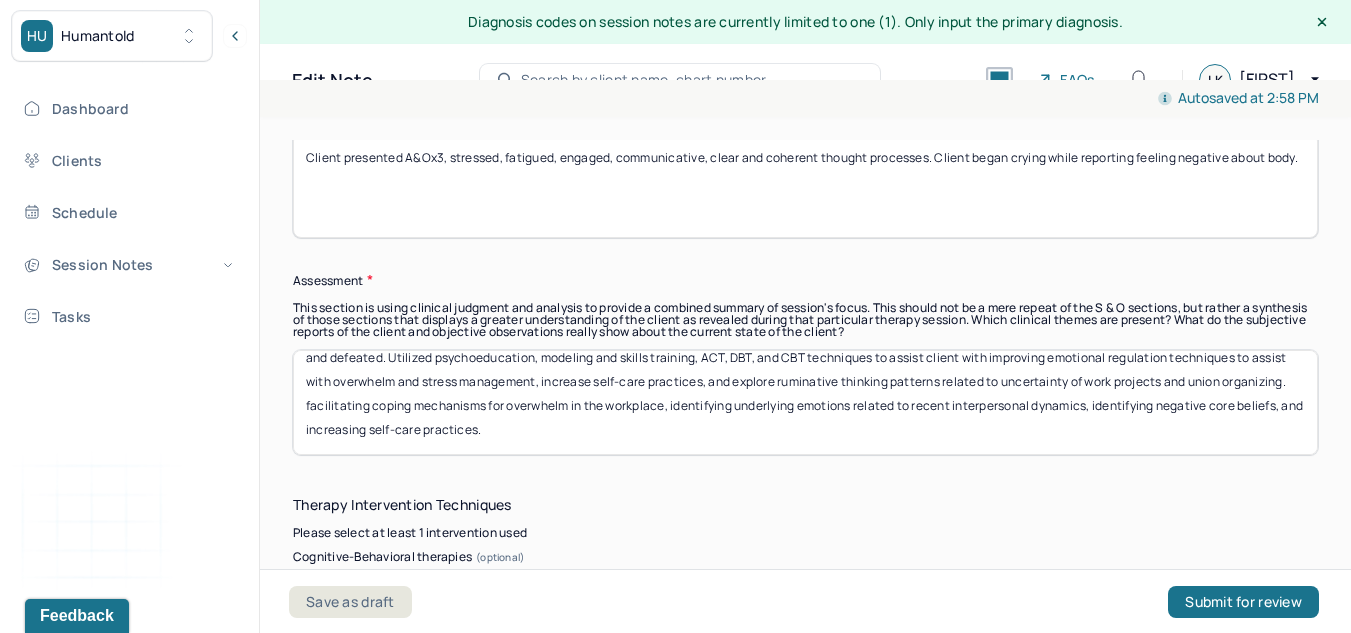 click on "Client's mood and anxiety symptoms are negatively influenced by uncertainties associated with work projects and potential union strikes, as well as recent overwhelm related to desire to lose weight. Symptoms are characterized by negative self-talk, rumination, restlessness, fatigue, difficulty focusing on self-care practices, and feeling frustrated and defeated. Utilized psychoeducation, modeling and skills training, ACT, DBT, and CBT techniques to assist client with improving emotional regulation techniques to assist with overwhelm and stress management, increase self-care practices, and explore ruminative thinking patterns related to uncertainty of work projects and union organizing. facilitating coping mechanisms for overwhelm in the workplace, identifying underlying emotions related to recent interpersonal dynamics, identifying negative core beliefs, and increasing self-care practices." at bounding box center [805, 402] 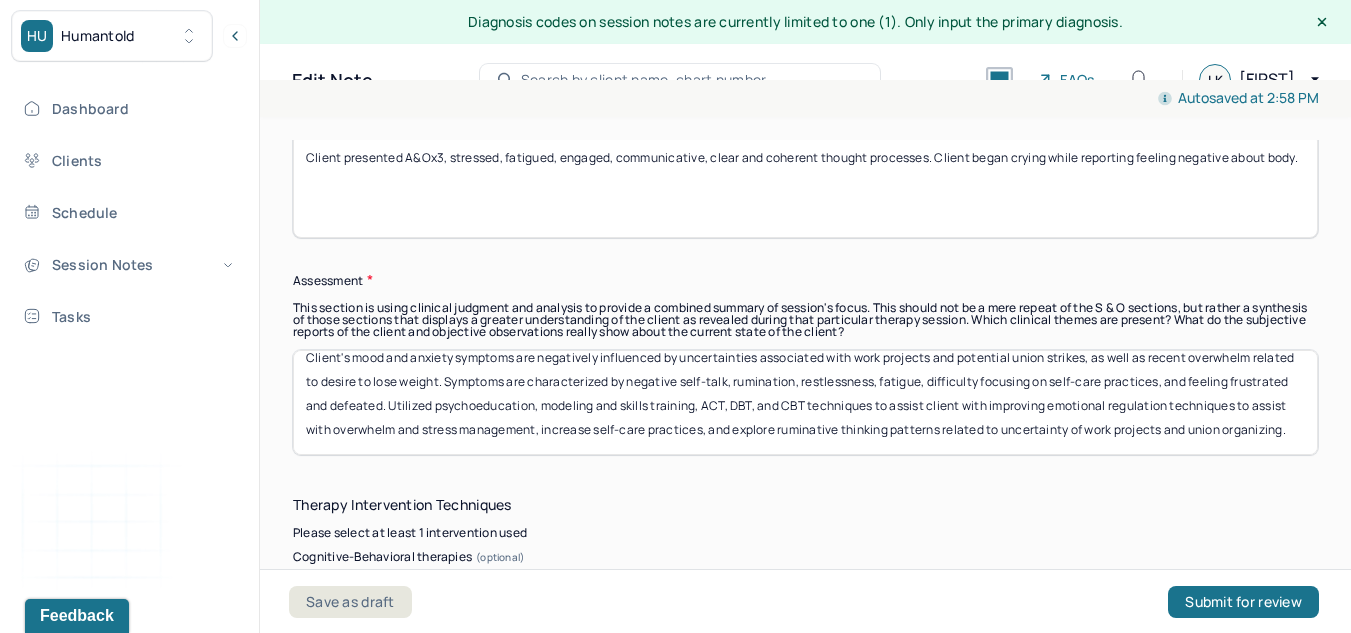 scroll, scrollTop: 41, scrollLeft: 0, axis: vertical 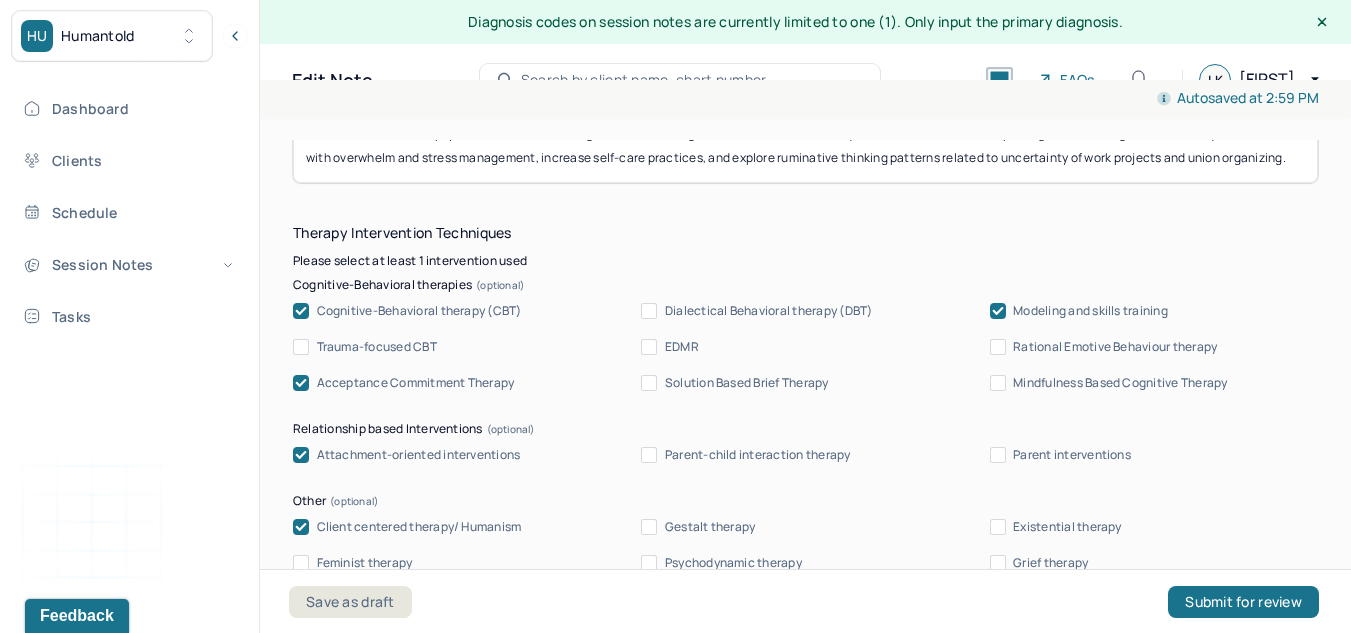 type on "Client's mood and anxiety symptoms are negatively influenced by uncertainties associated with work projects and potential union strikes, as well as recent overwhelm related to desire to lose weight. Symptoms are characterized by negative self-talk, rumination, restlessness, fatigue, difficulty focusing on self-care practices, and feeling frustrated and defeated. Utilized psychoeducation, modeling and skills training, ACT, DBT, and CBT techniques to assist client with improving emotional regulation techniques to assist with overwhelm and stress management, increase self-care practices, and explore ruminative thinking patterns related to uncertainty of work projects and union organizing." 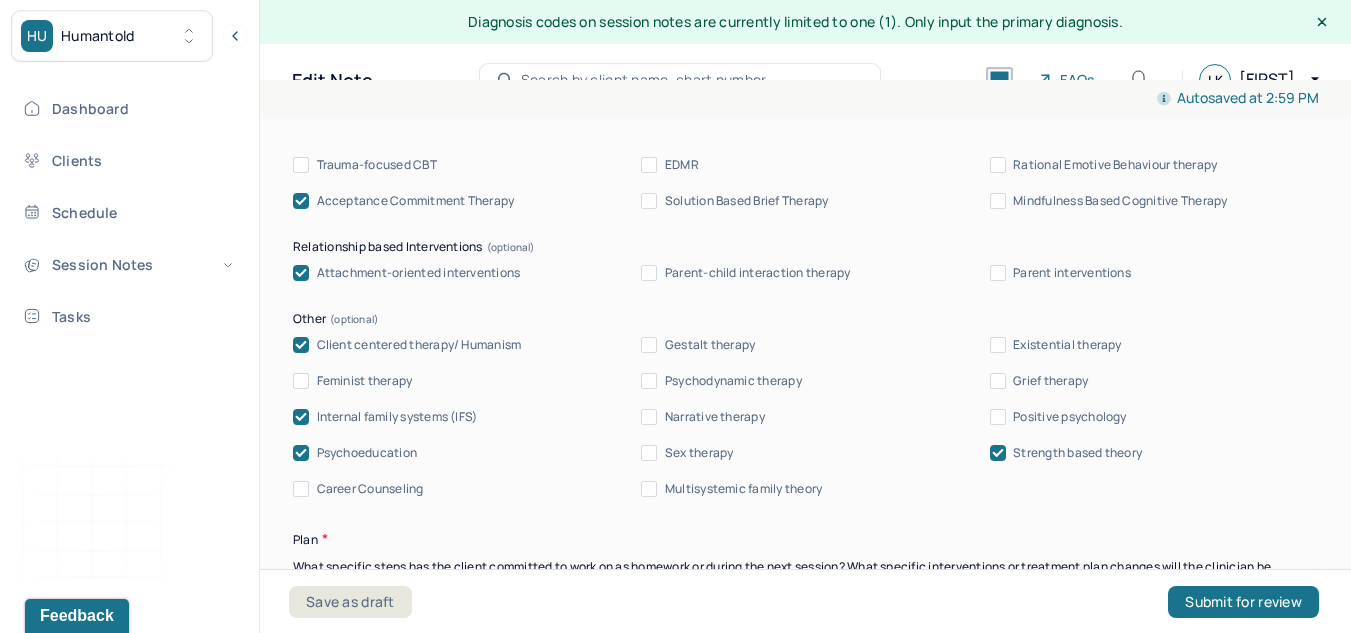 scroll, scrollTop: 2304, scrollLeft: 0, axis: vertical 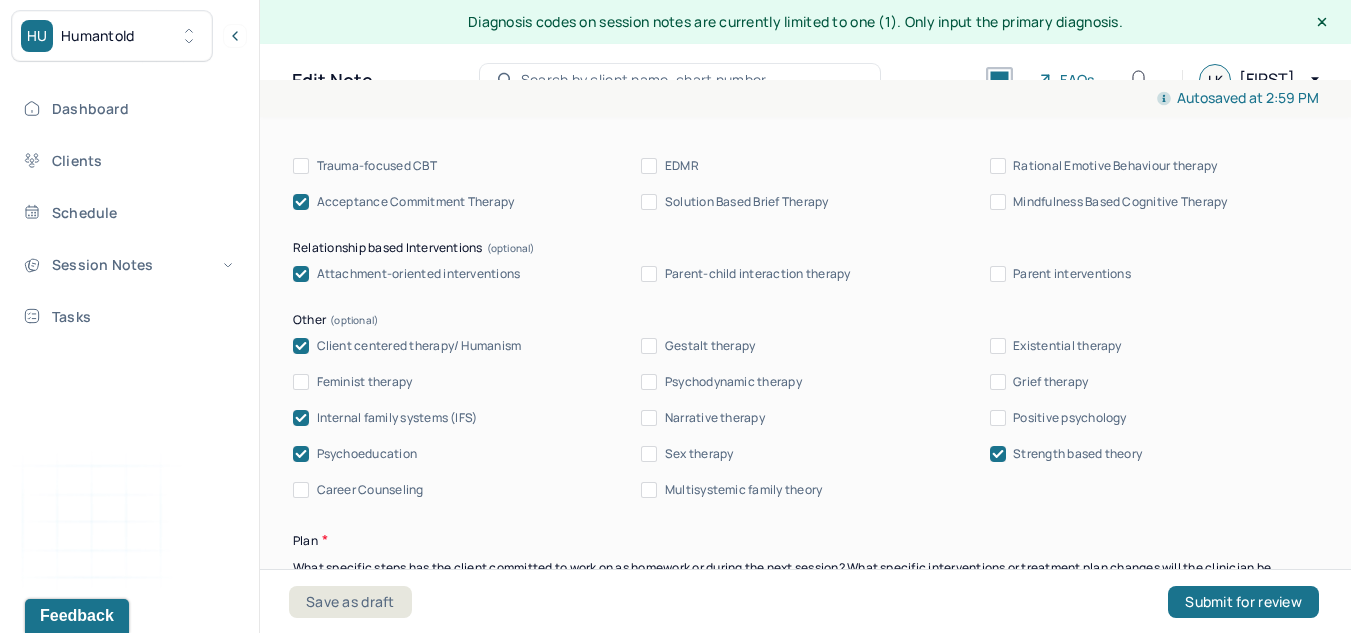 click 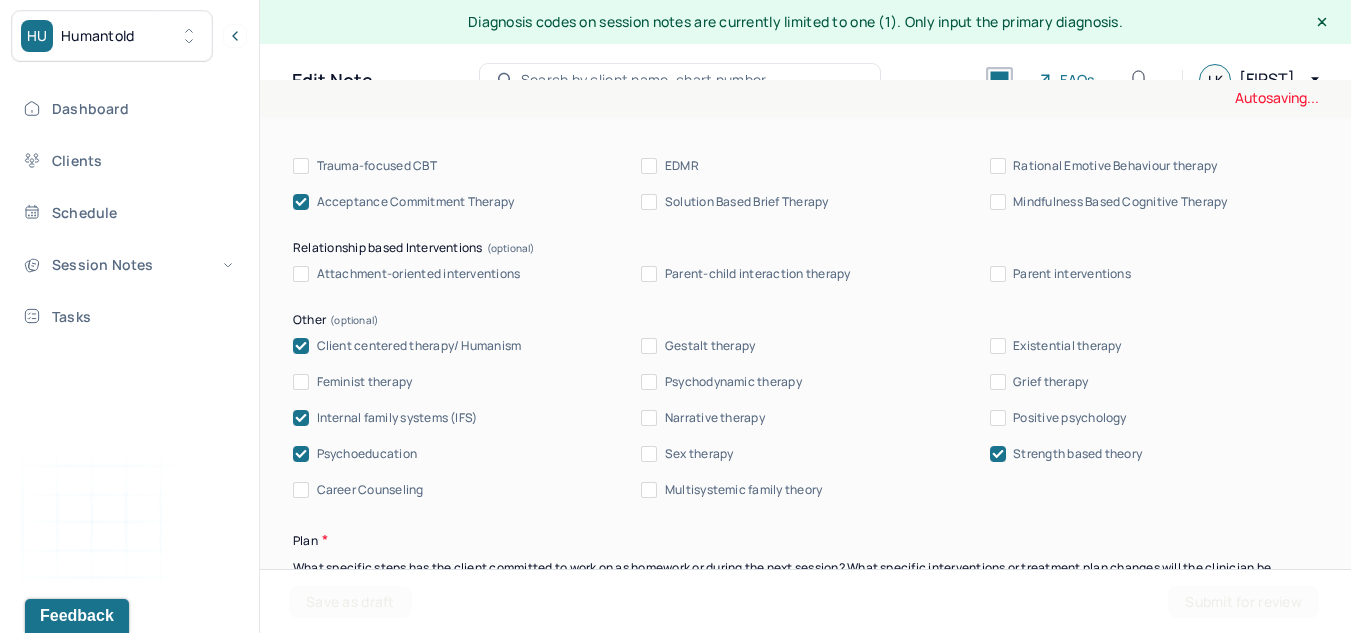 click at bounding box center (301, 418) 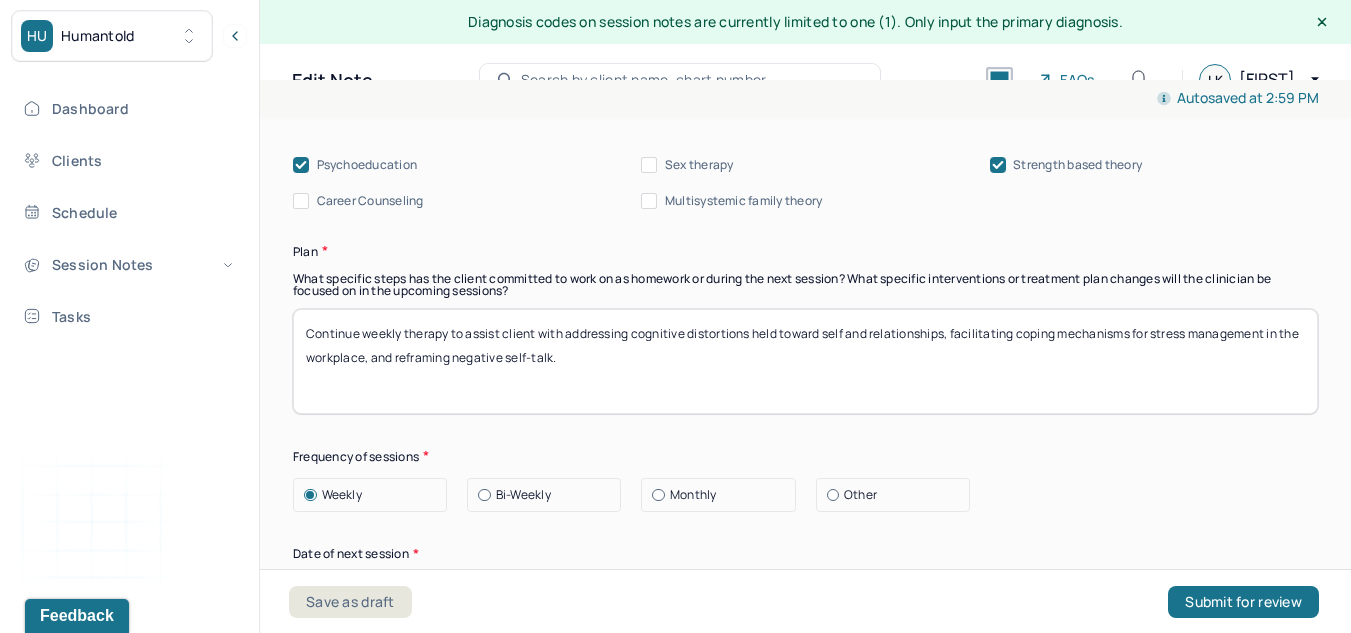 scroll, scrollTop: 2592, scrollLeft: 0, axis: vertical 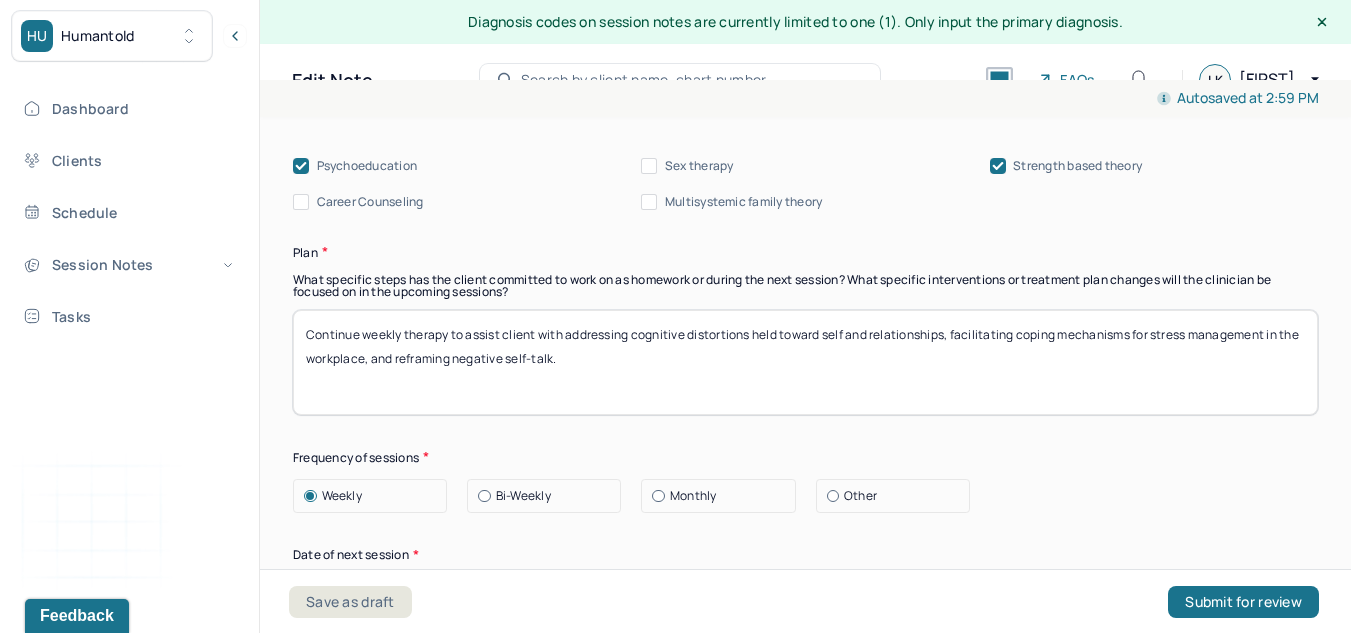 click on "Continue weekly therapy to assist client with addressing cognitive distortions held toward self and relationships, facilitating coping mechanisms for stress management in the workplace, and reframing negative self-talk." at bounding box center [805, 362] 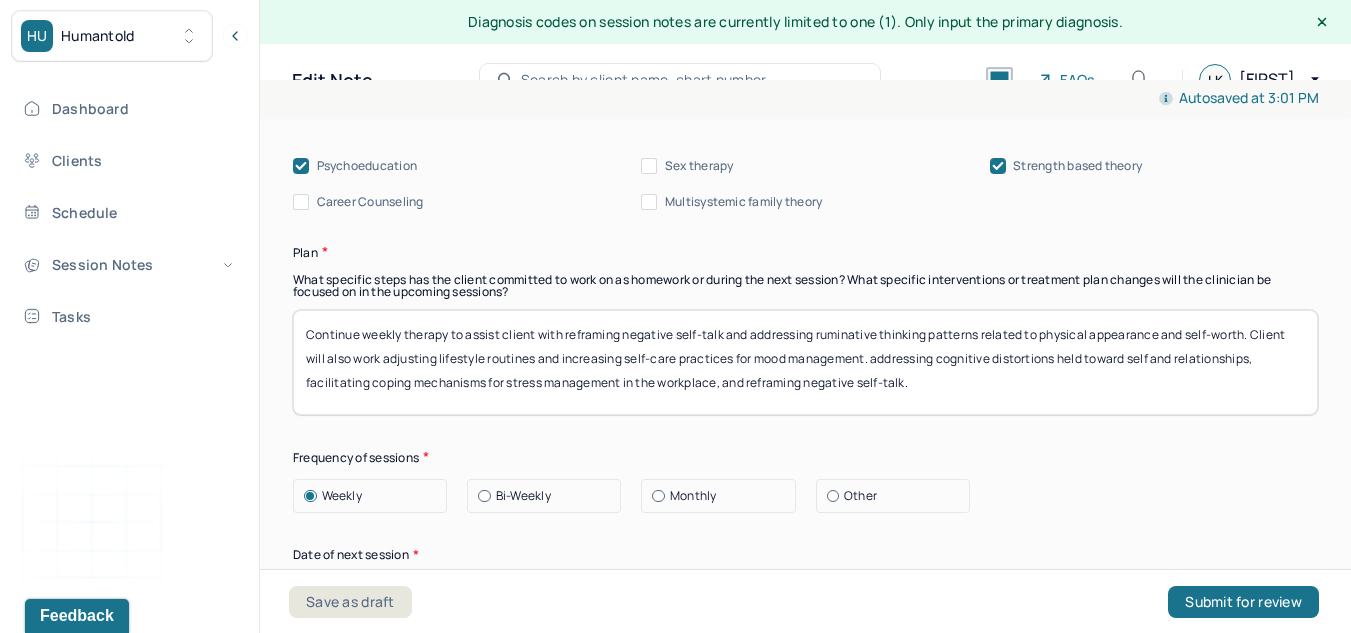 drag, startPoint x: 935, startPoint y: 380, endPoint x: 876, endPoint y: 356, distance: 63.694584 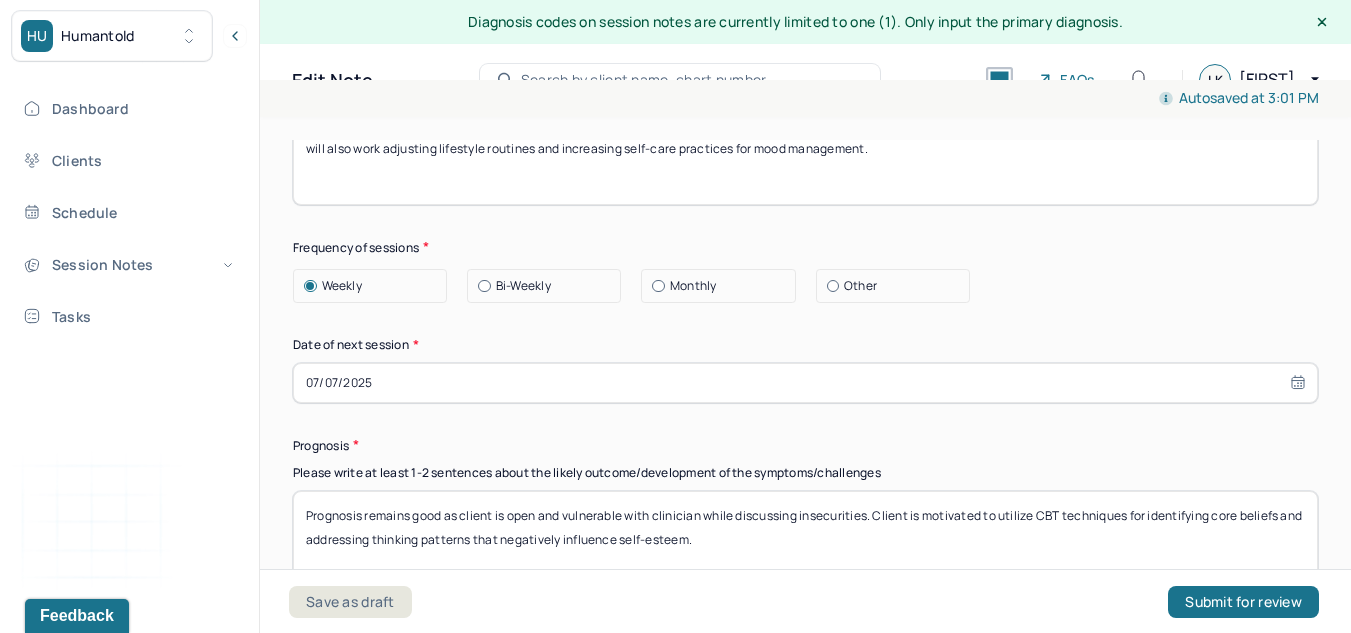 scroll, scrollTop: 2809, scrollLeft: 0, axis: vertical 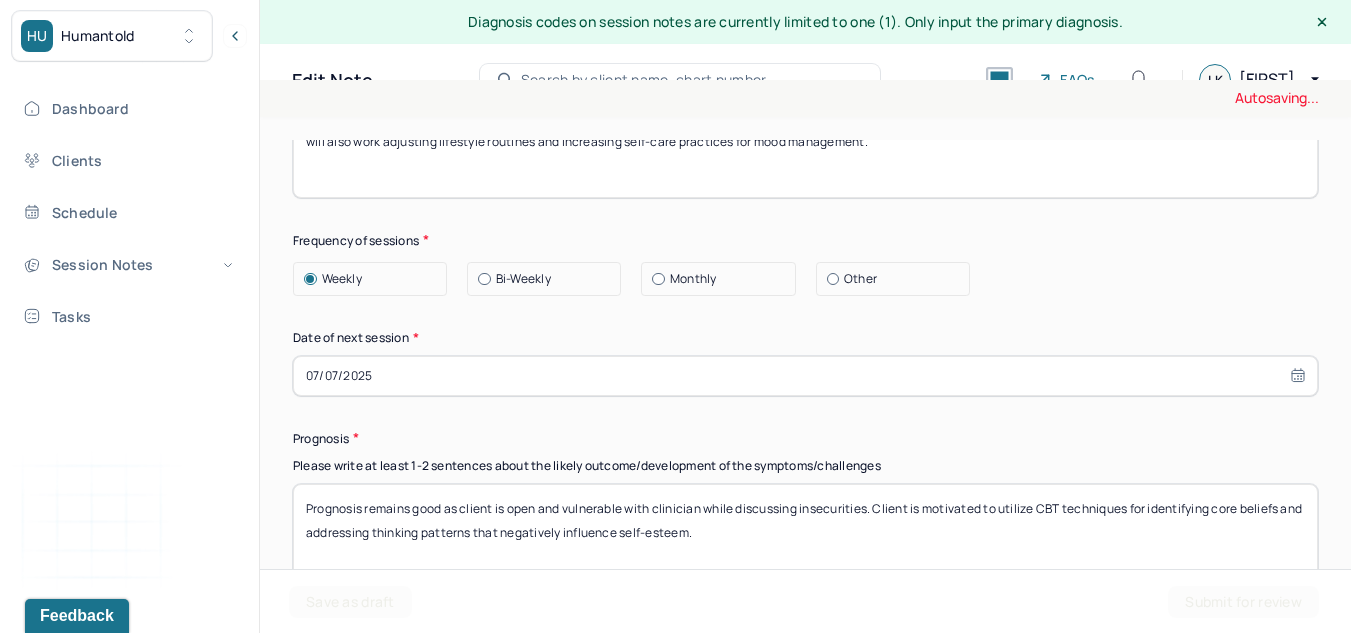 type on "Continue weekly therapy to assist client with reframing negative self-talk and addressing ruminative thinking patterns related to physical appearance and self-worth. Client will also work adjusting lifestyle routines and increasing self-care practices for mood management." 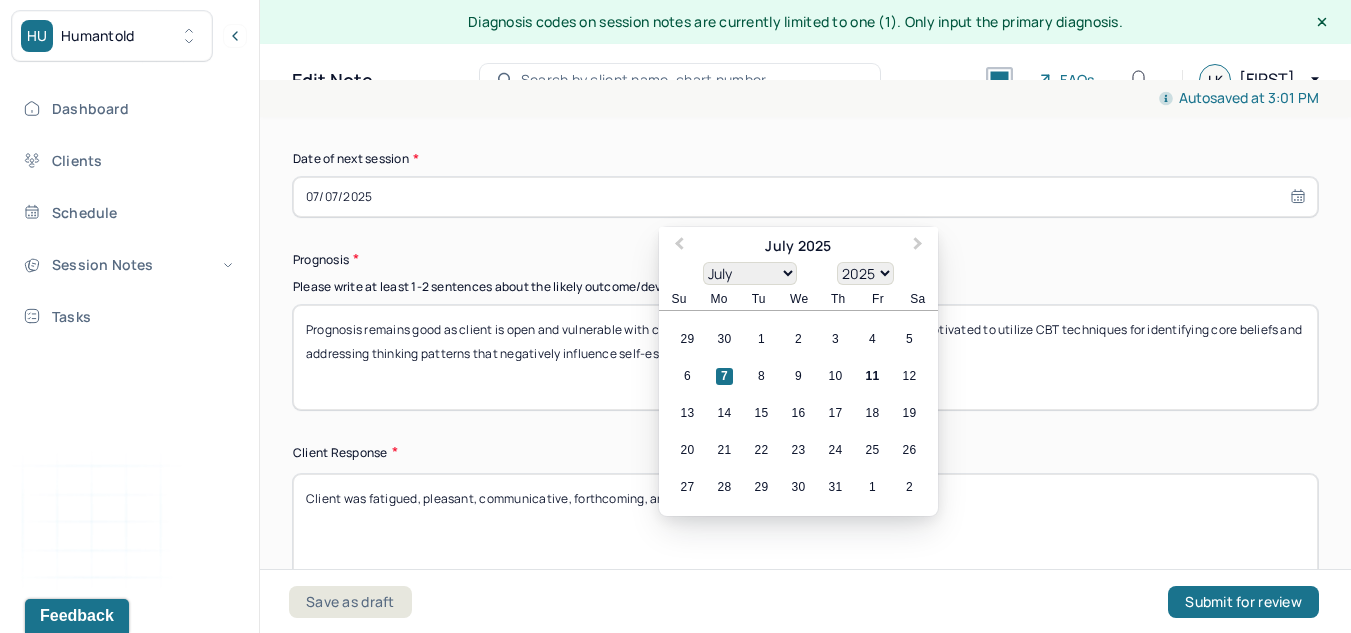 scroll, scrollTop: 2989, scrollLeft: 0, axis: vertical 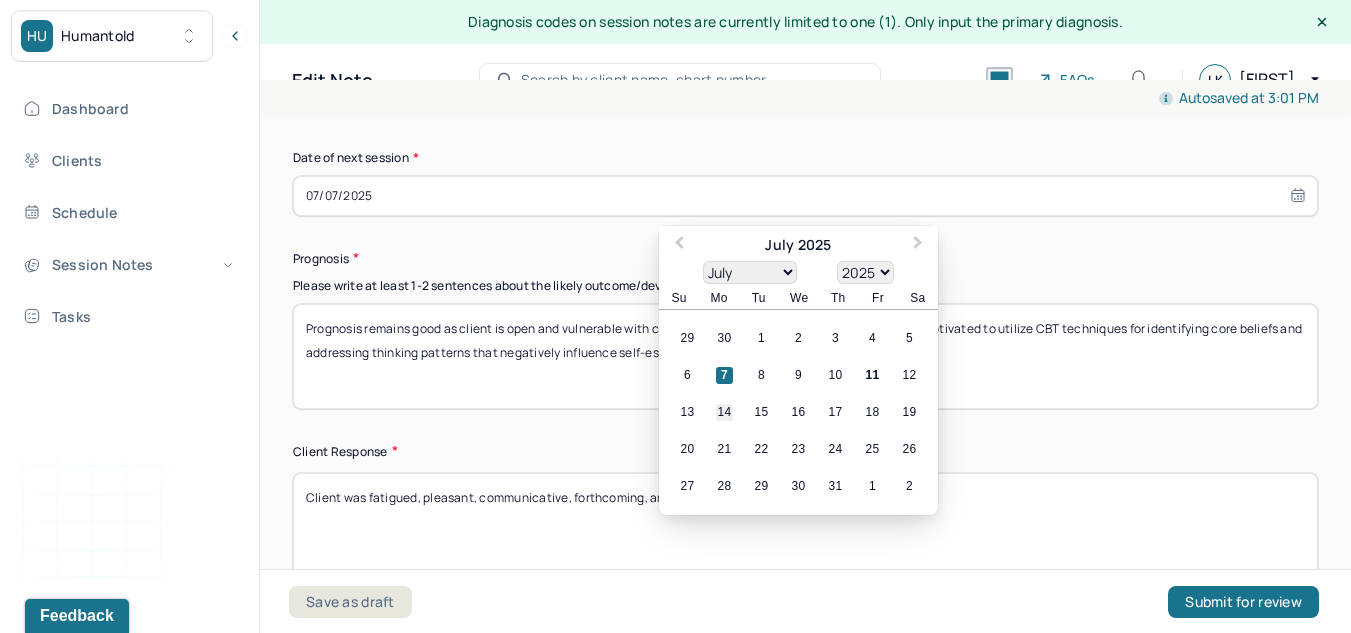 click on "14" at bounding box center [724, 412] 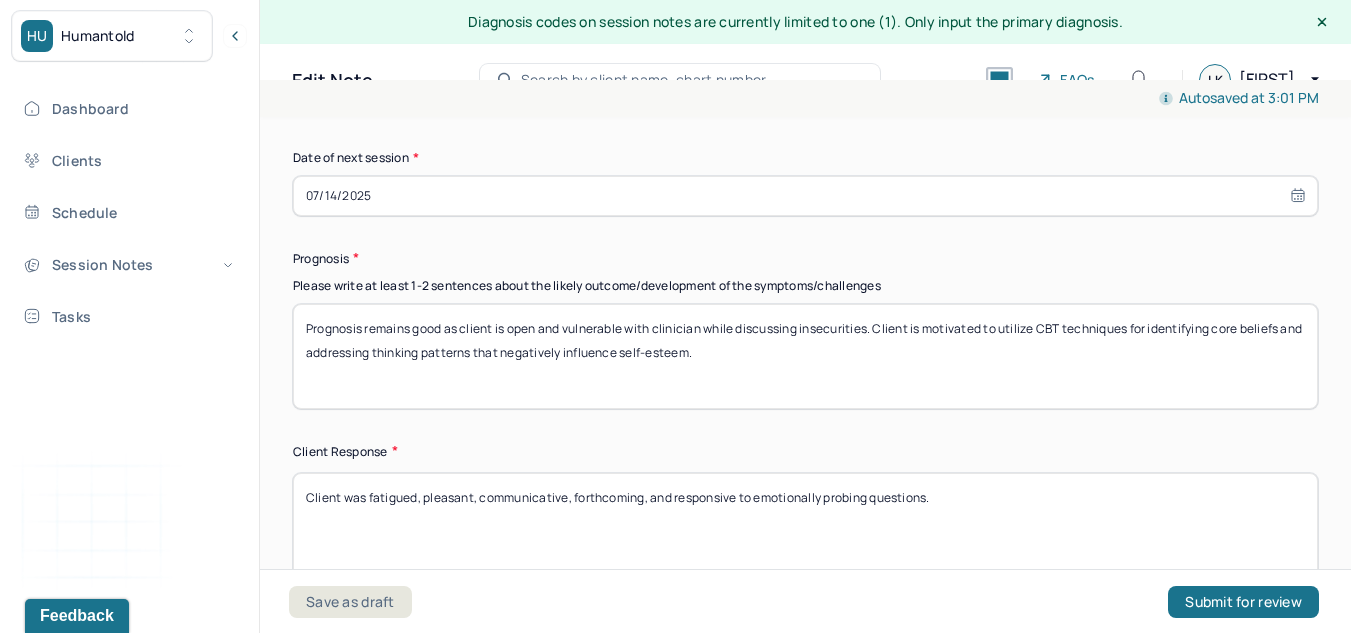 click on "Prognosis remains good as client is open and vulnerable with clinician while discussing insecurities. Client is motivated to utilize CBT techniques for identifying core beliefs and addressing thinking patterns that negatively influence self-esteem." at bounding box center [805, 356] 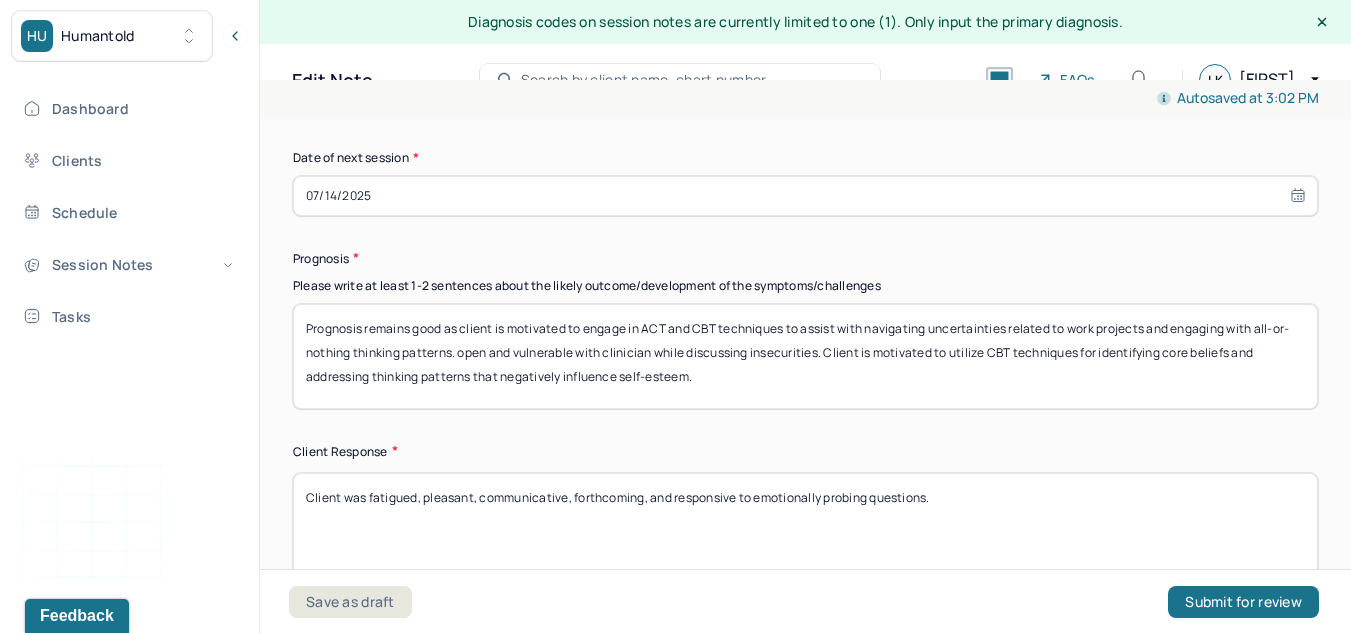drag, startPoint x: 709, startPoint y: 385, endPoint x: 506, endPoint y: 361, distance: 204.4138 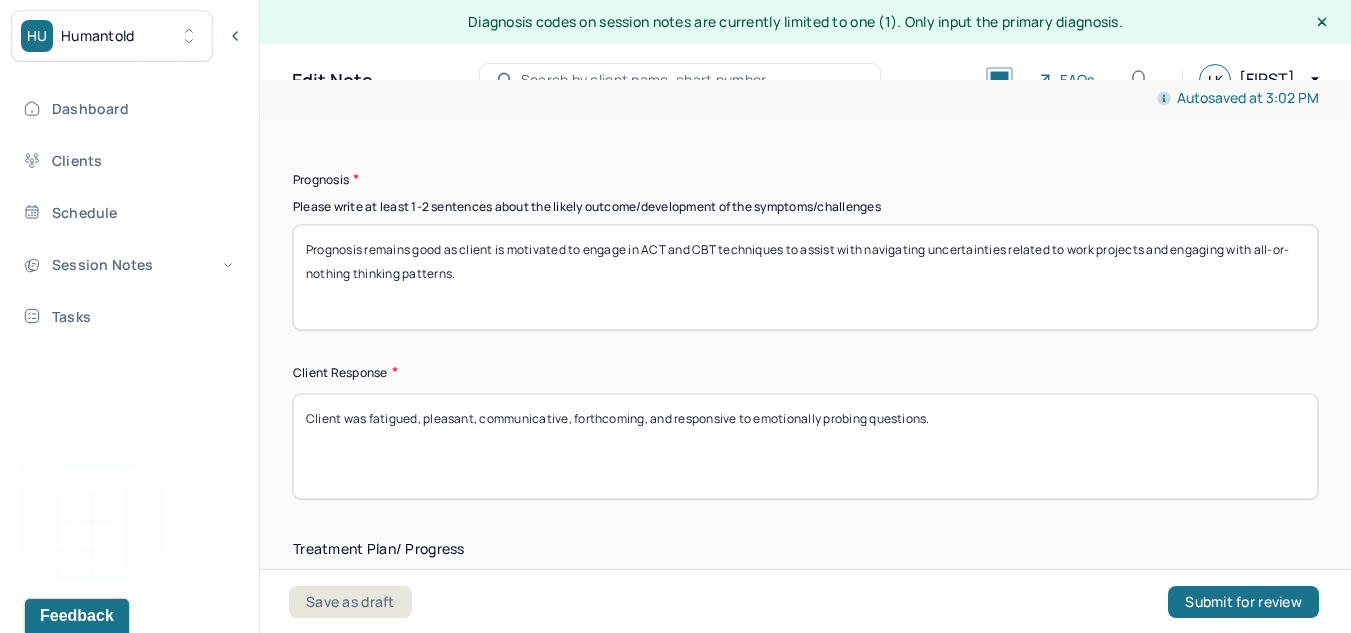 scroll, scrollTop: 3074, scrollLeft: 0, axis: vertical 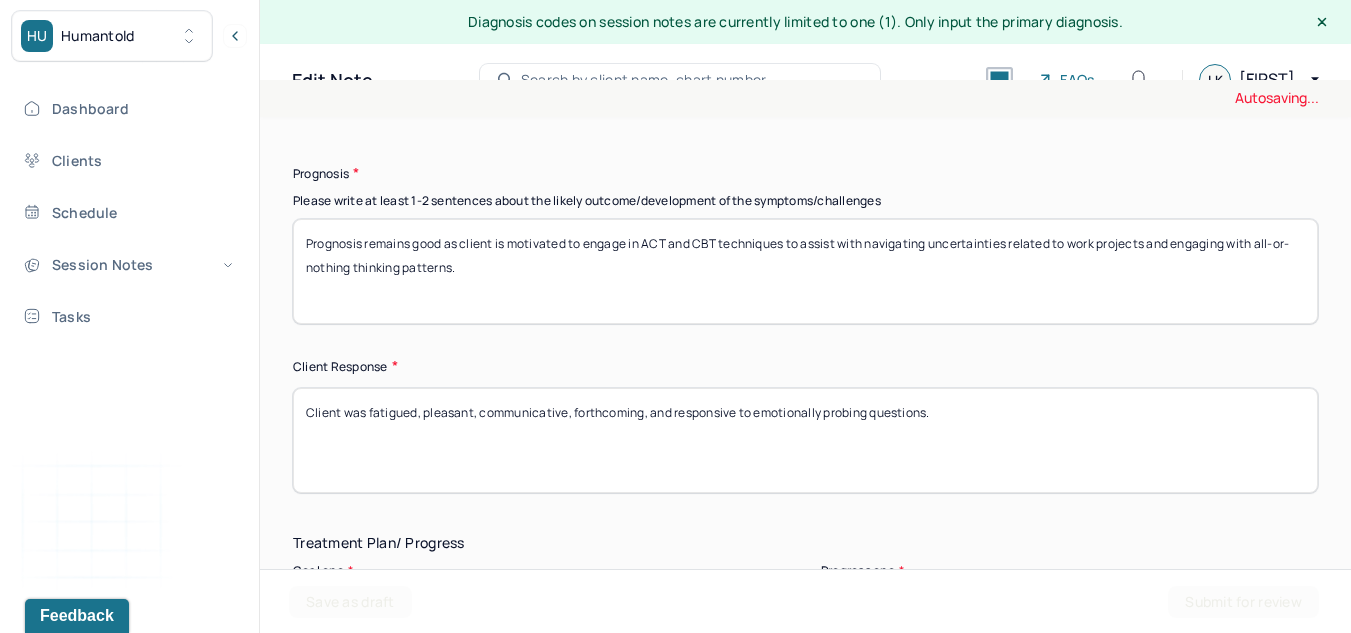 type on "Prognosis remains good as client is motivated to engage in ACT and CBT techniques to assist with navigating uncertainties related to work projects and engaging with all-or-nothing thinking patterns." 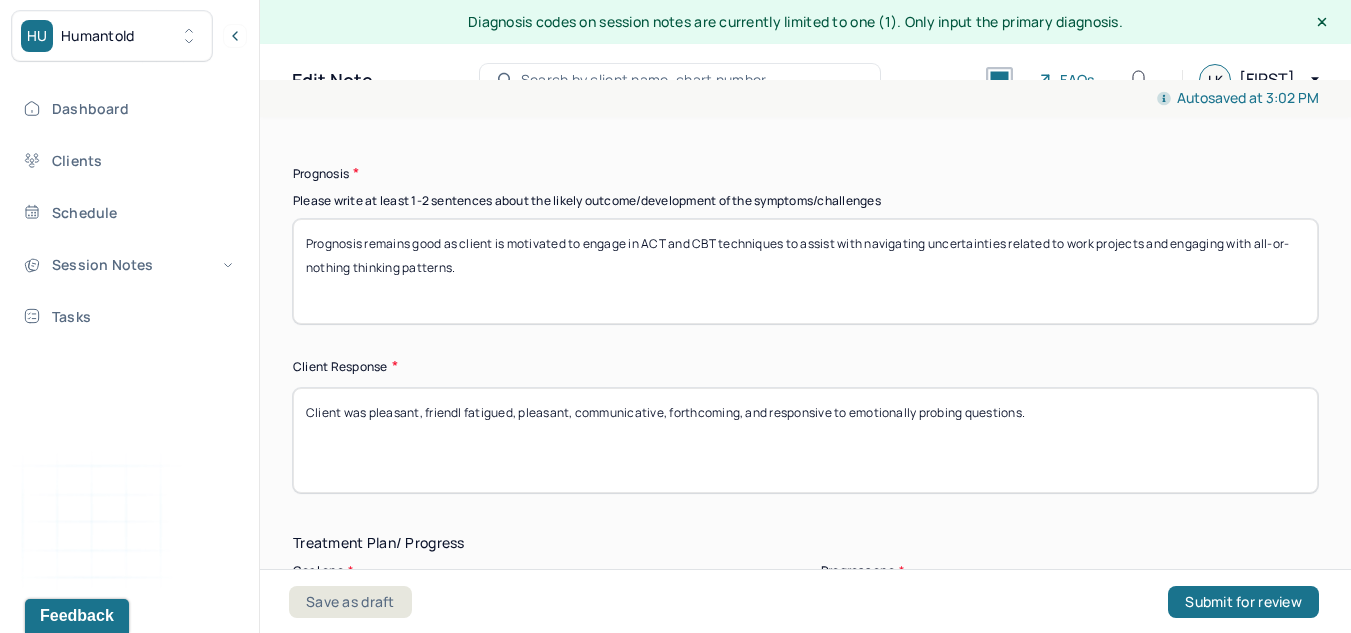 type on "Client was pleasant, friendly fatigued, pleasant, communicative, forthcoming, and responsive to emotionally probing questions." 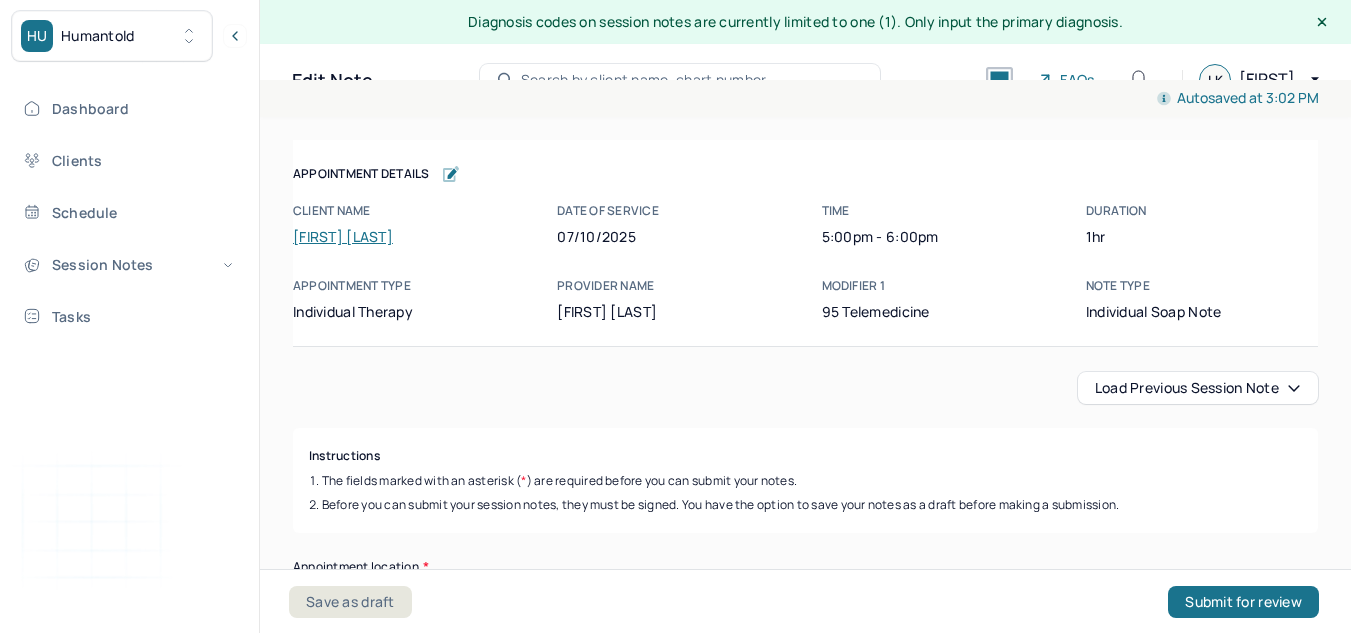 scroll, scrollTop: 0, scrollLeft: 0, axis: both 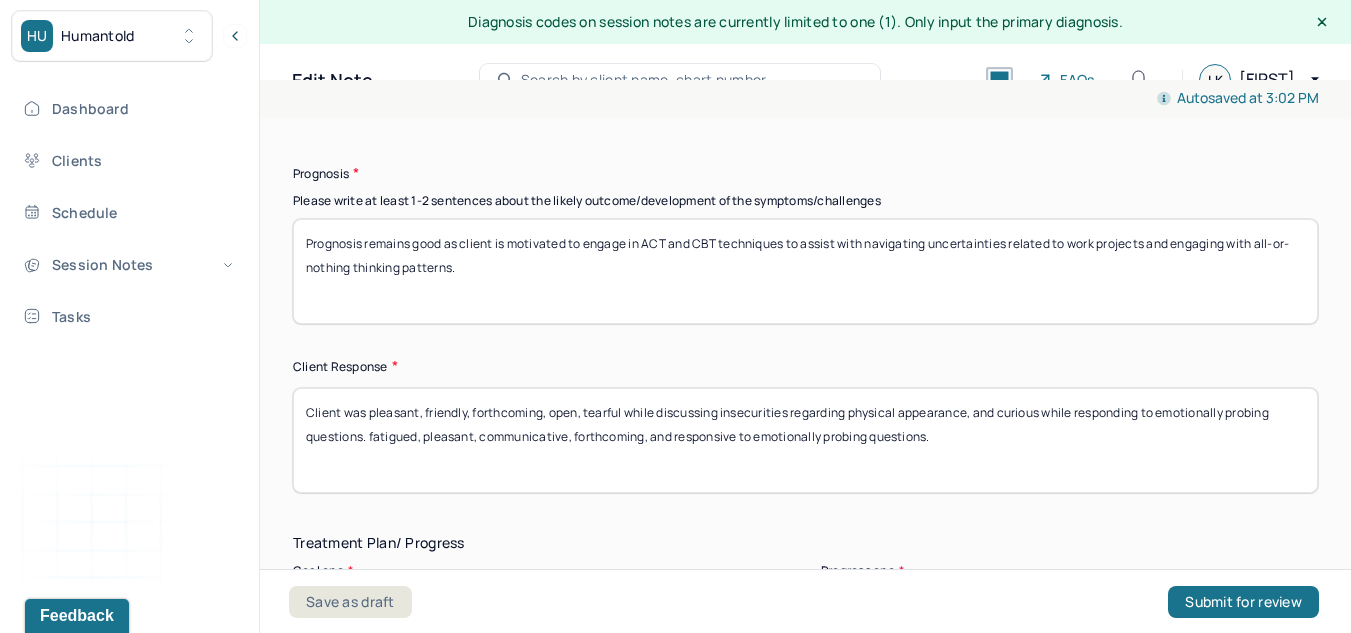 drag, startPoint x: 957, startPoint y: 449, endPoint x: 372, endPoint y: 459, distance: 585.08545 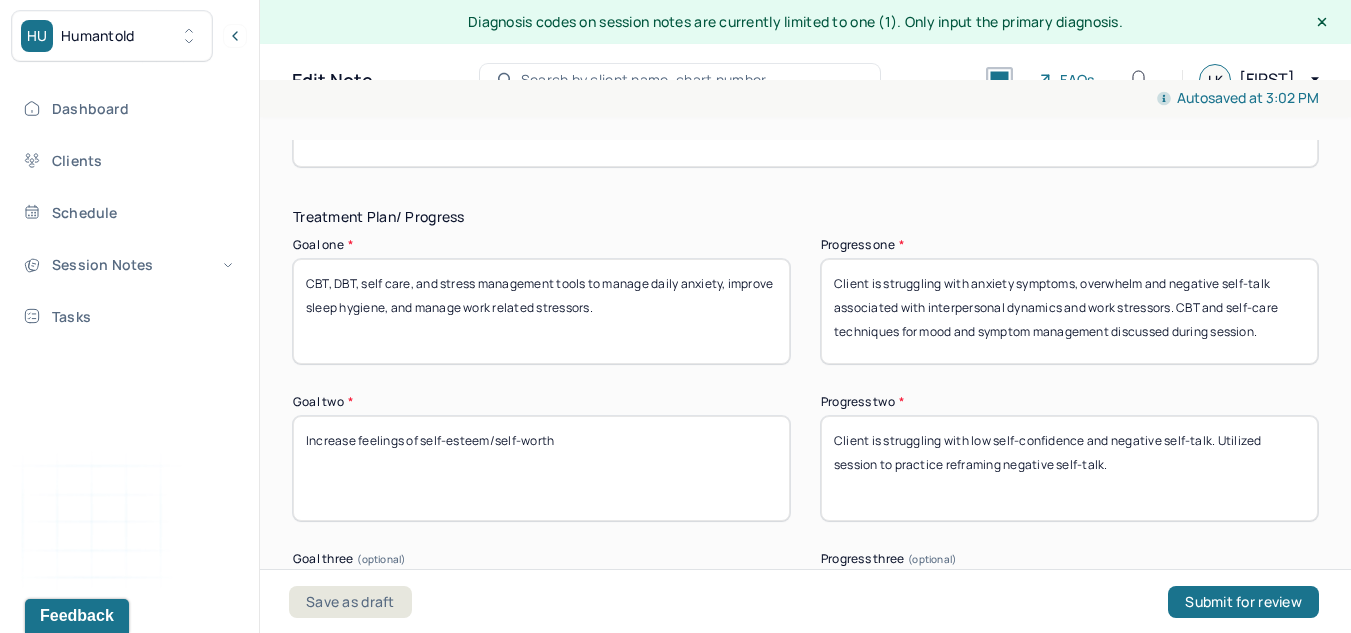 scroll, scrollTop: 3400, scrollLeft: 0, axis: vertical 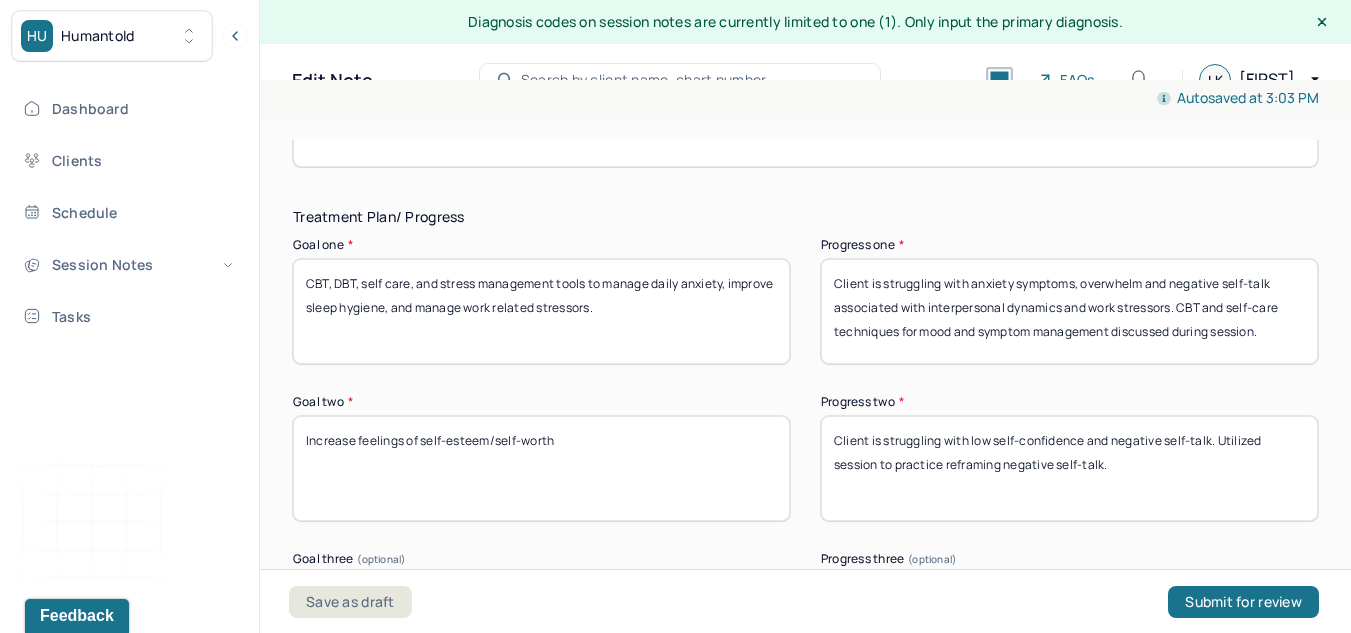 type on "Client was pleasant, friendly, forthcoming, open, tearful while discussing insecurities regarding physical appearance, and curious while responding to emotionally probing questions." 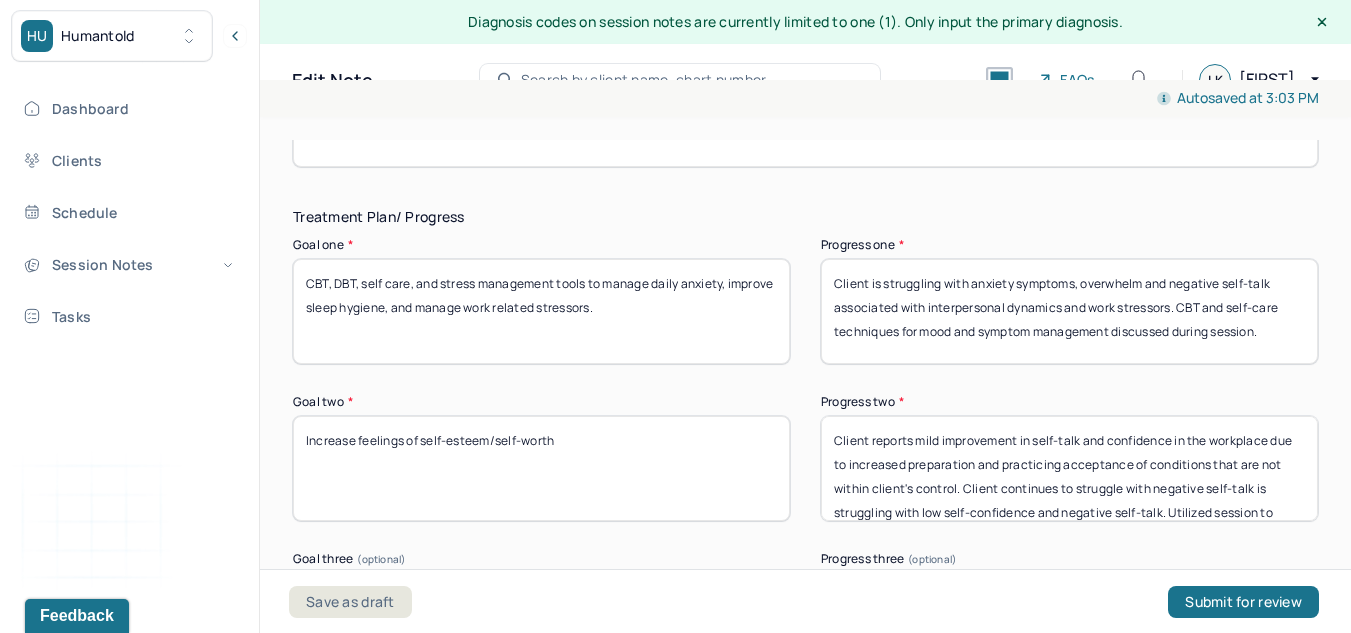scroll, scrollTop: 2, scrollLeft: 0, axis: vertical 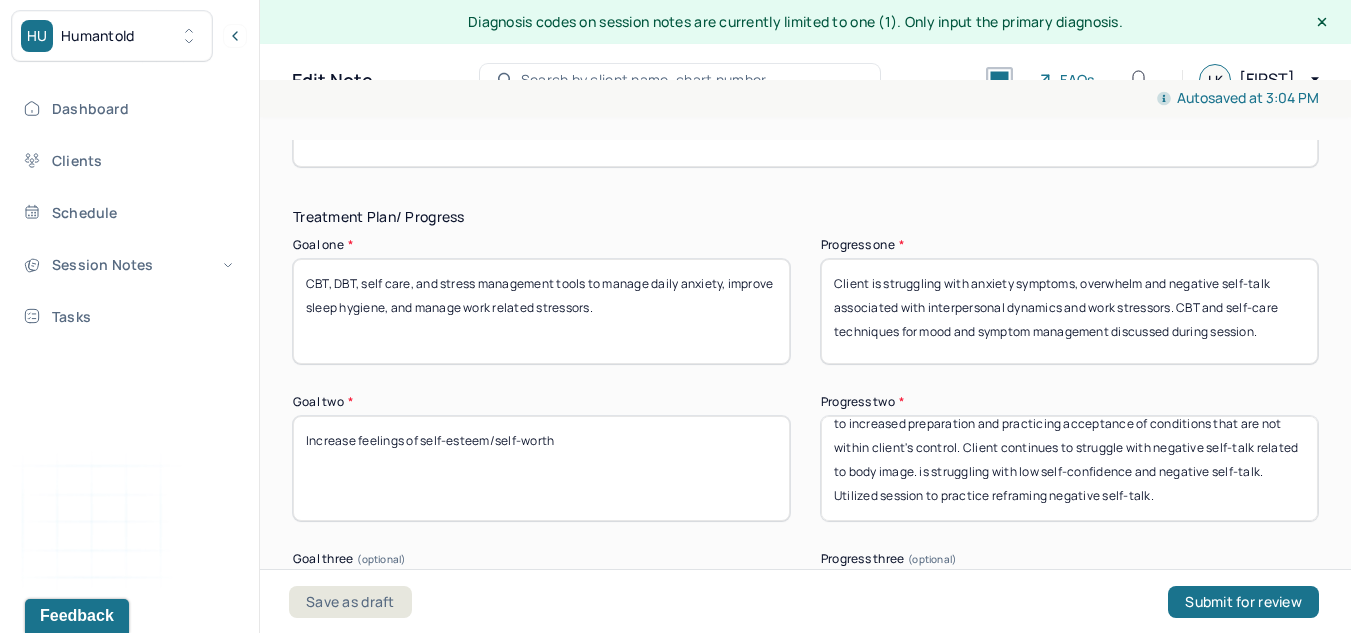 drag, startPoint x: 956, startPoint y: 509, endPoint x: 1239, endPoint y: 517, distance: 283.11304 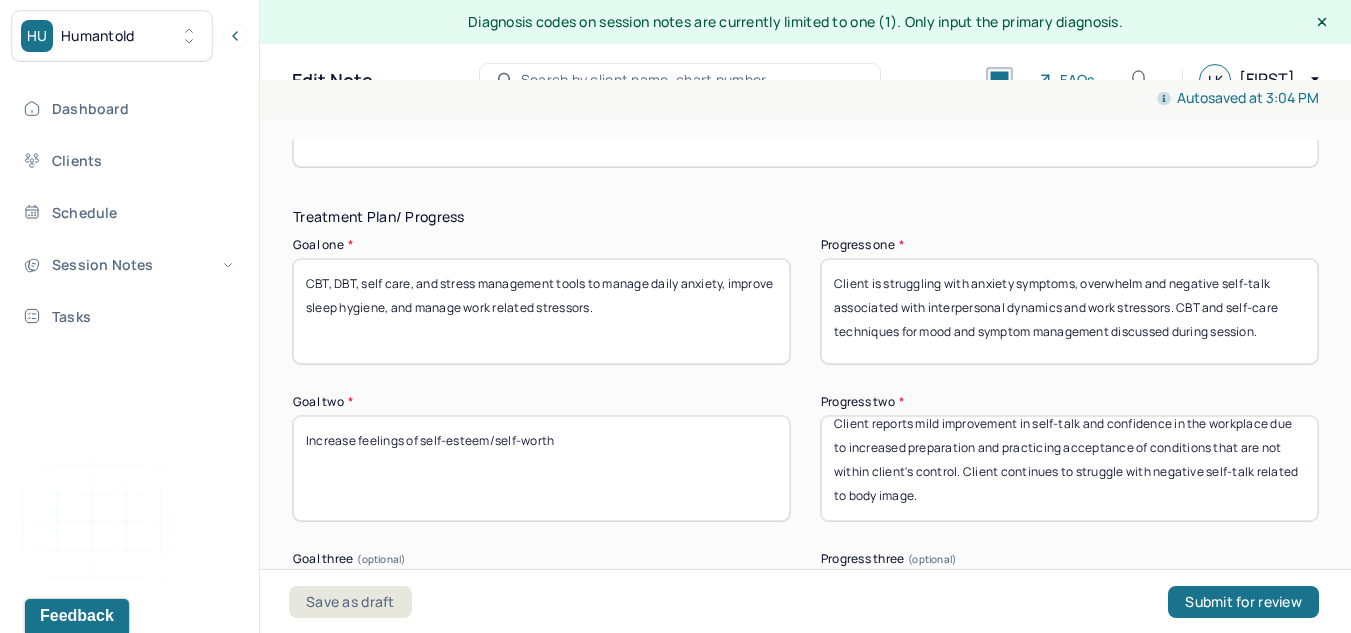 scroll, scrollTop: 17, scrollLeft: 0, axis: vertical 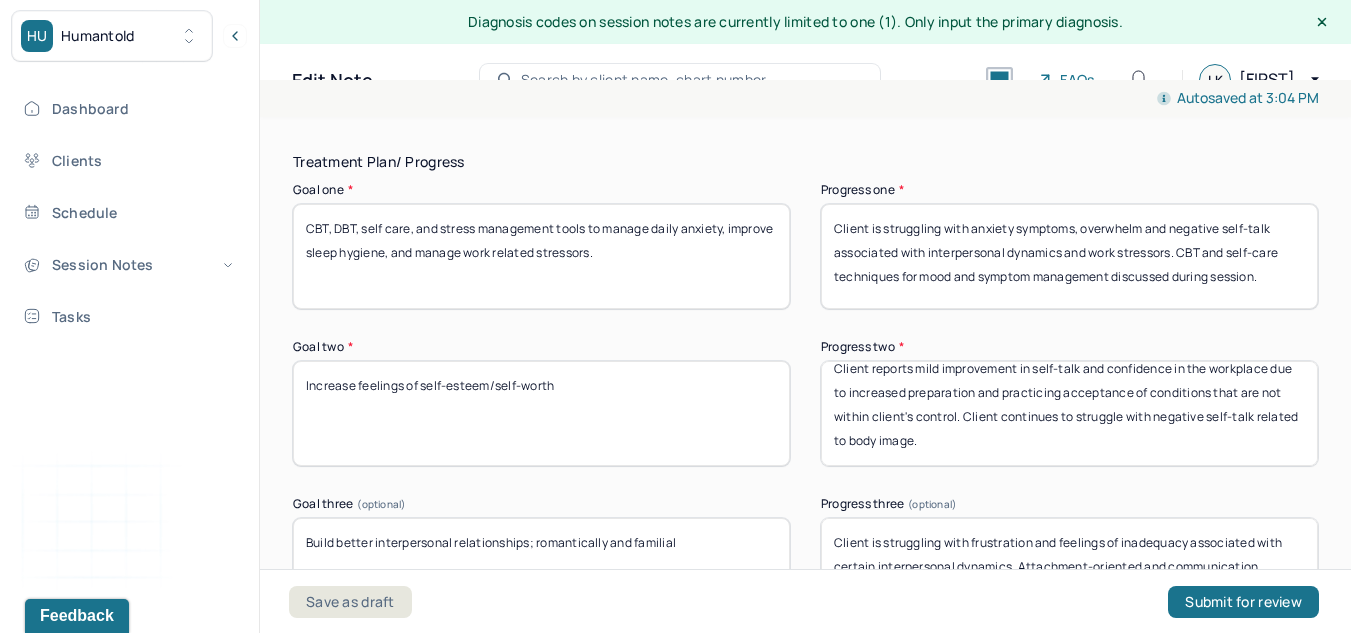 type on "Client reports mild improvement in self-talk and confidence in the workplace due to increased preparation and practicing acceptance of conditions that are not within client's control. Client continues to struggle with negative self-talk related to body image." 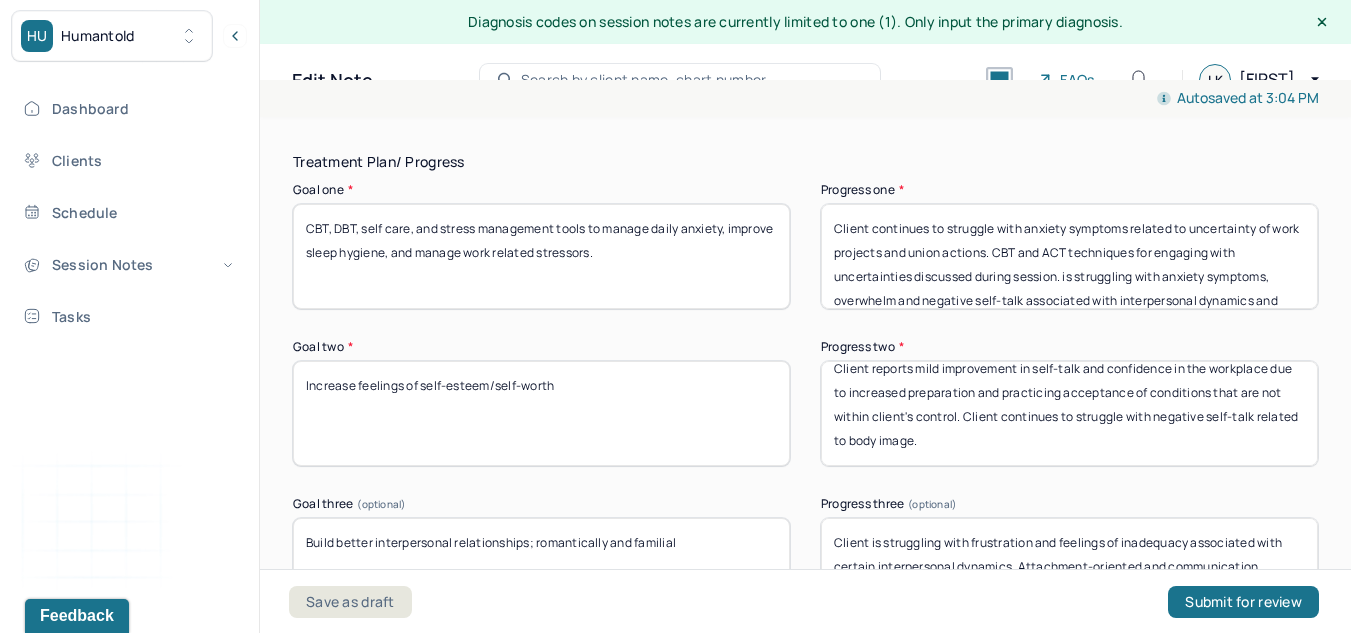 click on "Client continues to struggle with anxiety symptoms related to uncertainty of work projects and union actions. CBT and ACT techniques for engaging with uncertainties discussed during session. Client is struggling with anxiety symptoms, overwhelm and negative self-talk associated with interpersonal dynamics and work stressors. CBT and self-care techniques for mood and symptom management discussed during session." at bounding box center [1069, 256] 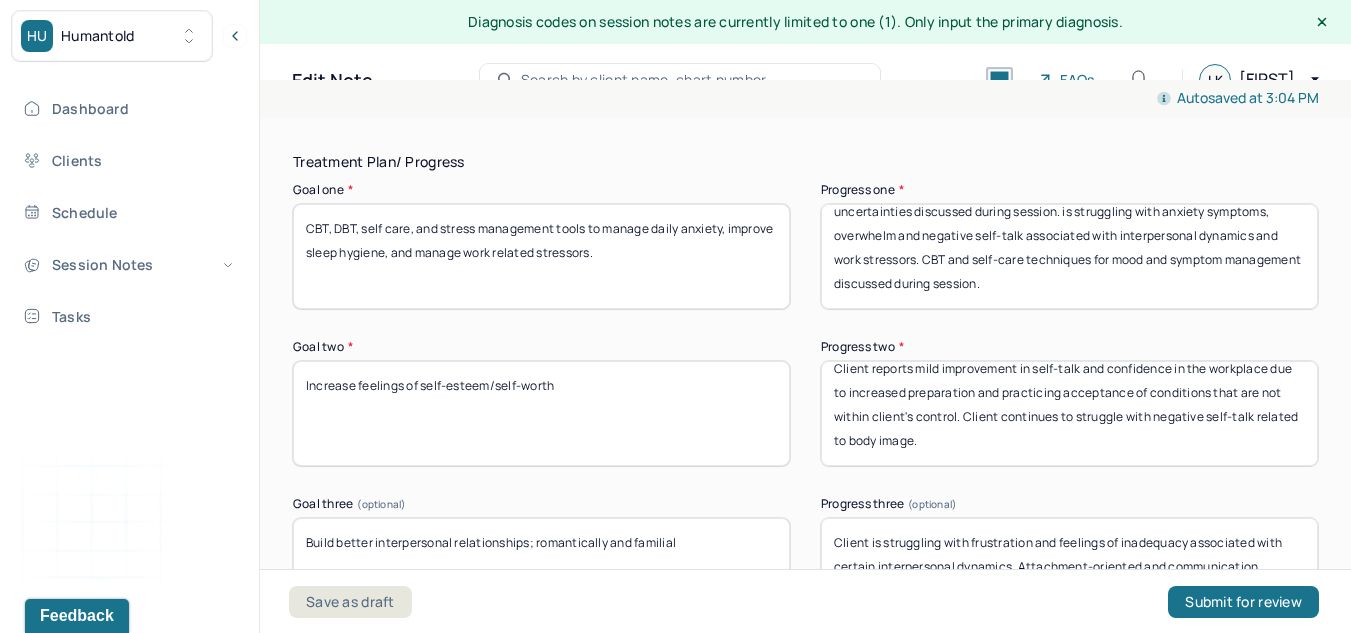 drag, startPoint x: 1060, startPoint y: 271, endPoint x: 1359, endPoint y: 364, distance: 313.12936 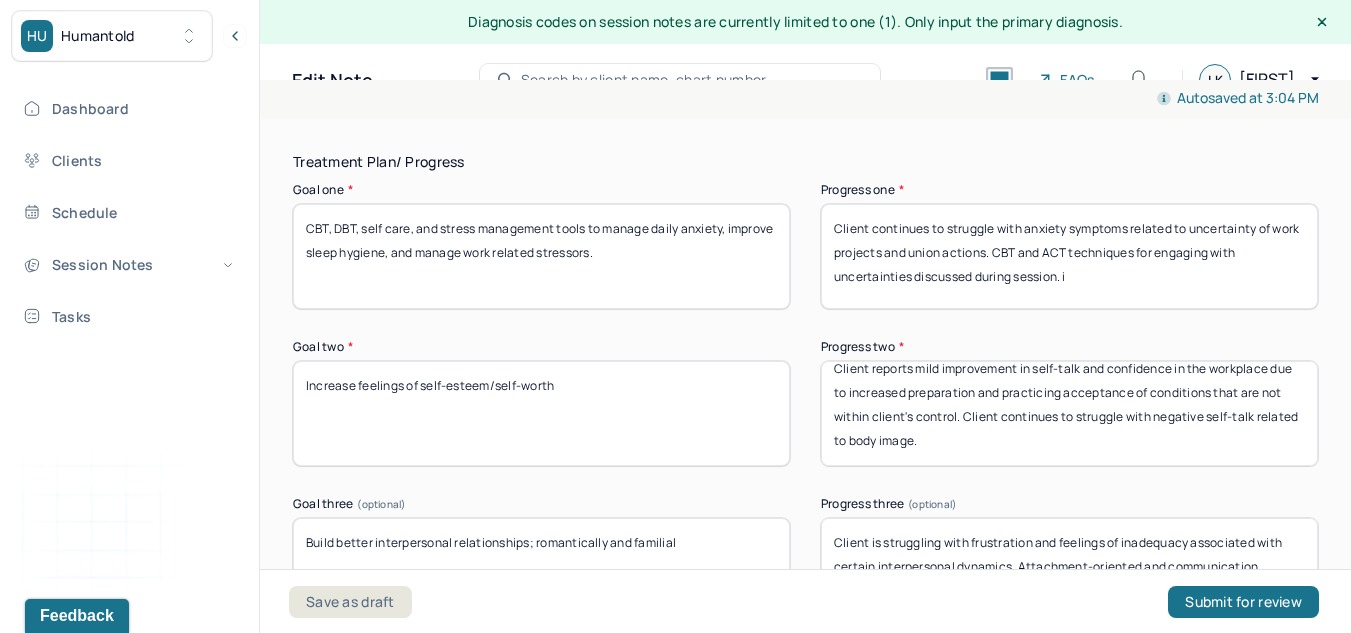 scroll, scrollTop: 0, scrollLeft: 0, axis: both 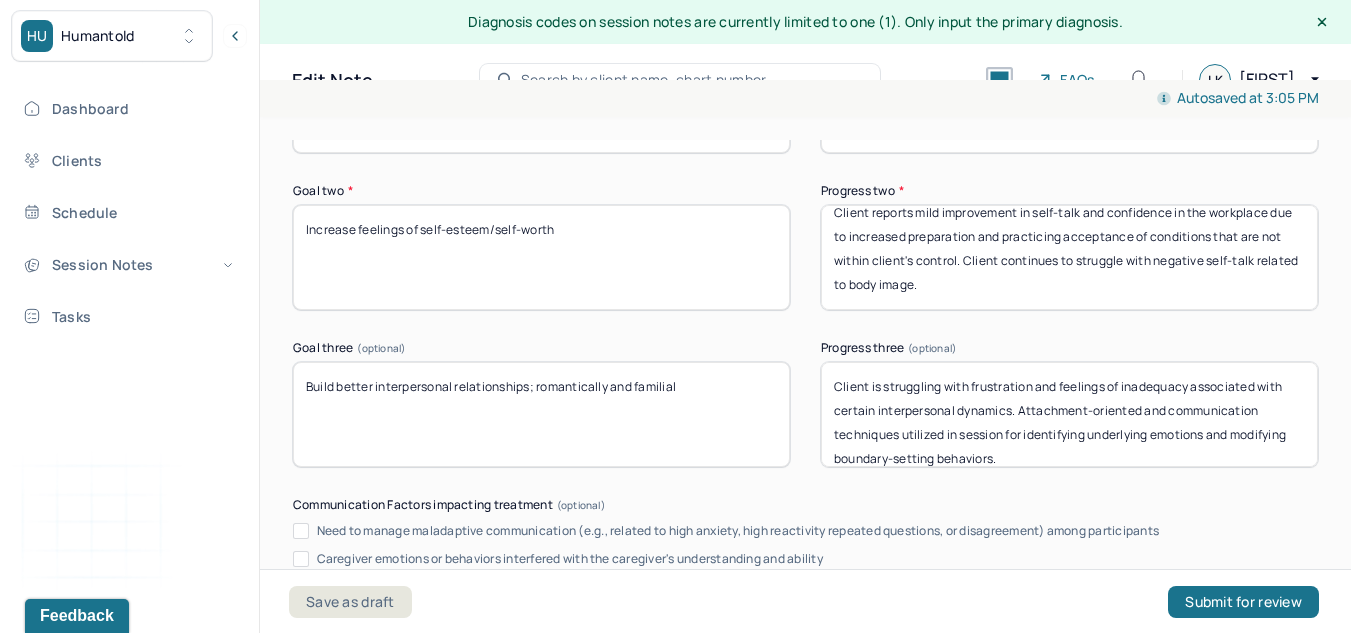 type on "Client continues to struggle with anxiety symptoms related to uncertainty of work projects and union actions. CBT and ACT techniques for engaging with uncertainties discussed during session." 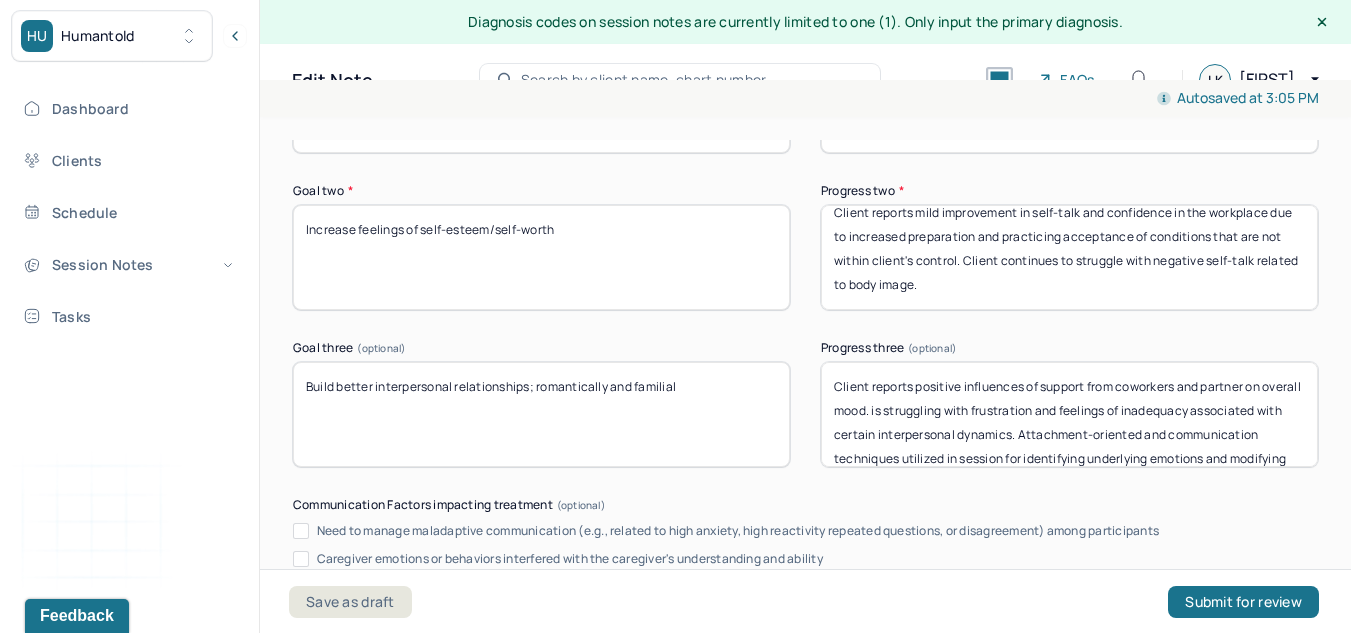scroll, scrollTop: 41, scrollLeft: 0, axis: vertical 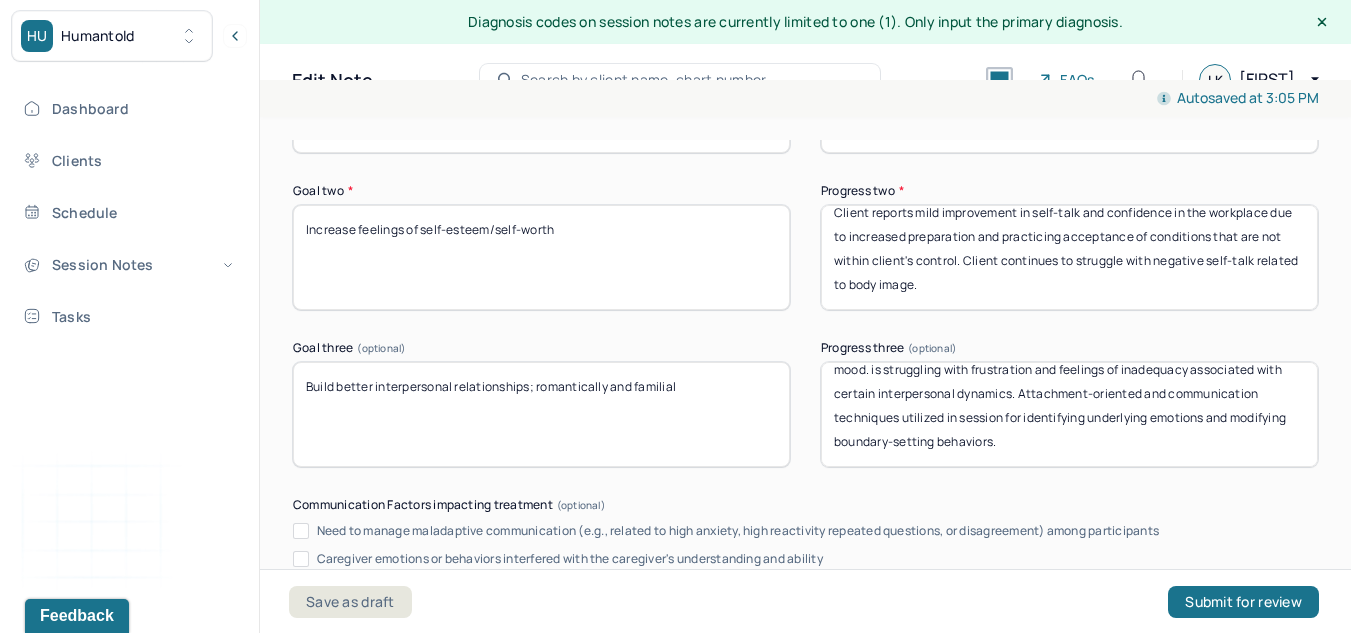 drag, startPoint x: 903, startPoint y: 412, endPoint x: 1199, endPoint y: 514, distance: 313.08145 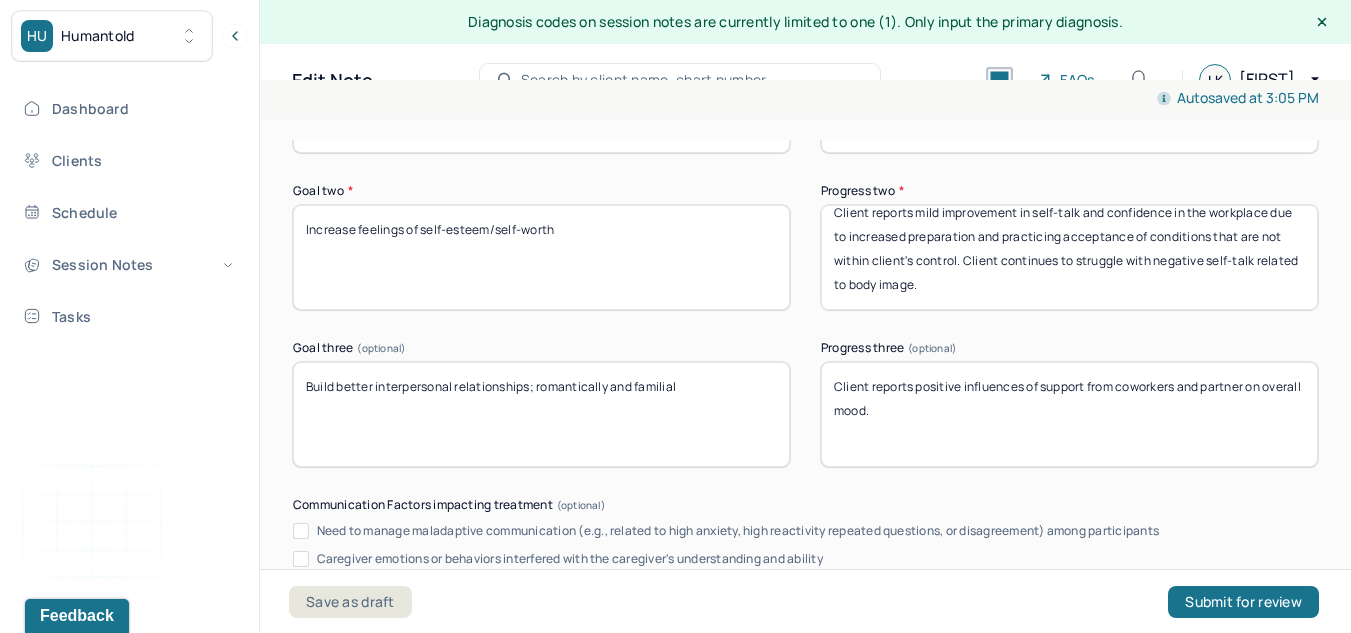 scroll, scrollTop: 0, scrollLeft: 0, axis: both 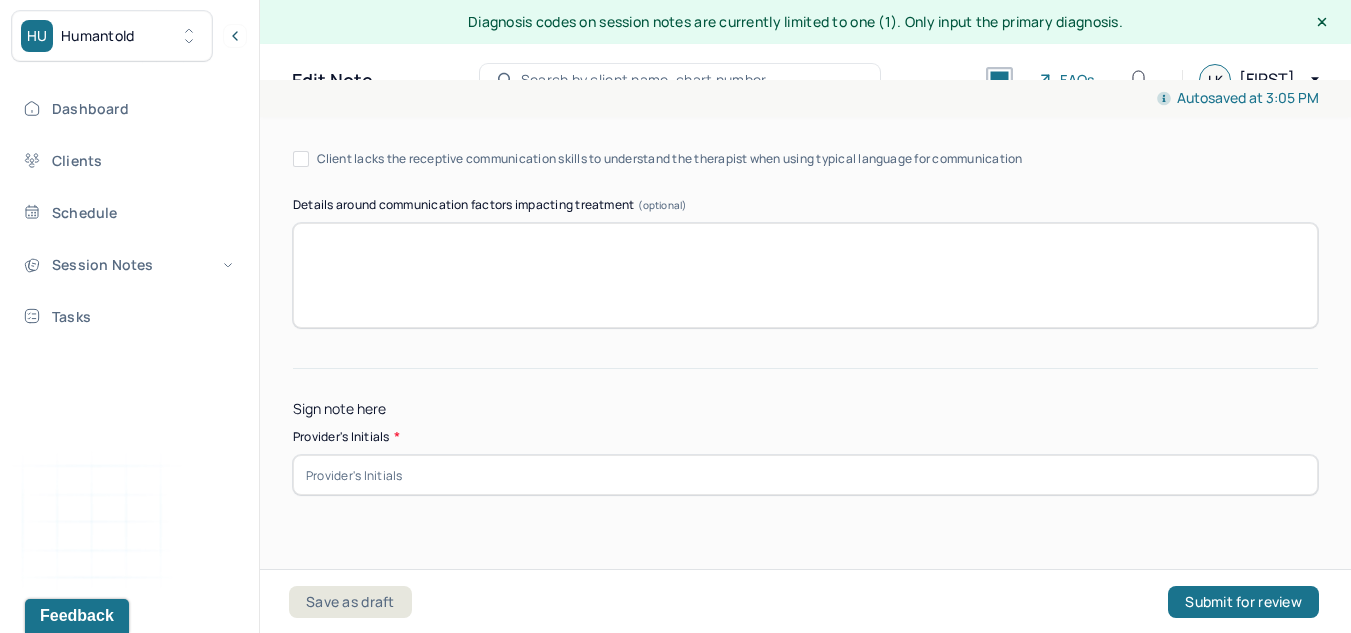 type on "Client reports positive influences of support from coworkers and partner on overall mood." 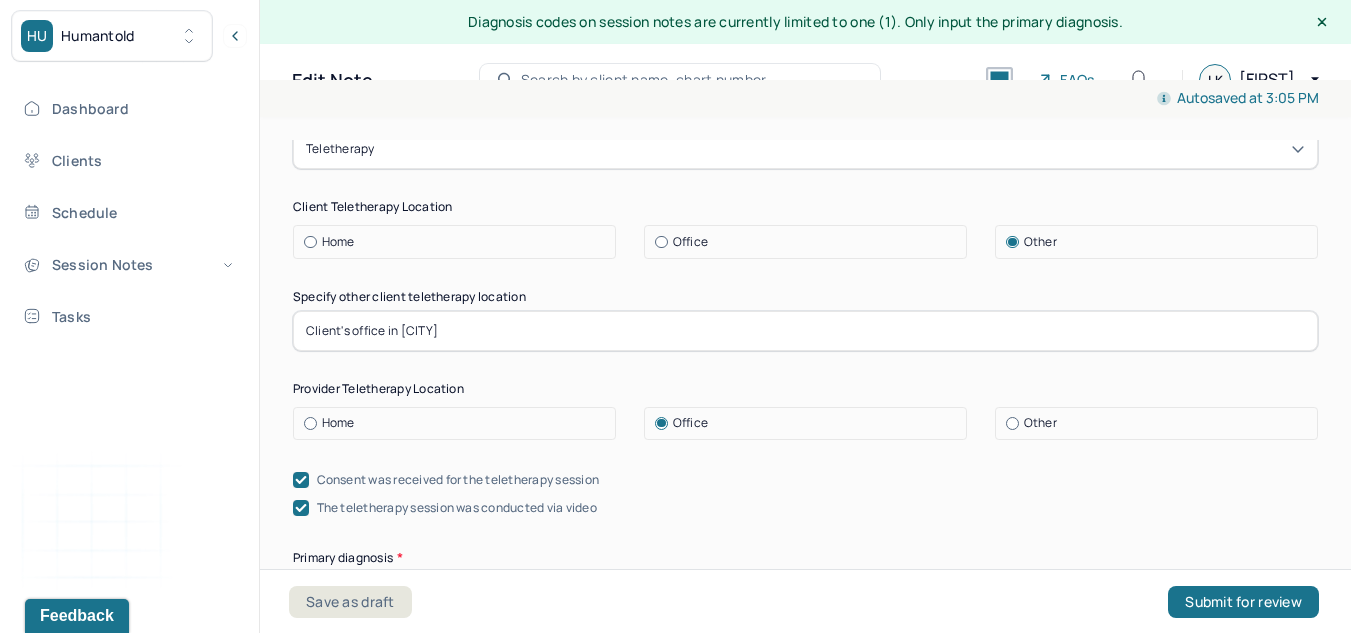 scroll, scrollTop: 457, scrollLeft: 0, axis: vertical 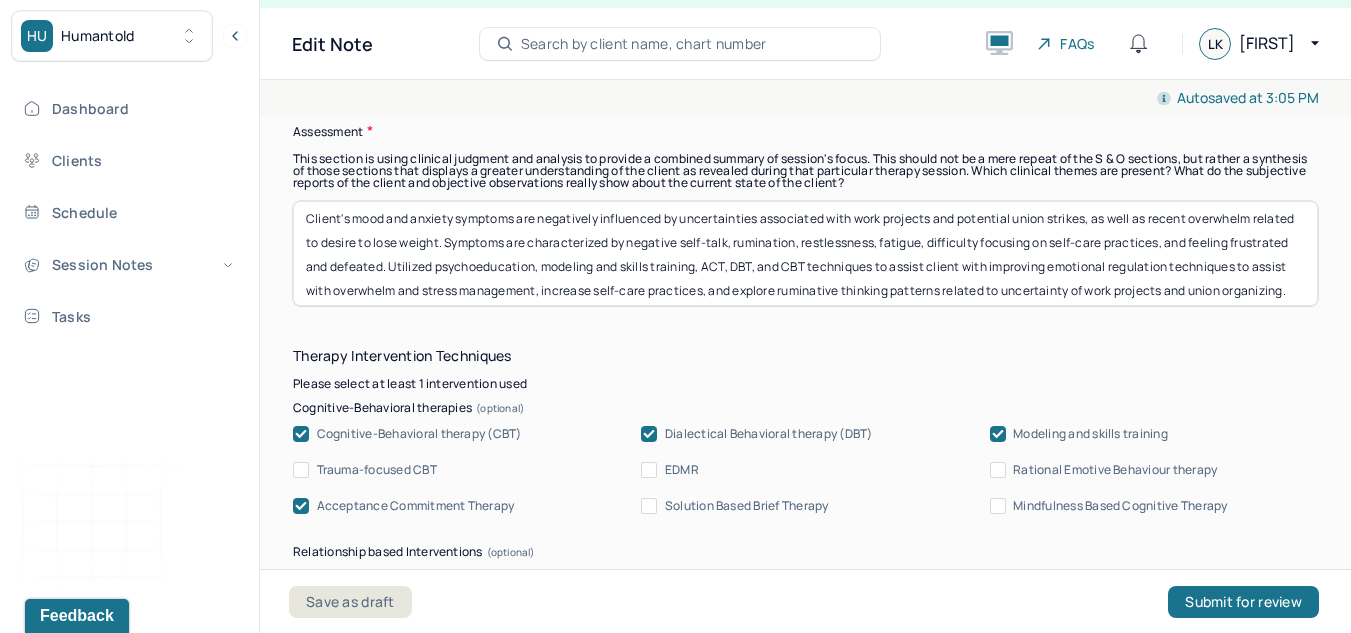type on "LK" 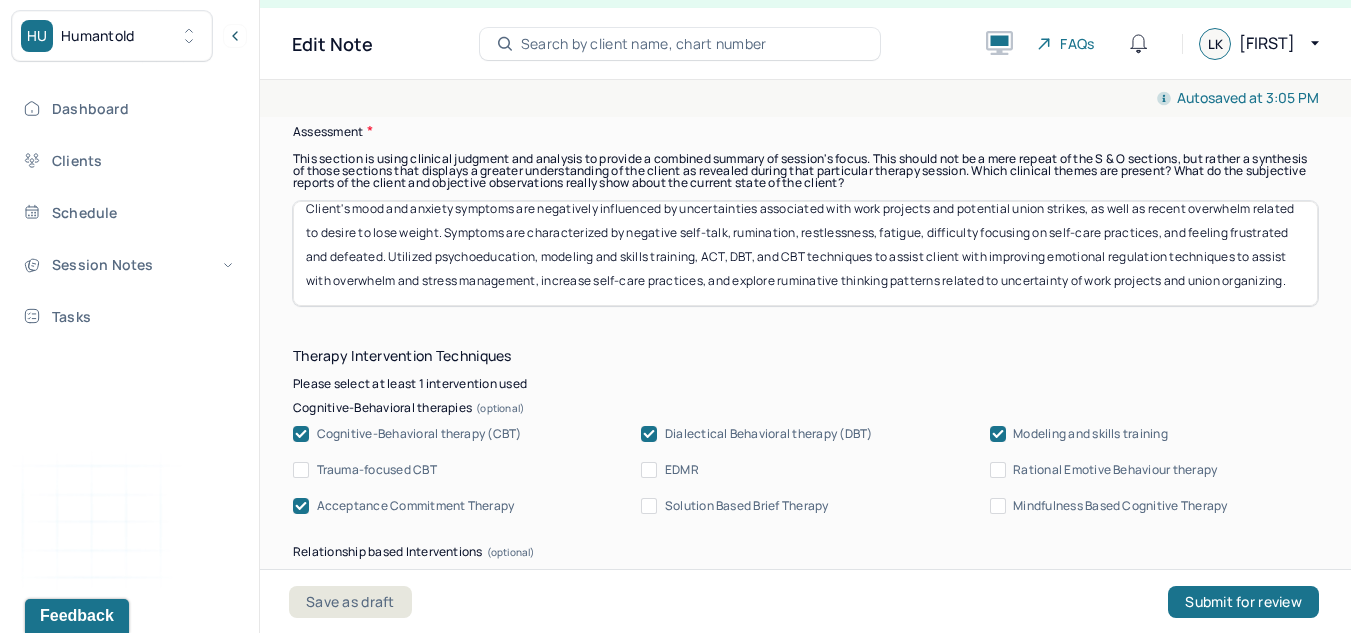 drag, startPoint x: 669, startPoint y: 287, endPoint x: 379, endPoint y: 263, distance: 290.9914 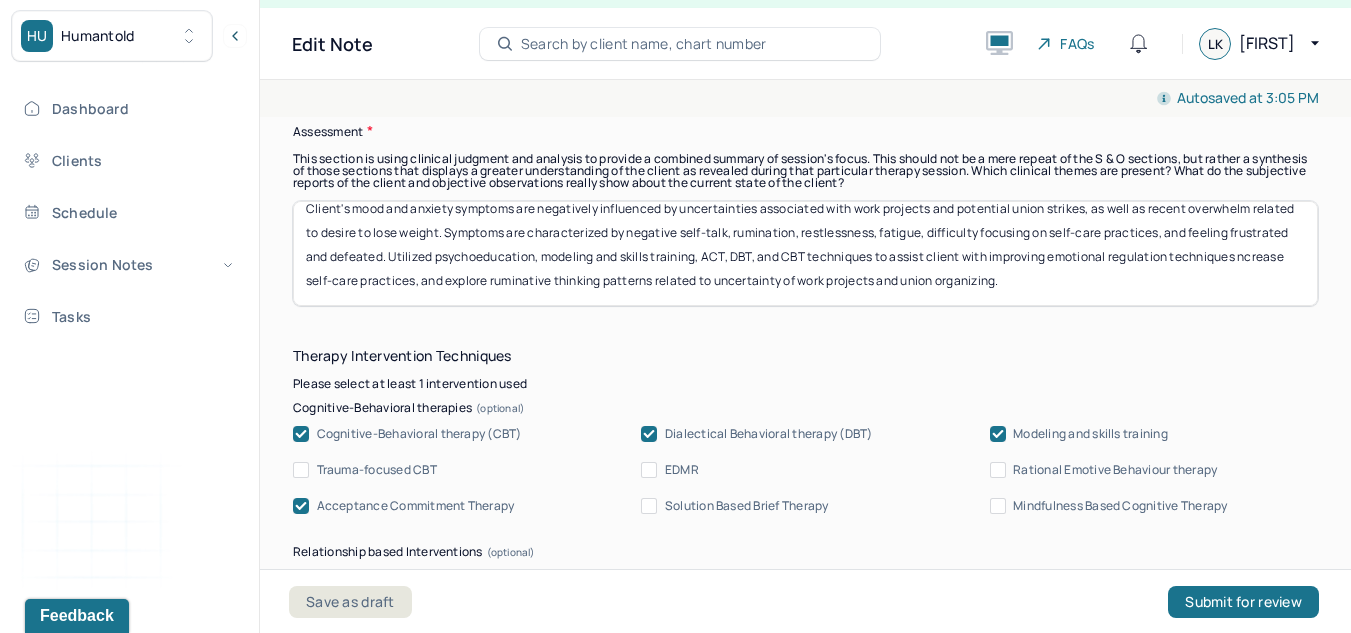 scroll, scrollTop: 17, scrollLeft: 0, axis: vertical 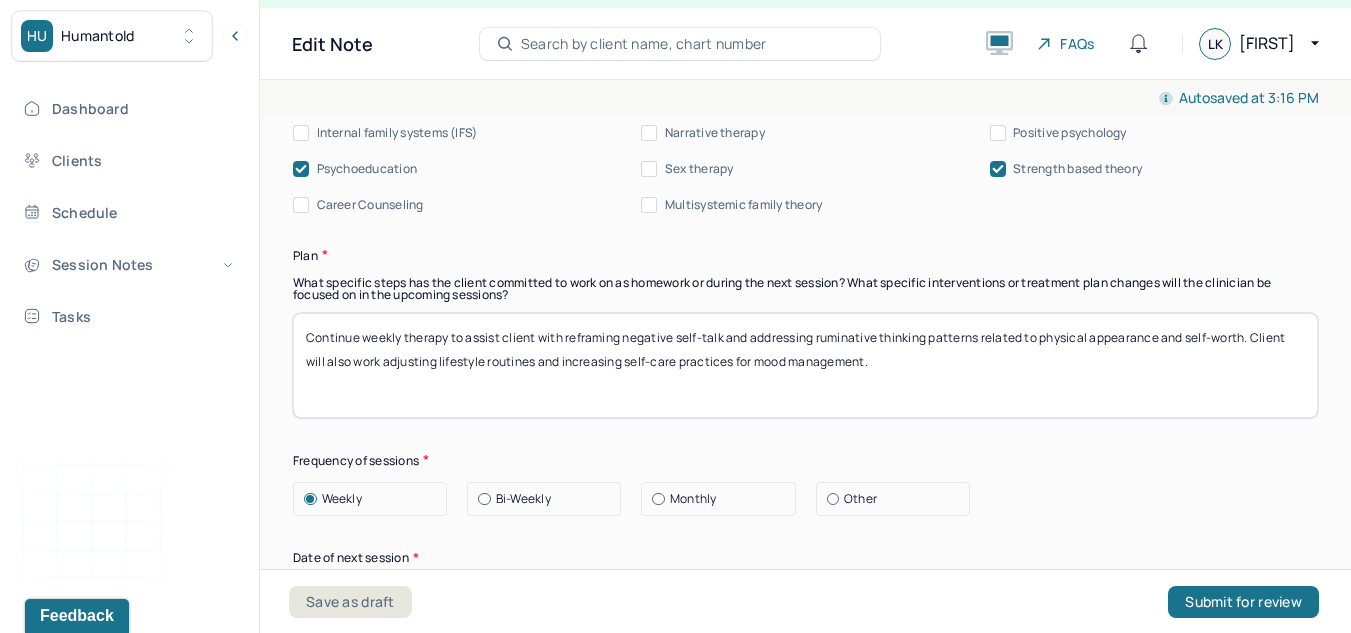 type on "Client's mood and anxiety symptoms are negatively influenced by uncertainties associated with work projects and potential union strikes, as well as recent overwhelm related to desire to lose weight. Symptoms are characterized by negative self-talk, rumination, restlessness, fatigue, difficulty focusing on self-care practices, and feeling frustrated and defeated. Utilized psychoeducation, modeling and skills training, ACT, DBT, and CBT techniques to assist client with improving emotional regulation techniques, increase self-care practices, and explore ruminative thinking patterns related to uncertainty of work projects and union organizing." 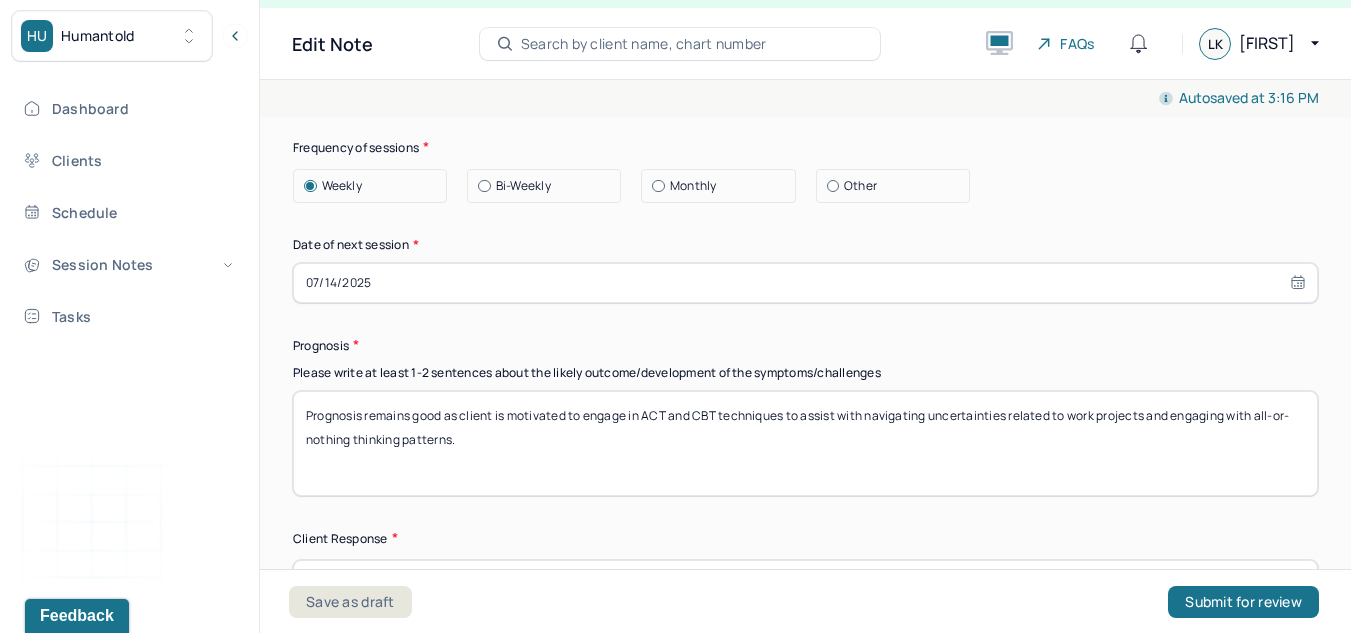 scroll, scrollTop: 2589, scrollLeft: 0, axis: vertical 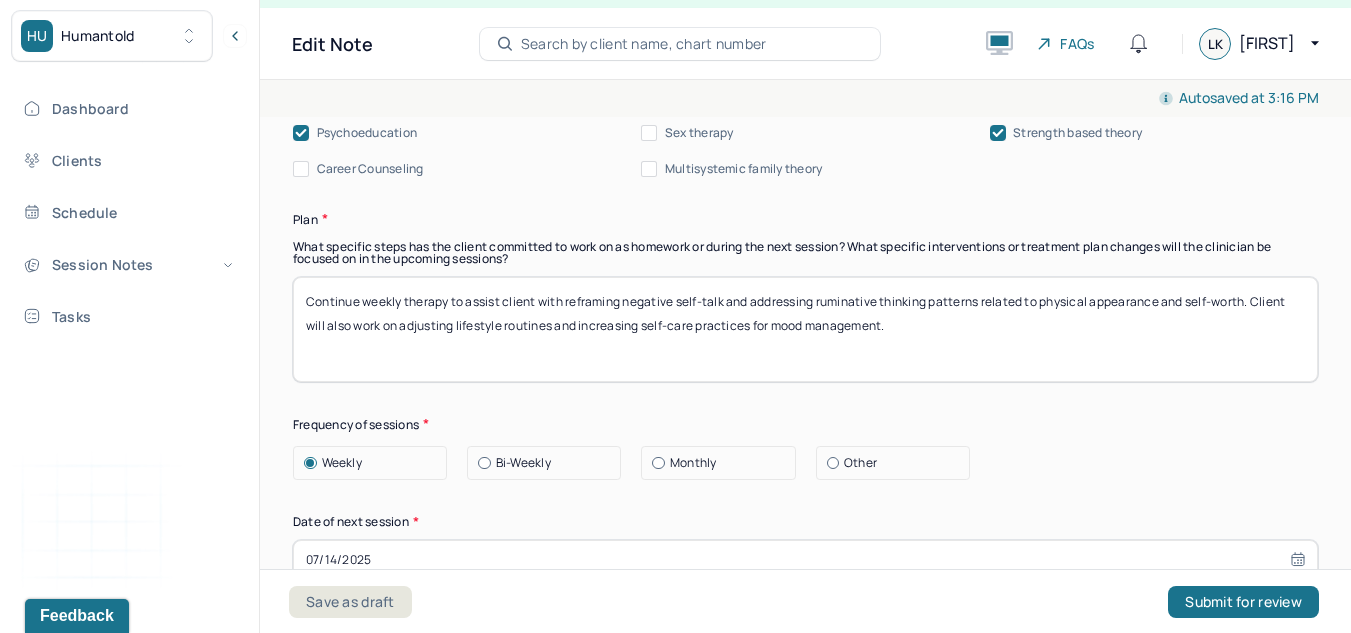 click on "Continue weekly therapy to assist client with reframing negative self-talk and addressing ruminative thinking patterns related to physical appearance and self-worth. Client will also work on adjusting lifestyle routines and increasing self-care practices for mood management." at bounding box center [805, 329] 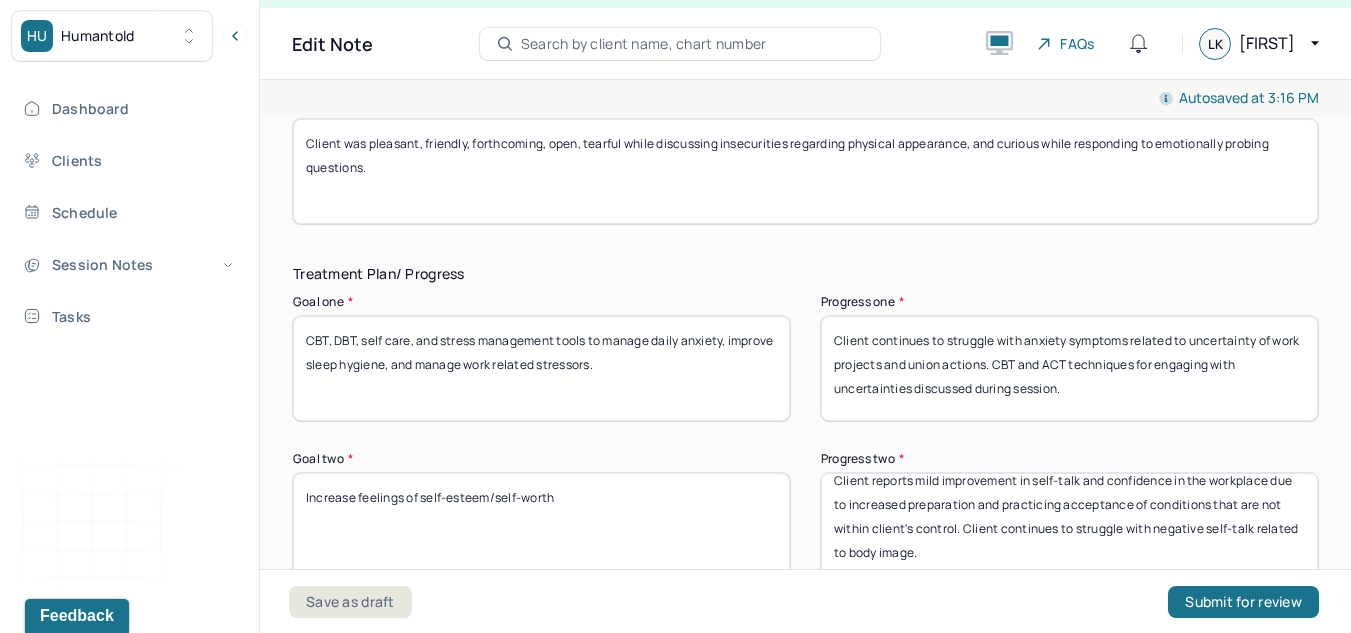 scroll, scrollTop: 4123, scrollLeft: 0, axis: vertical 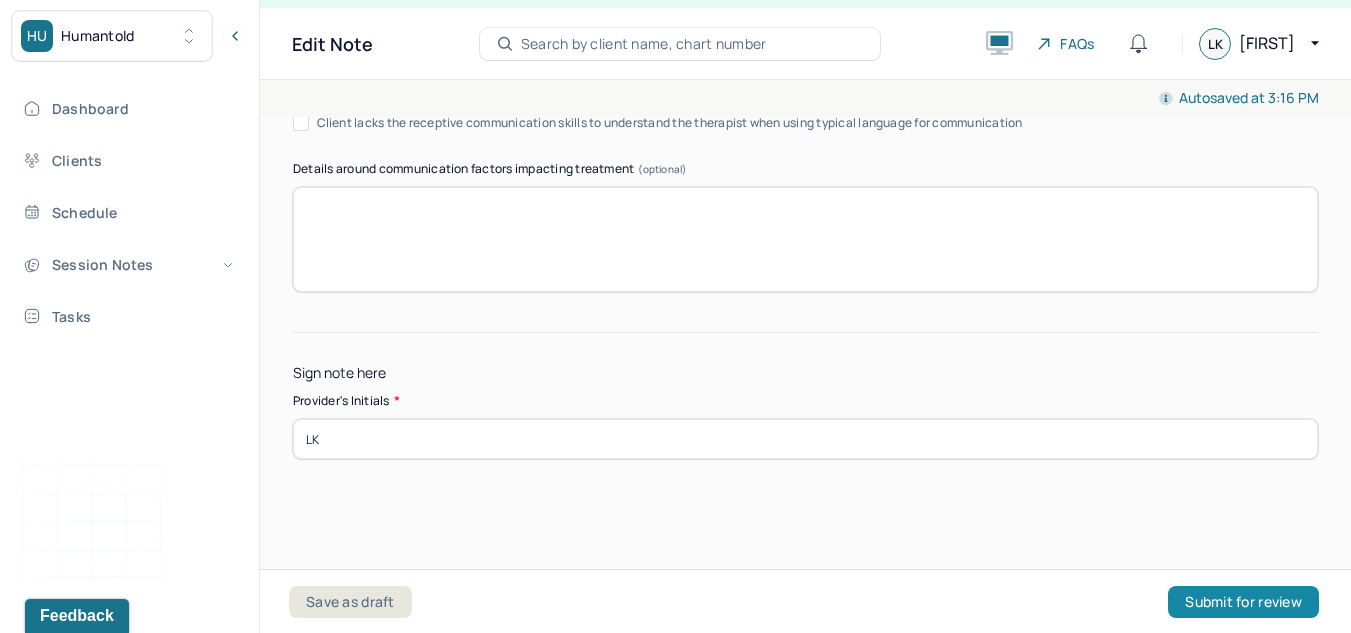 type on "Continue weekly therapy to assist client with reframing negative self-talk and addressing ruminative thinking patterns related to physical appearance and self-worth. Client will also work on adjusting daily routines and increasing self-care practices for mood management." 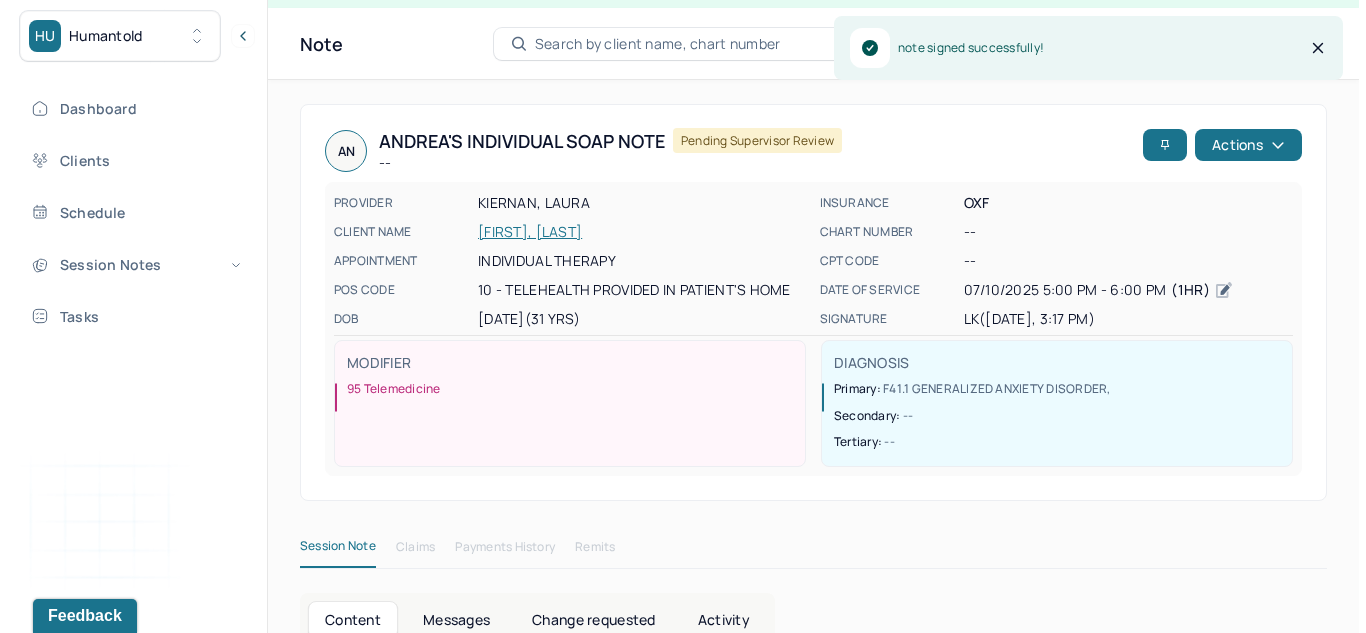 scroll, scrollTop: 0, scrollLeft: 0, axis: both 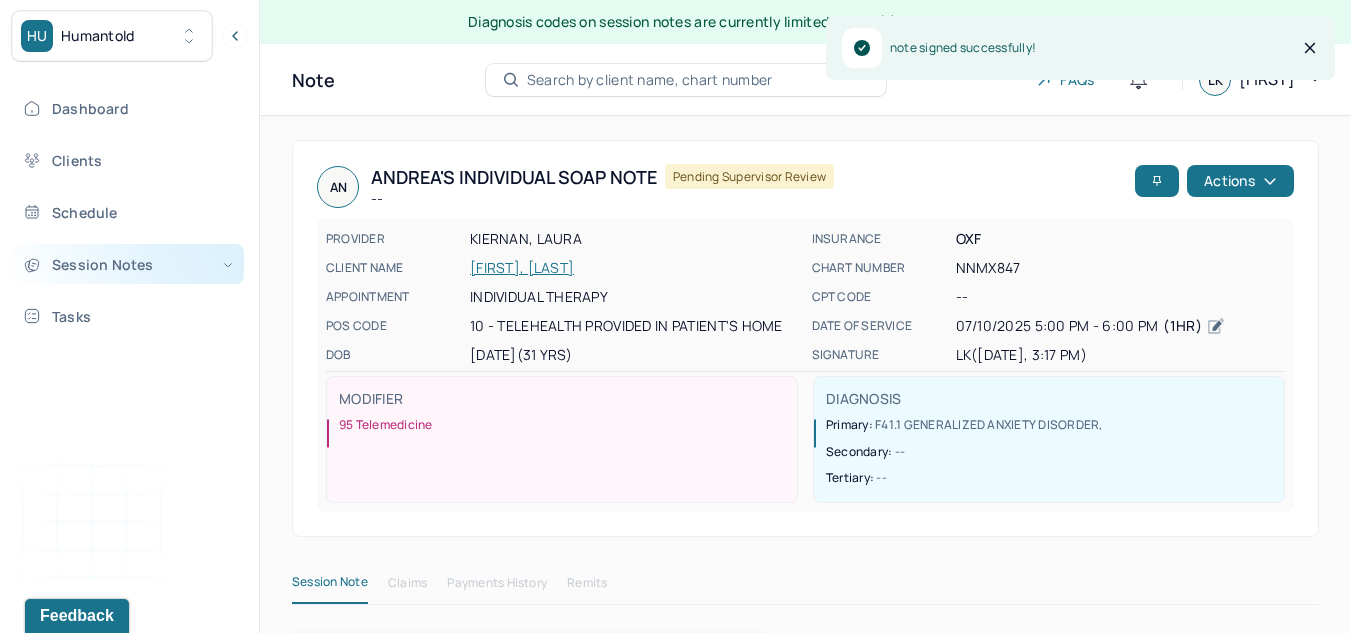 click on "Session Notes" at bounding box center [128, 264] 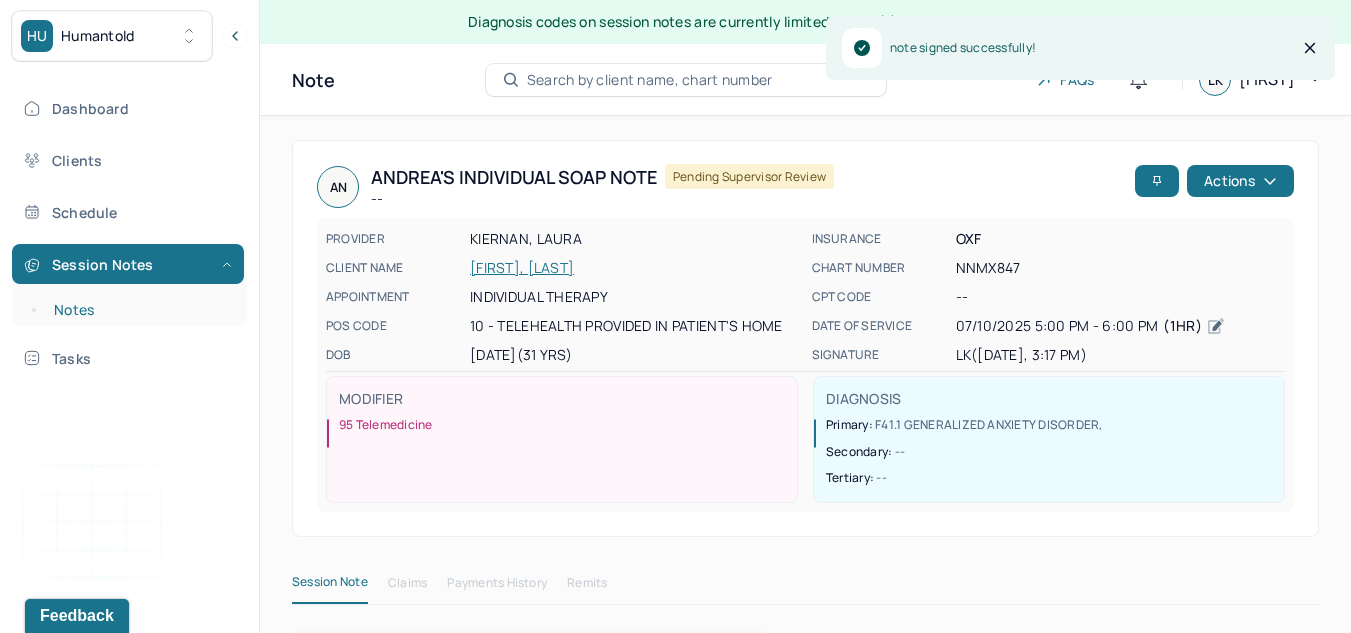 click on "Notes" at bounding box center (139, 310) 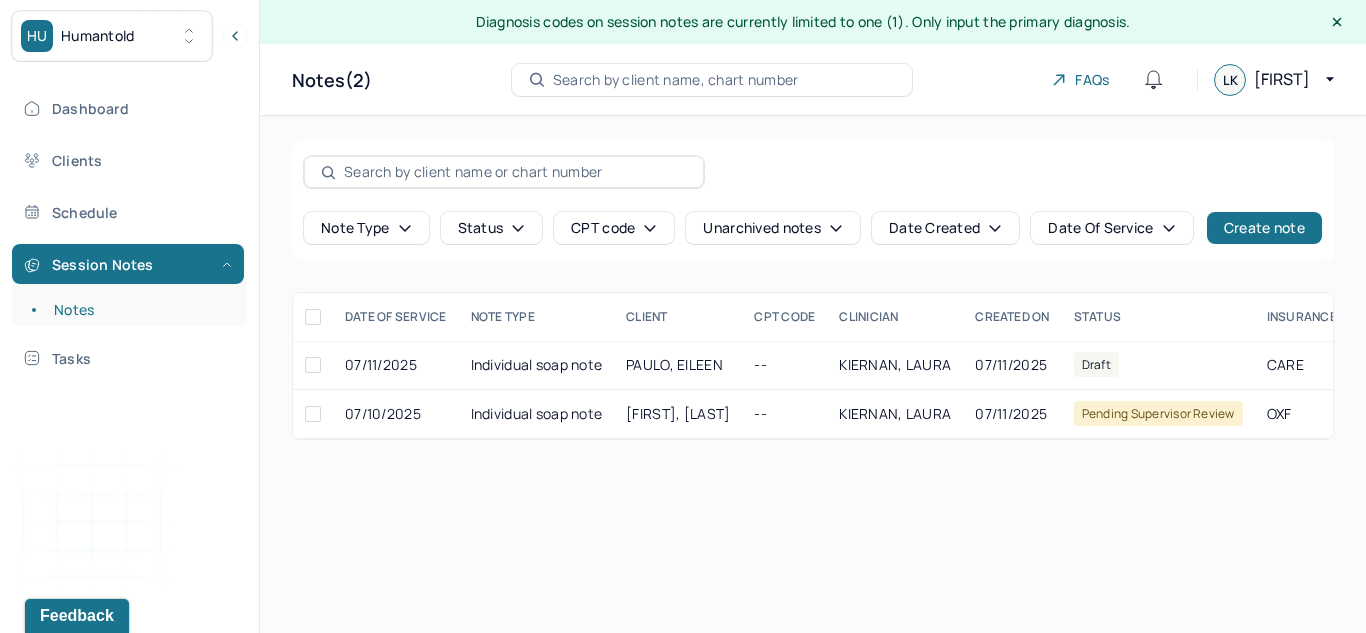 click on "Humantold" at bounding box center (98, 36) 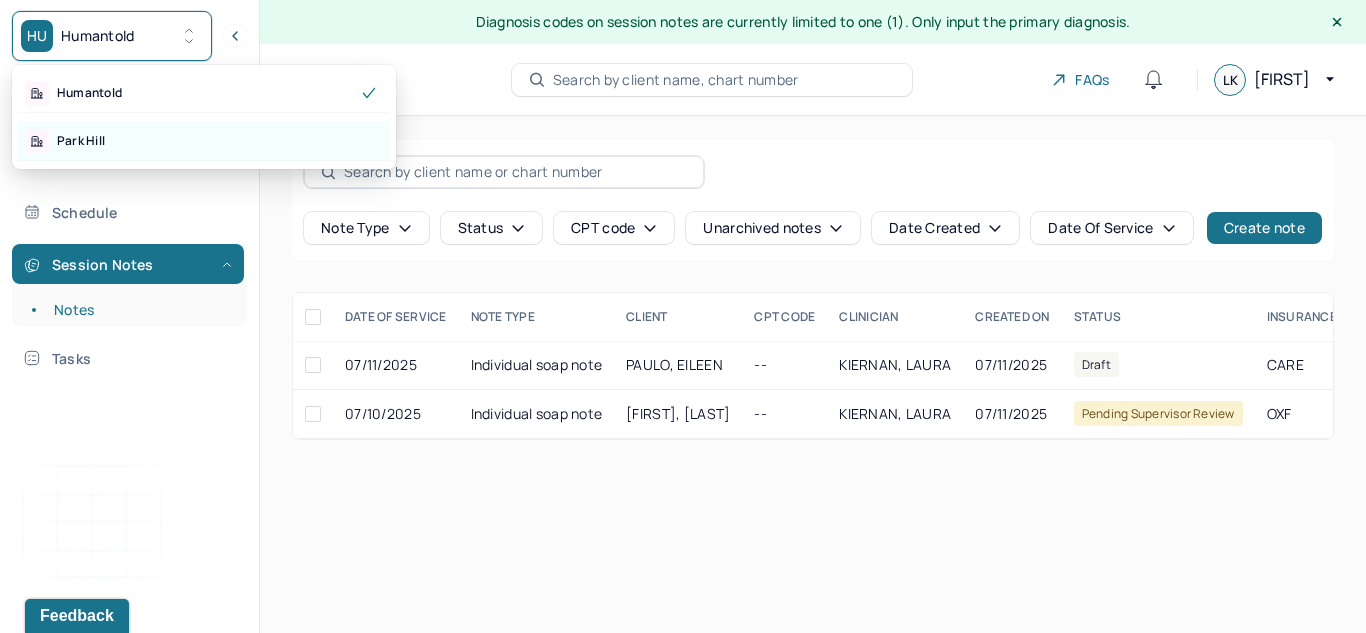 click on "Park Hill" at bounding box center (204, 141) 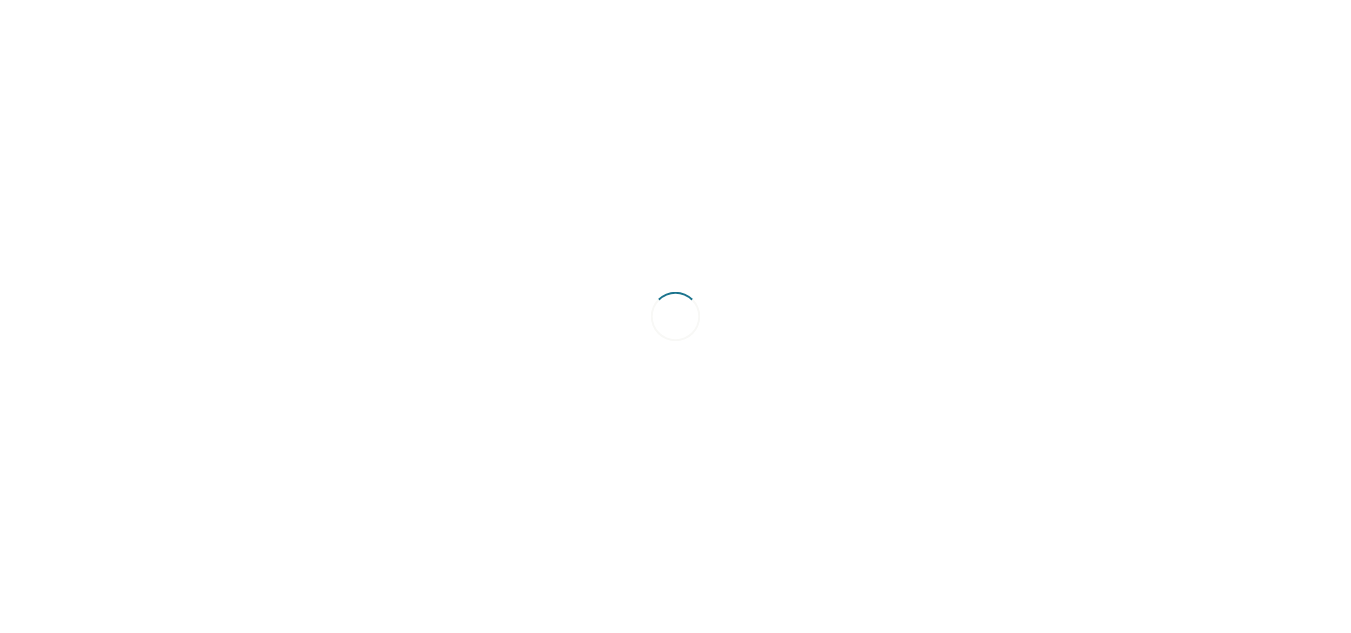 scroll, scrollTop: 0, scrollLeft: 0, axis: both 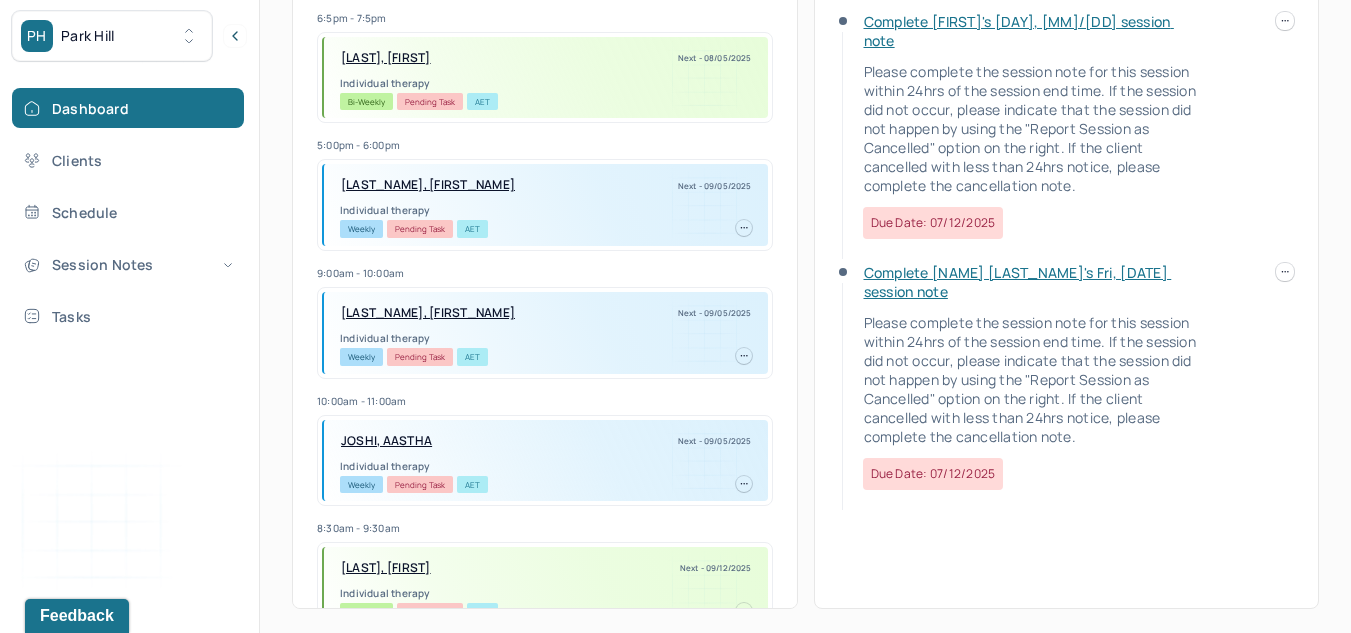 click on "Pending Task" at bounding box center (420, 229) 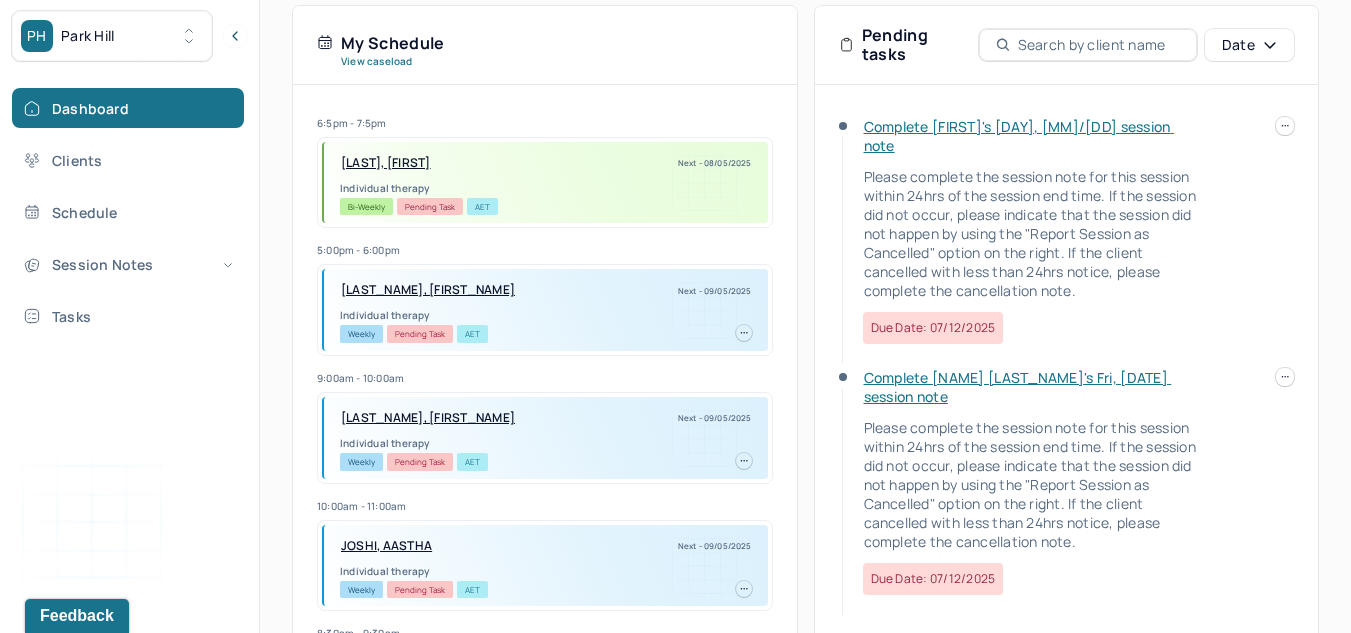 scroll, scrollTop: 473, scrollLeft: 0, axis: vertical 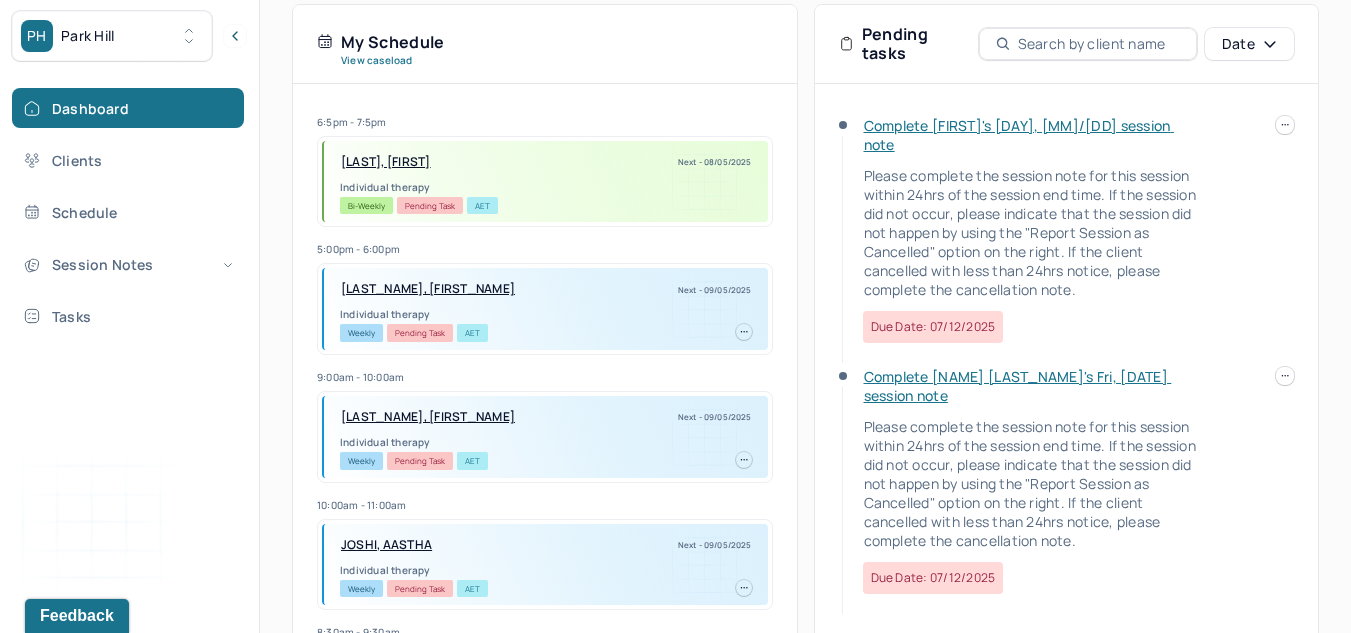 click on "Pending tasks" at bounding box center [916, 44] 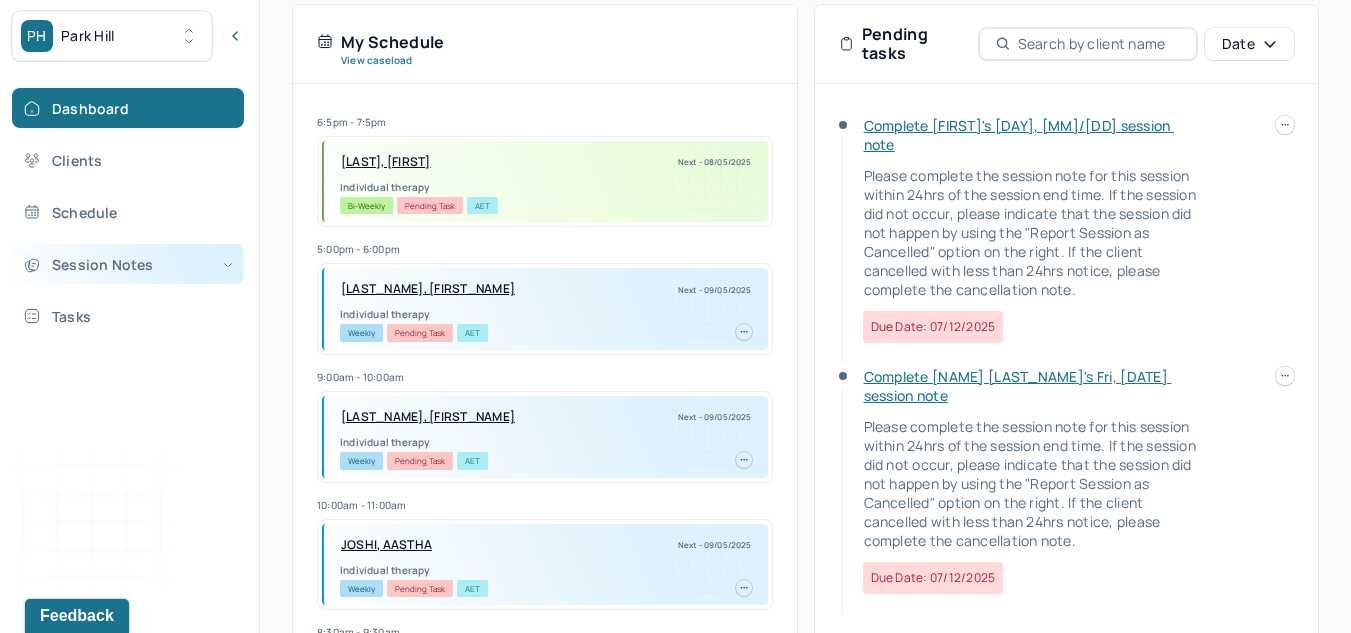 click on "Session Notes" at bounding box center (128, 264) 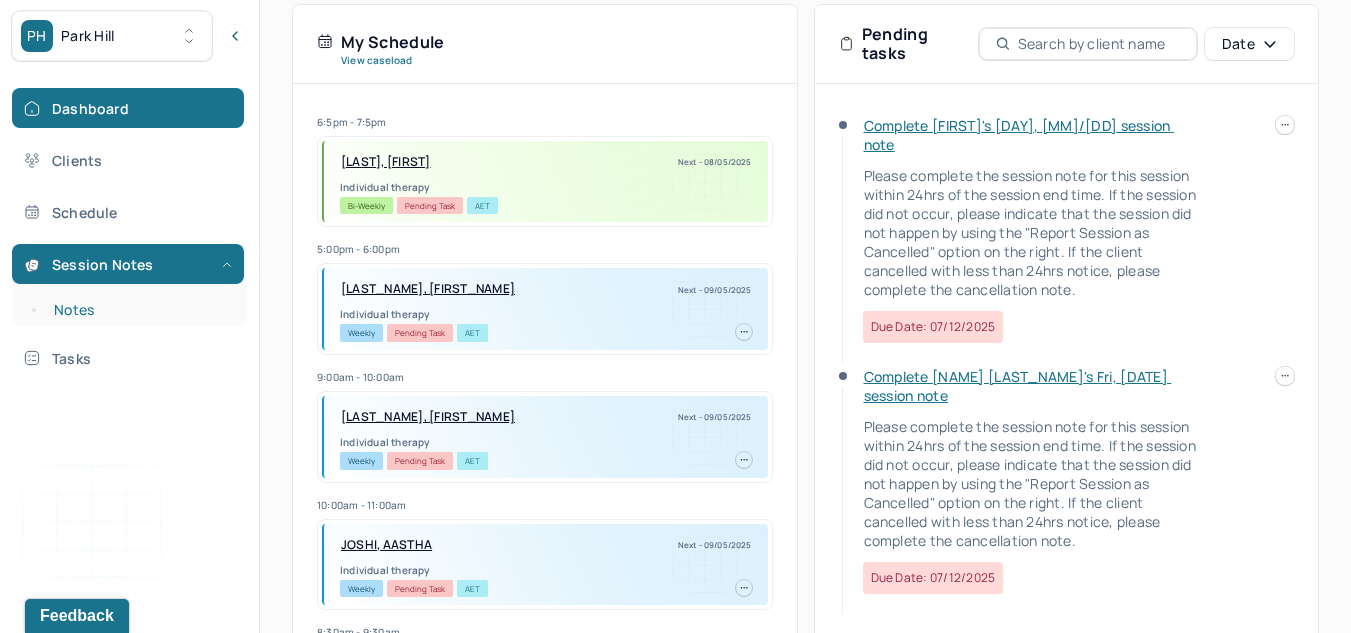 click on "Notes" at bounding box center [139, 310] 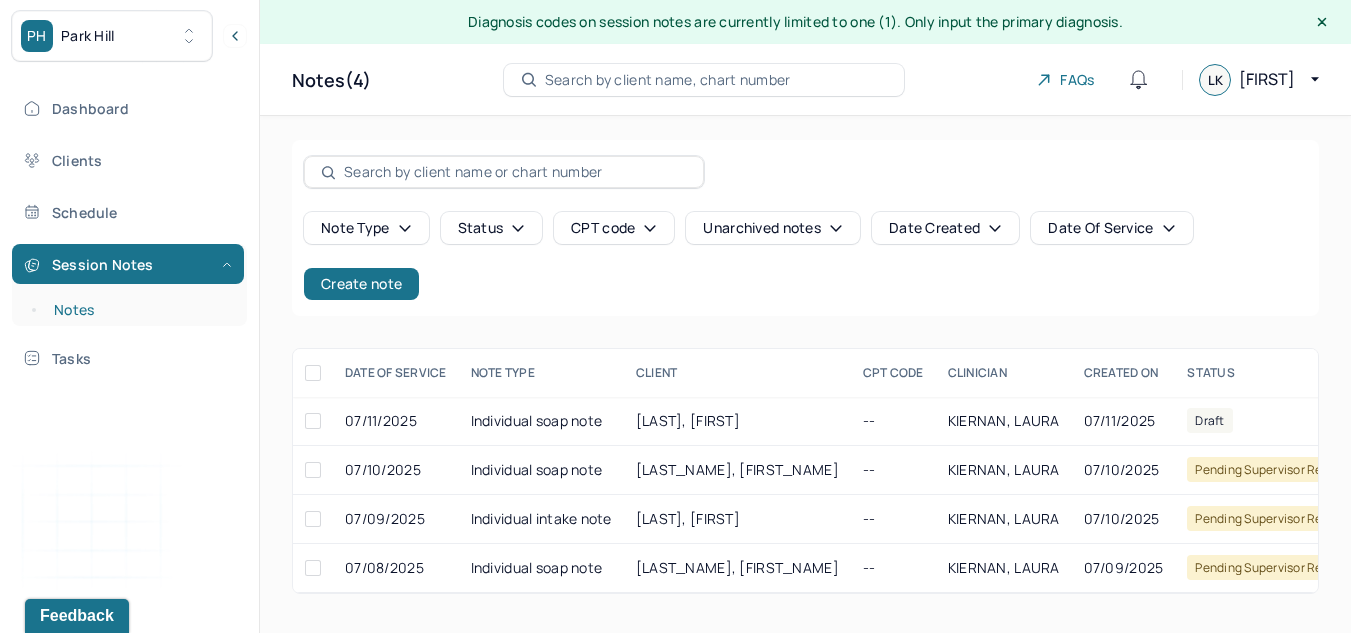 scroll, scrollTop: 0, scrollLeft: 0, axis: both 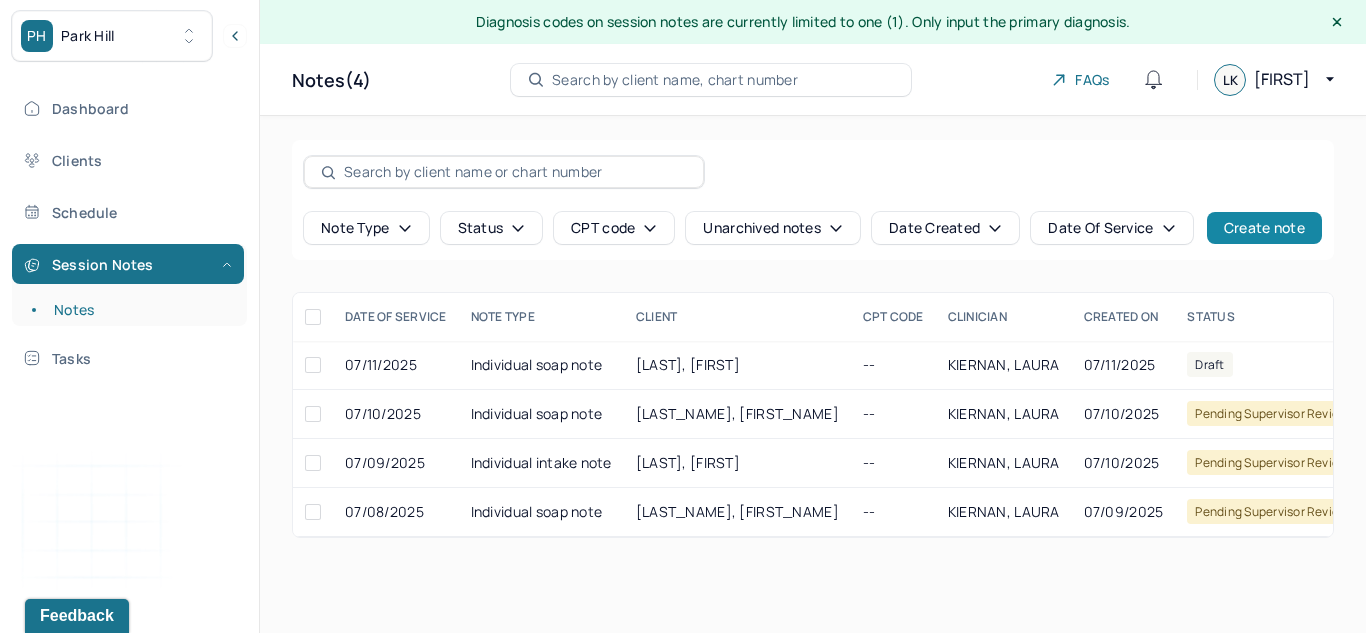 click on "Create note" at bounding box center (1264, 228) 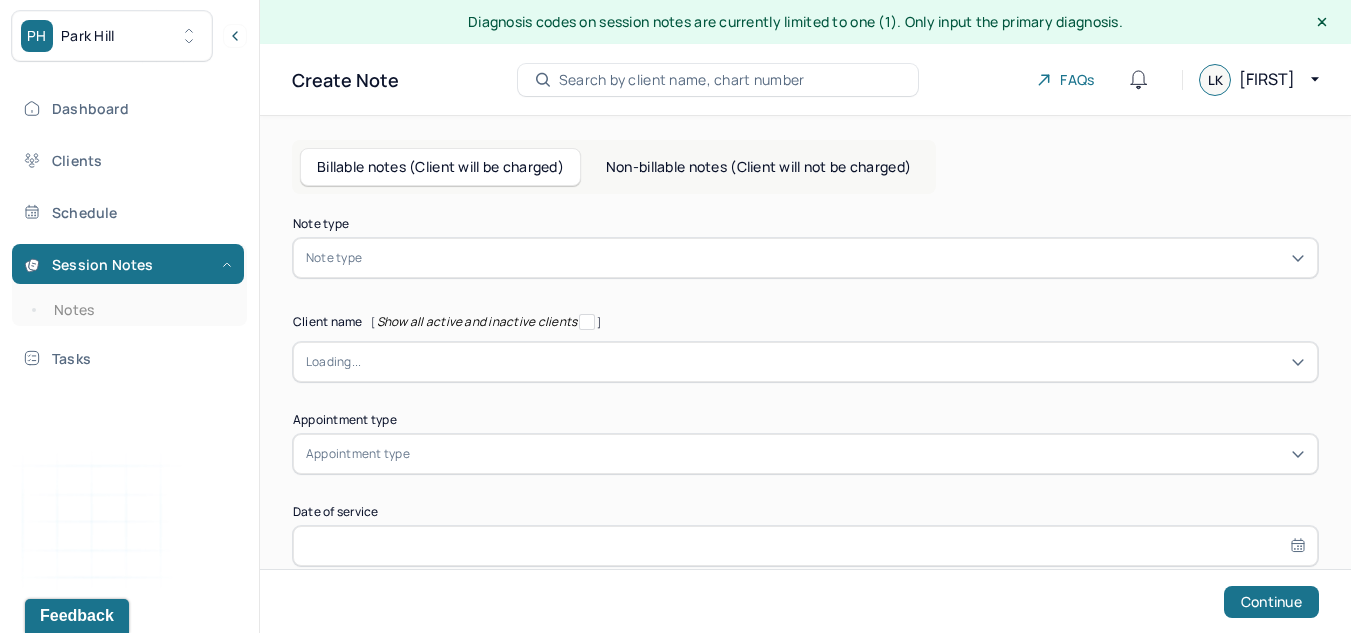 click at bounding box center (835, 258) 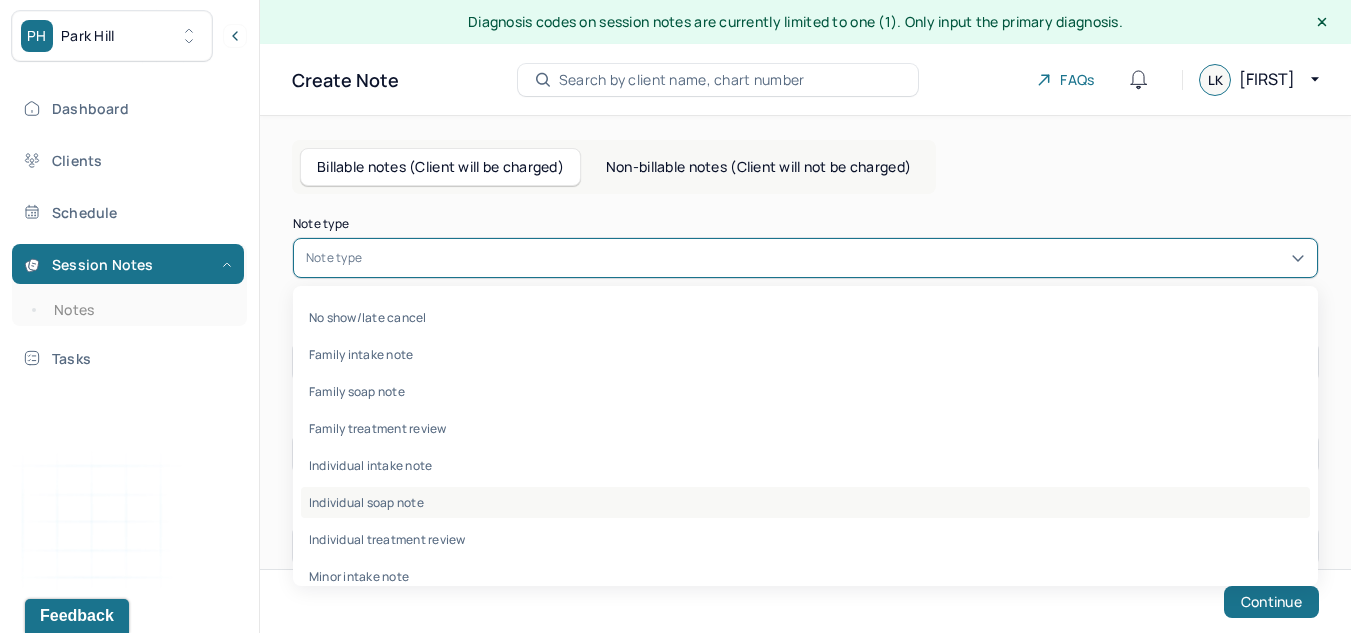 click on "Individual soap note" at bounding box center [805, 502] 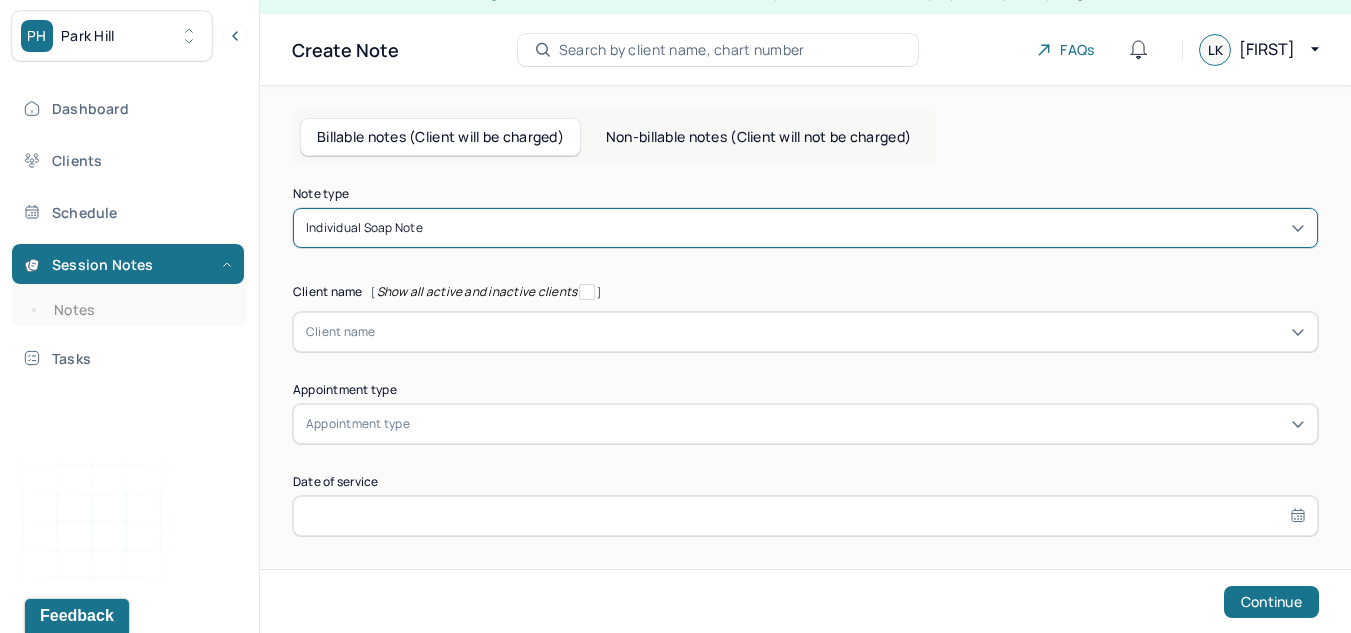 click on "Client name" at bounding box center [805, 332] 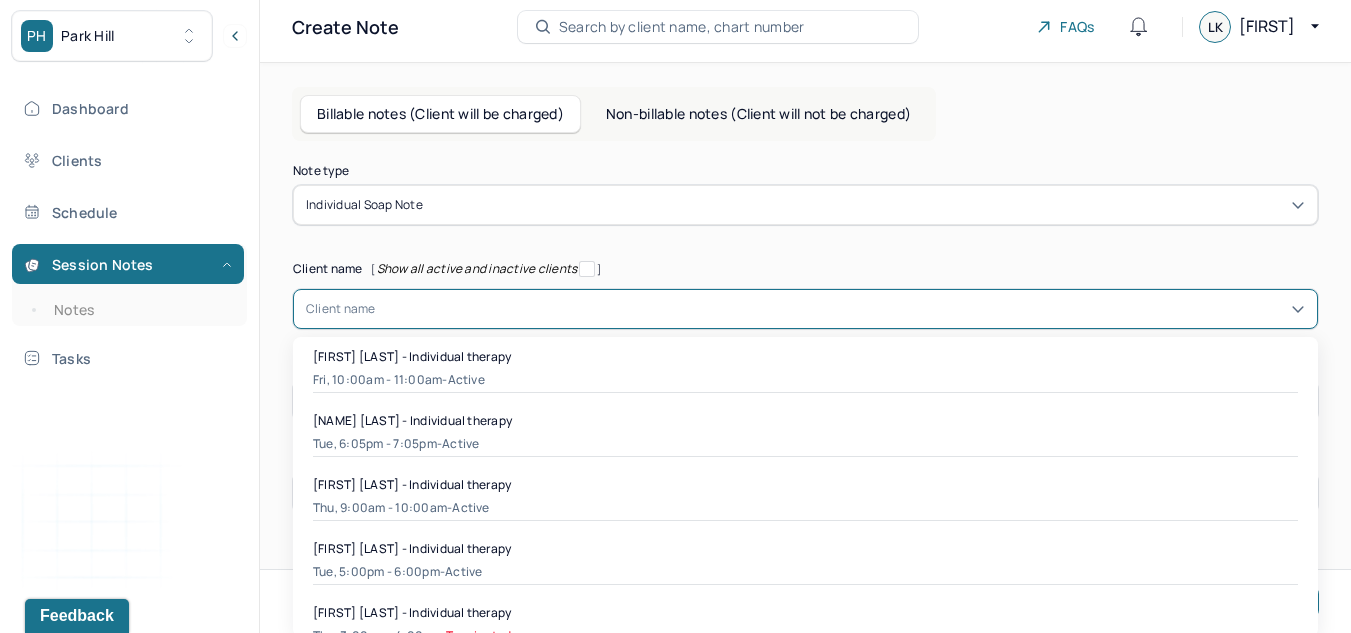 scroll, scrollTop: 65, scrollLeft: 0, axis: vertical 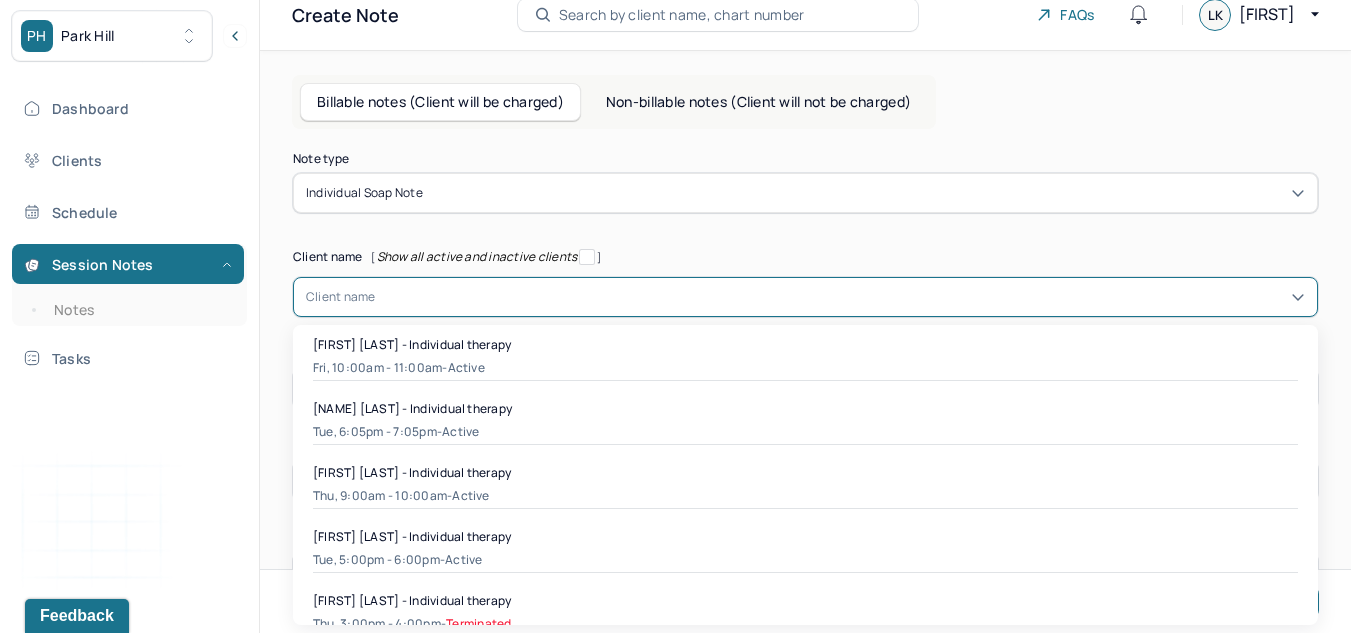 click on "Aastha Joshi - Individual therapy Fri, 10:00am - 11:00am  -  active" at bounding box center (805, 358) 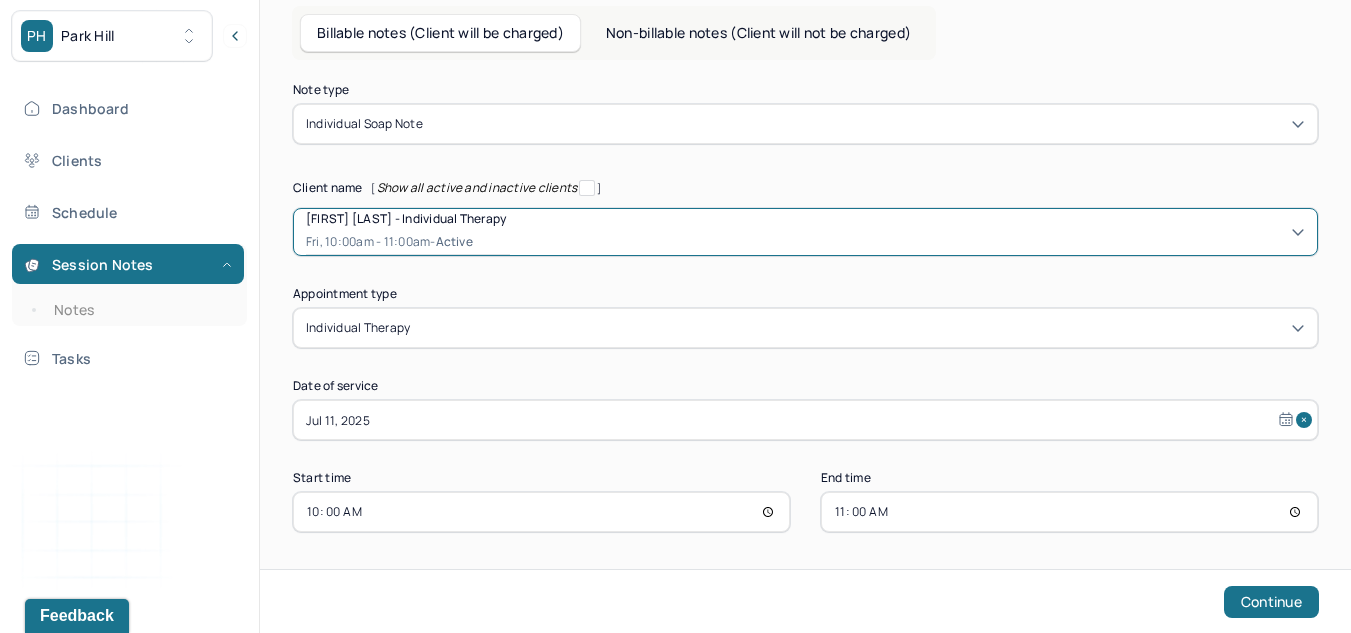 scroll, scrollTop: 139, scrollLeft: 0, axis: vertical 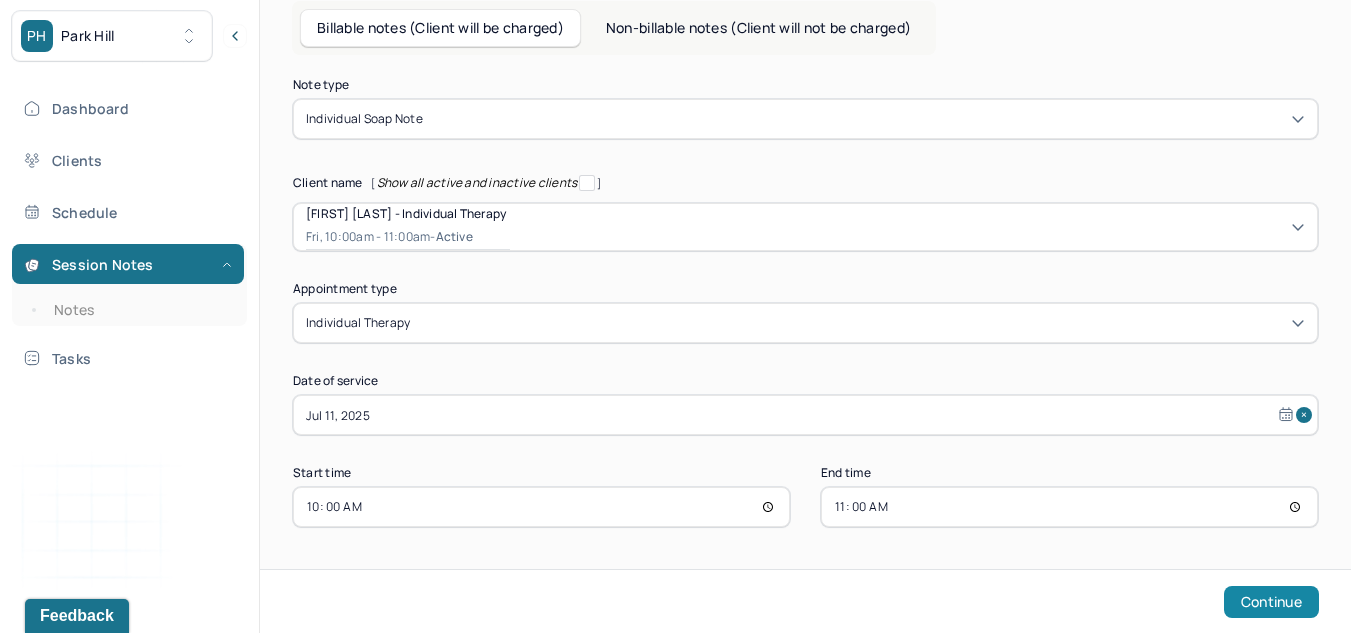 click on "Continue" at bounding box center (1271, 602) 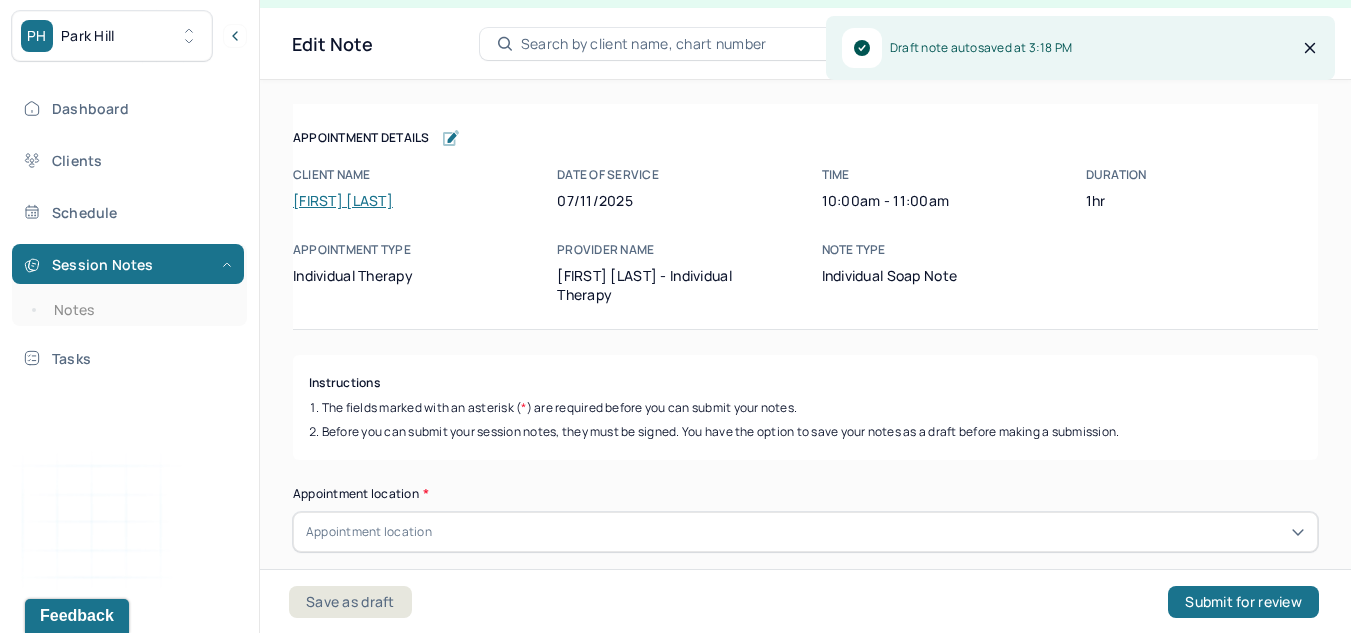 scroll, scrollTop: 36, scrollLeft: 0, axis: vertical 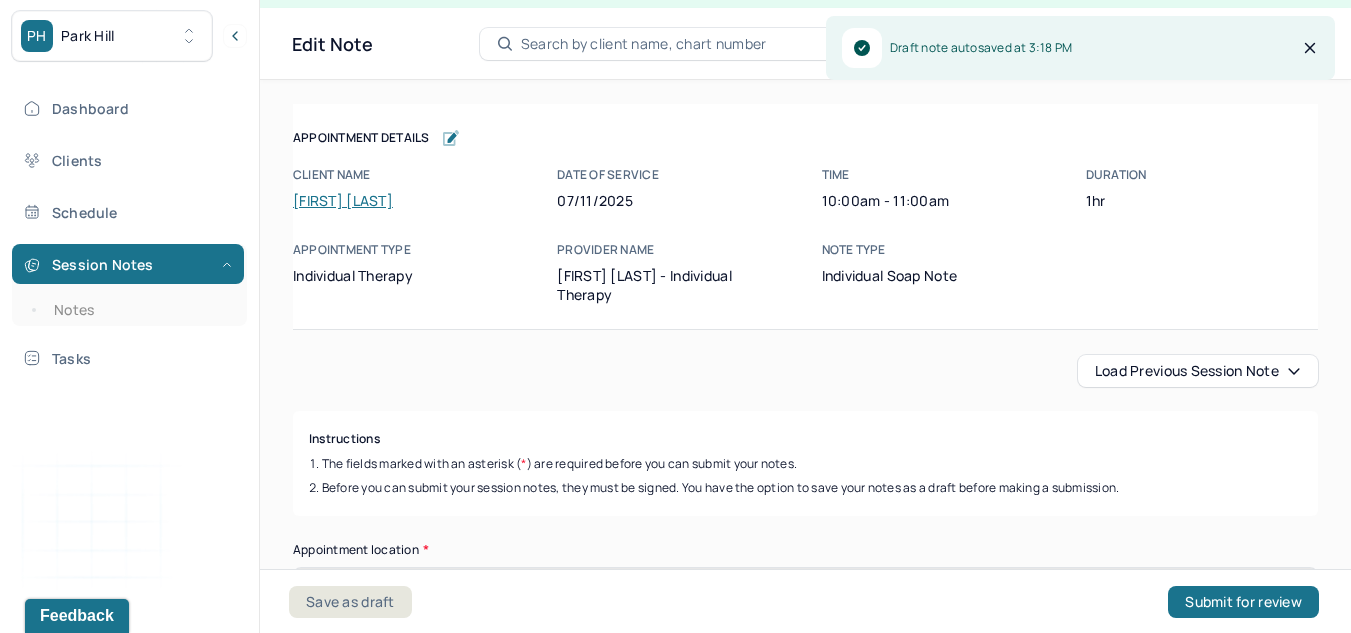click on "Load previous session note" at bounding box center (1198, 371) 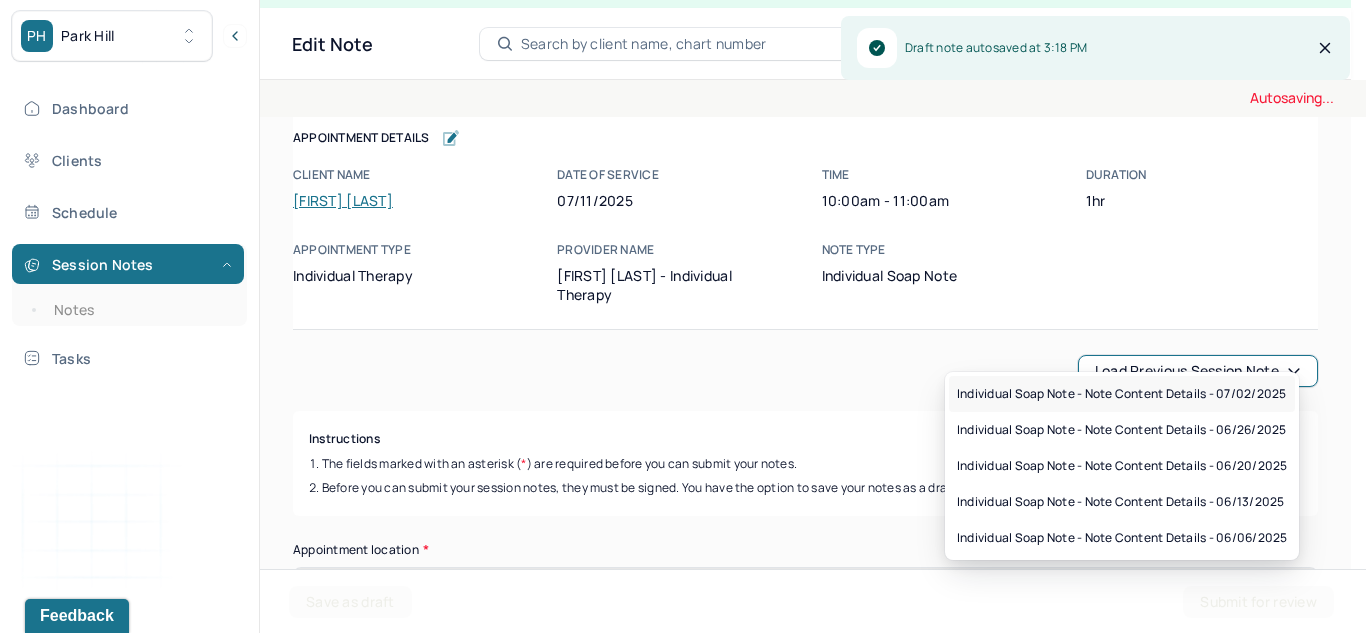 click on "Individual soap note   - Note content Details -   07/02/2025" at bounding box center (1121, 394) 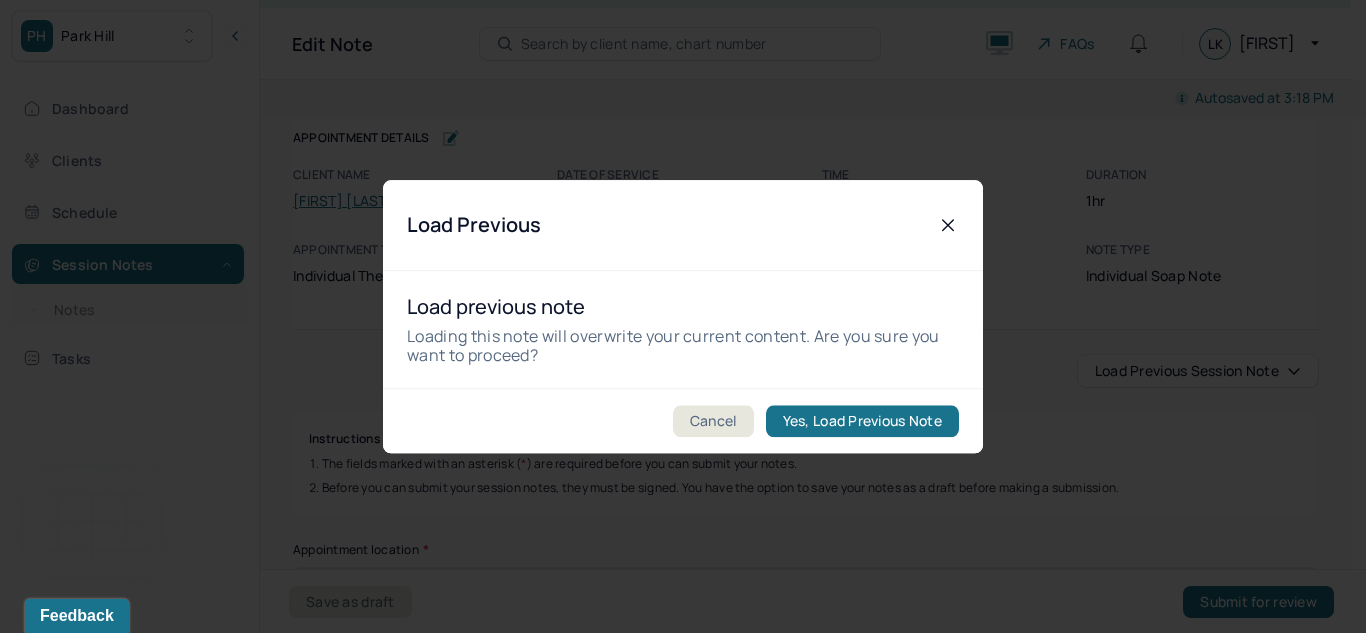 click on "Cancel     Yes, Load Previous Note" at bounding box center (683, 420) 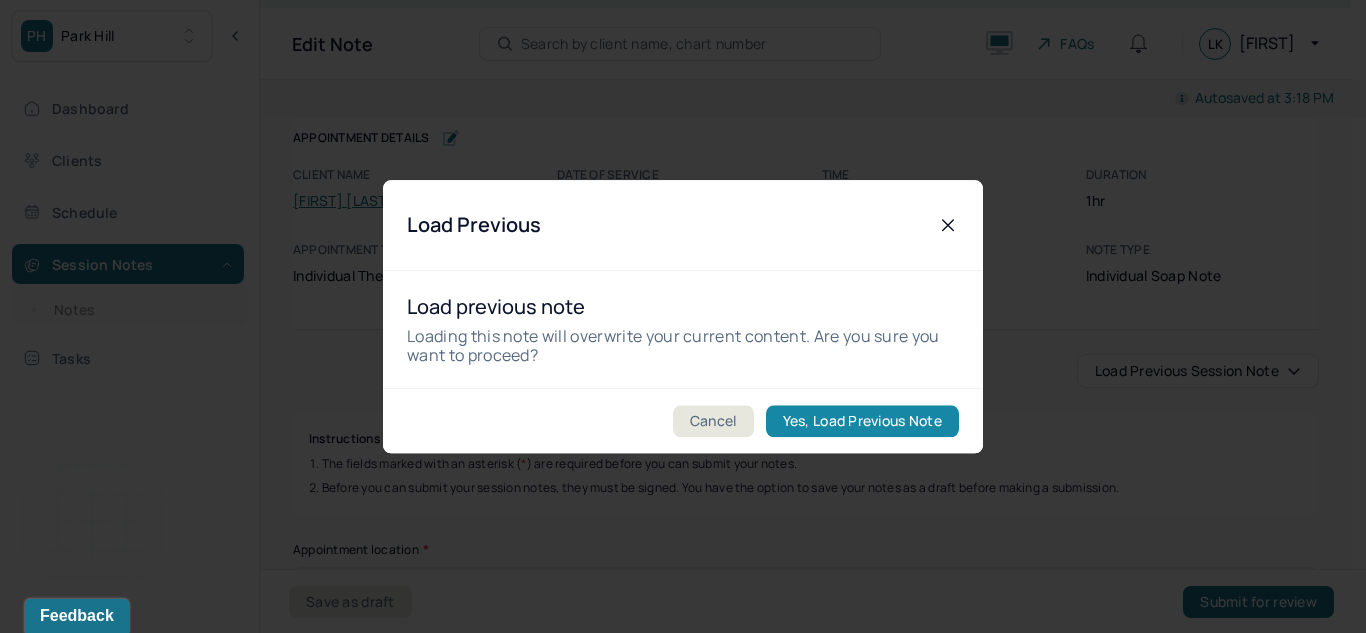 click on "Yes, Load Previous Note" at bounding box center [862, 421] 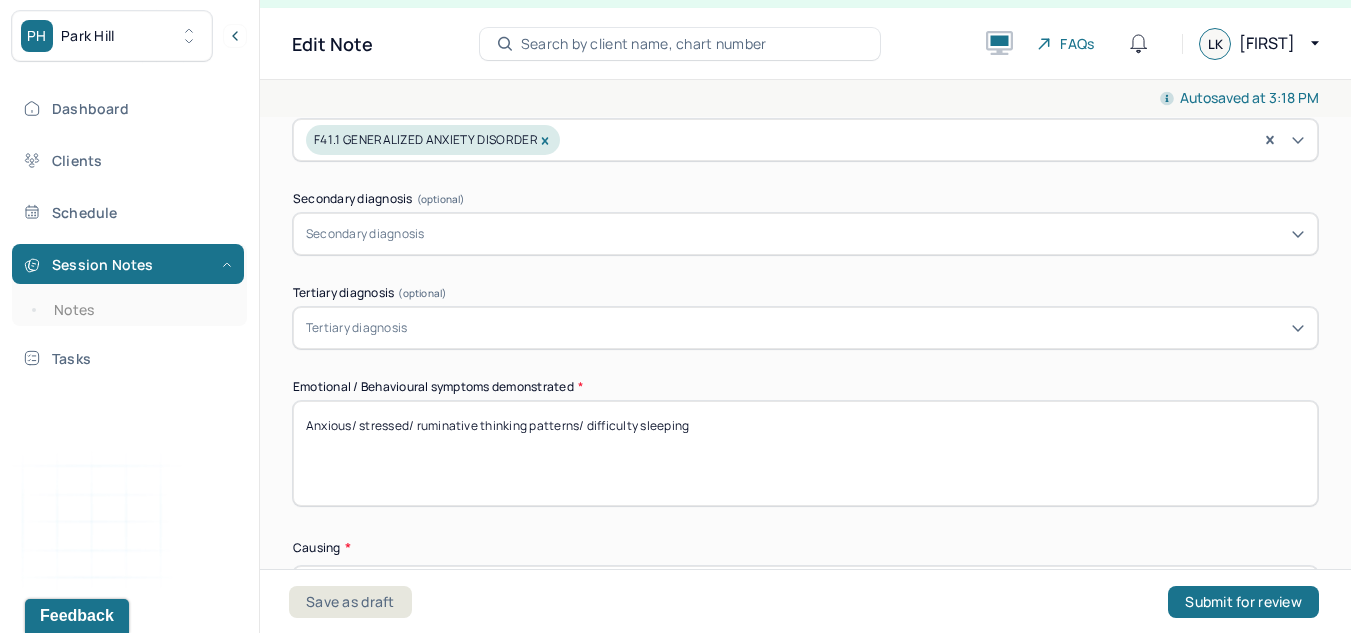 scroll, scrollTop: 807, scrollLeft: 0, axis: vertical 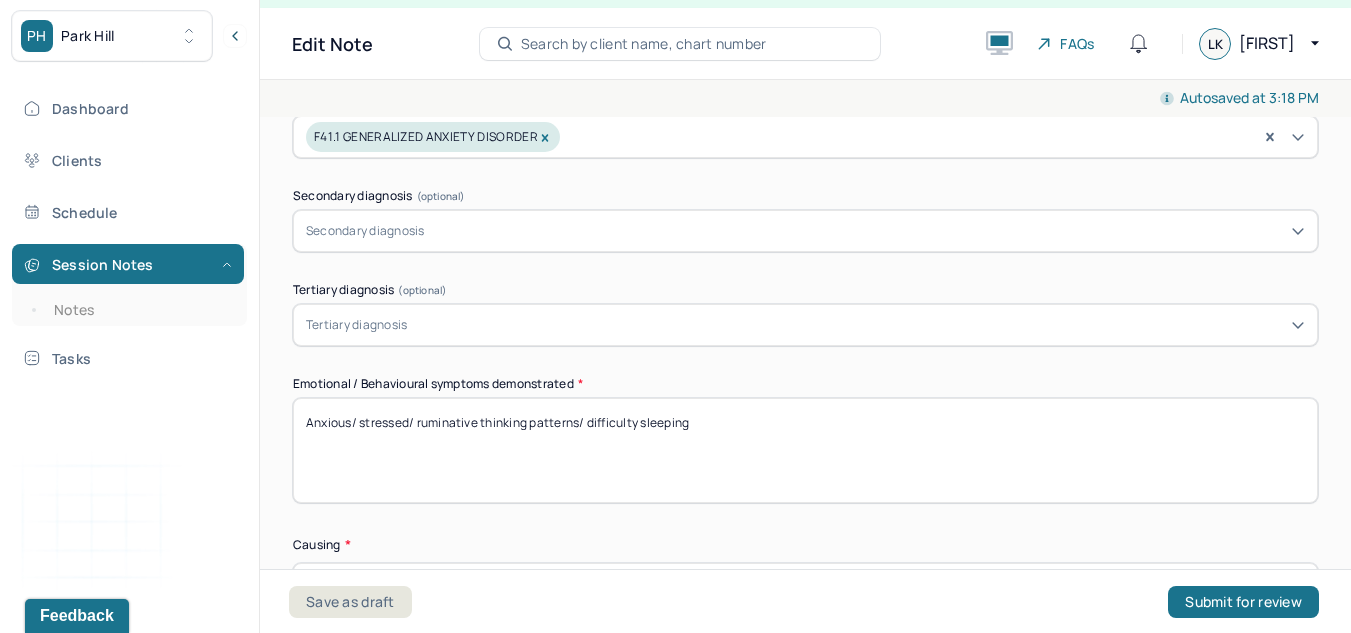 drag, startPoint x: 774, startPoint y: 405, endPoint x: 356, endPoint y: 426, distance: 418.5272 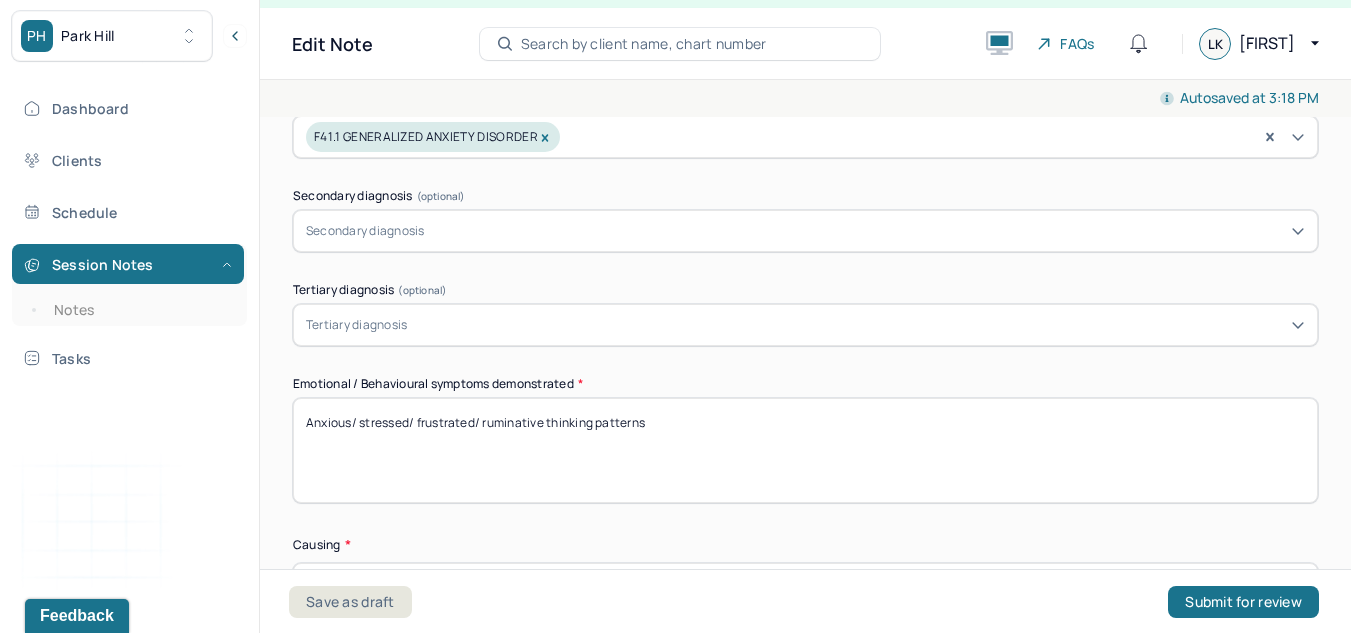 scroll, scrollTop: 869, scrollLeft: 0, axis: vertical 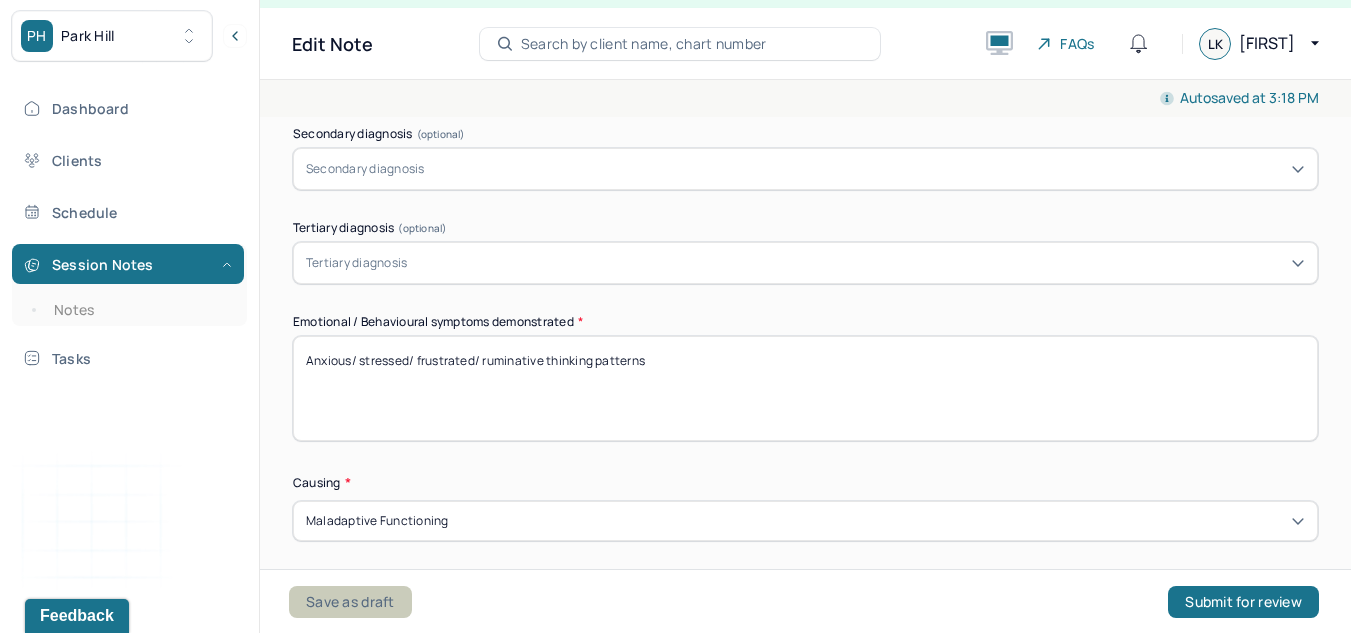 type on "Anxious/ stressed/ frustrated/ ruminative thinking patterns" 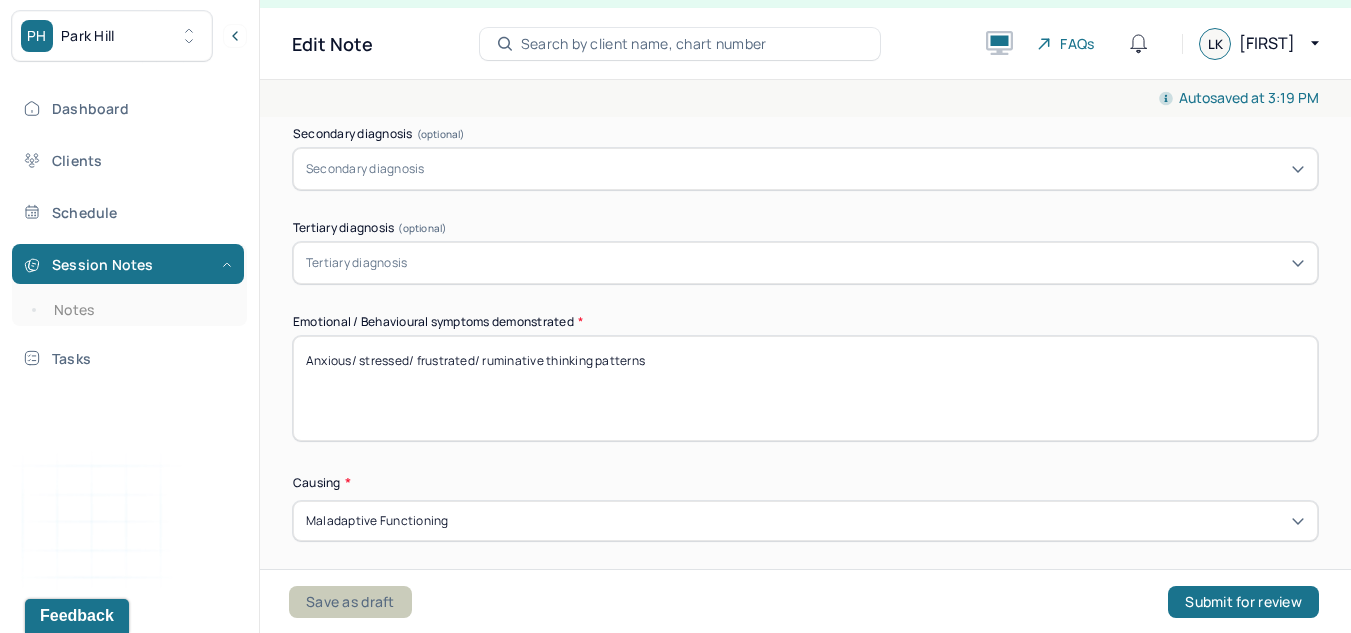 click on "Save as draft" at bounding box center (350, 602) 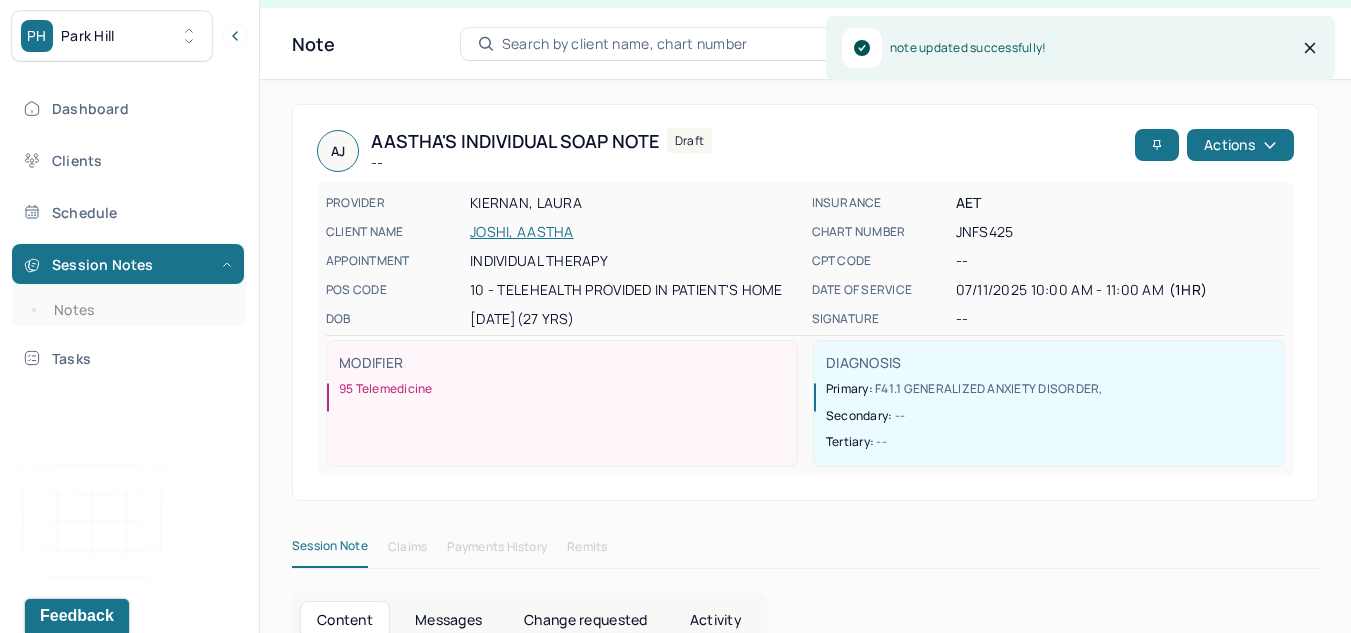 click on "Dashboard Clients Schedule Session Notes Notes Tasks LK Laura   Kiernan provider   Logout" at bounding box center (129, 337) 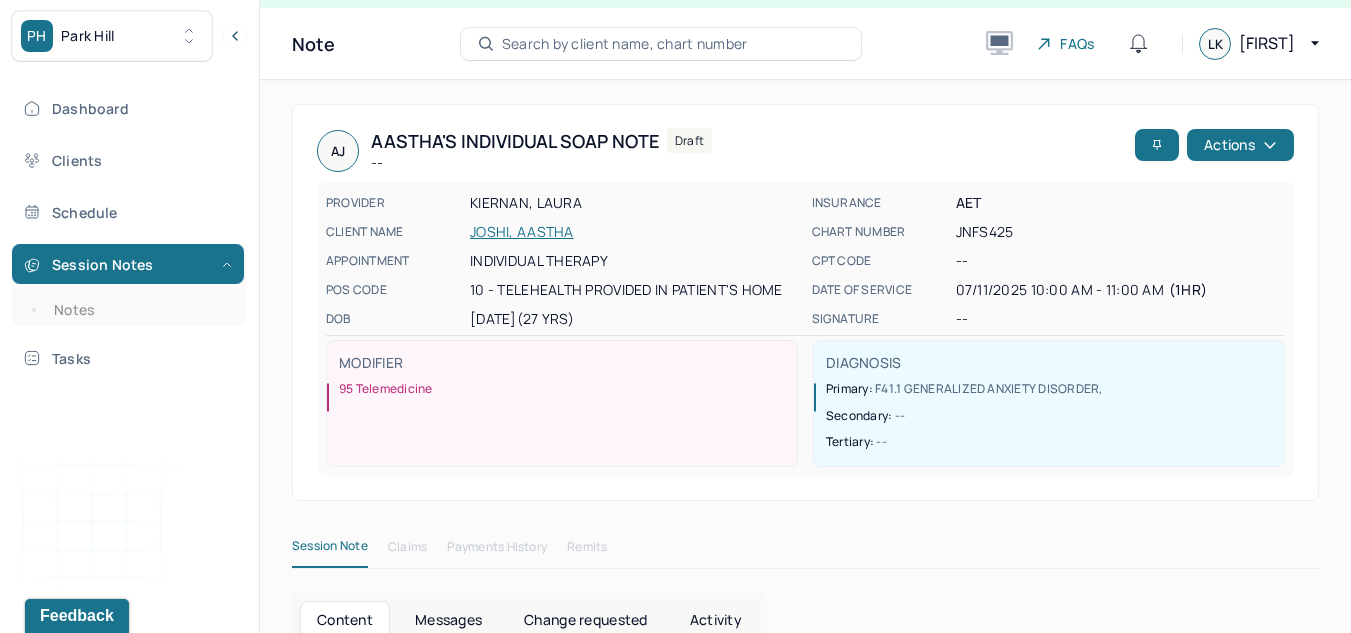scroll, scrollTop: 540, scrollLeft: 0, axis: vertical 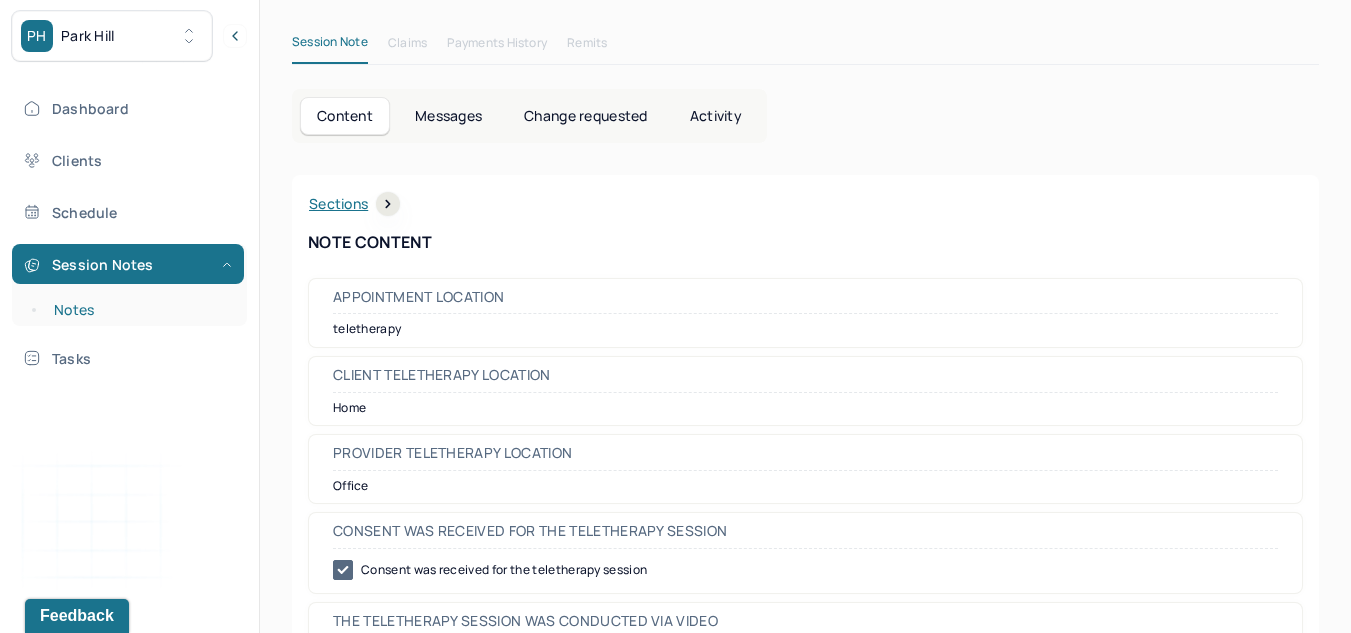 click on "Notes" at bounding box center [139, 310] 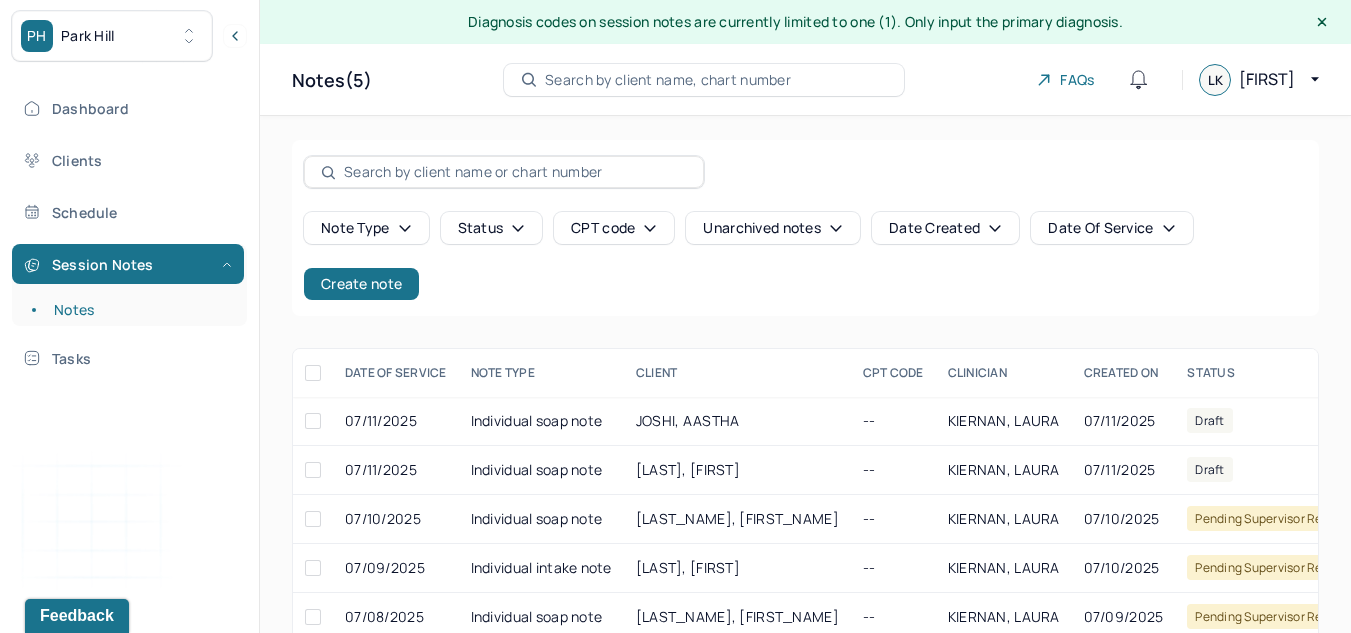scroll, scrollTop: 49, scrollLeft: 0, axis: vertical 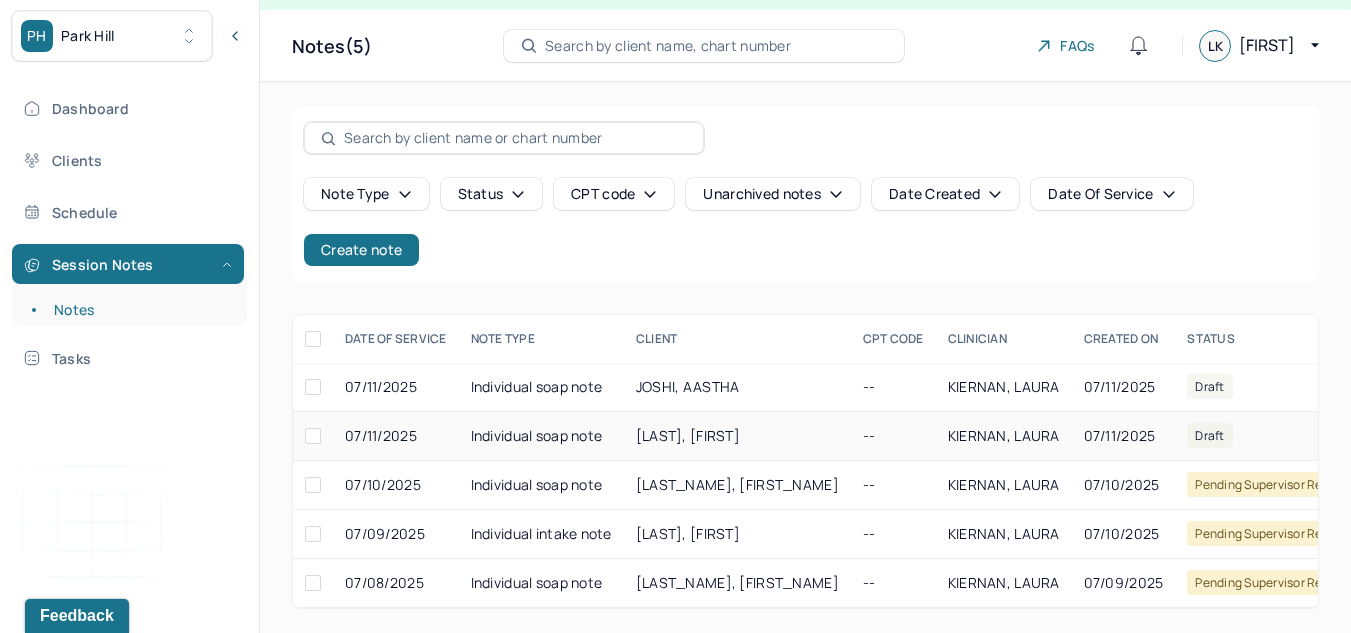 click on "CHEN, SHARON" at bounding box center [688, 435] 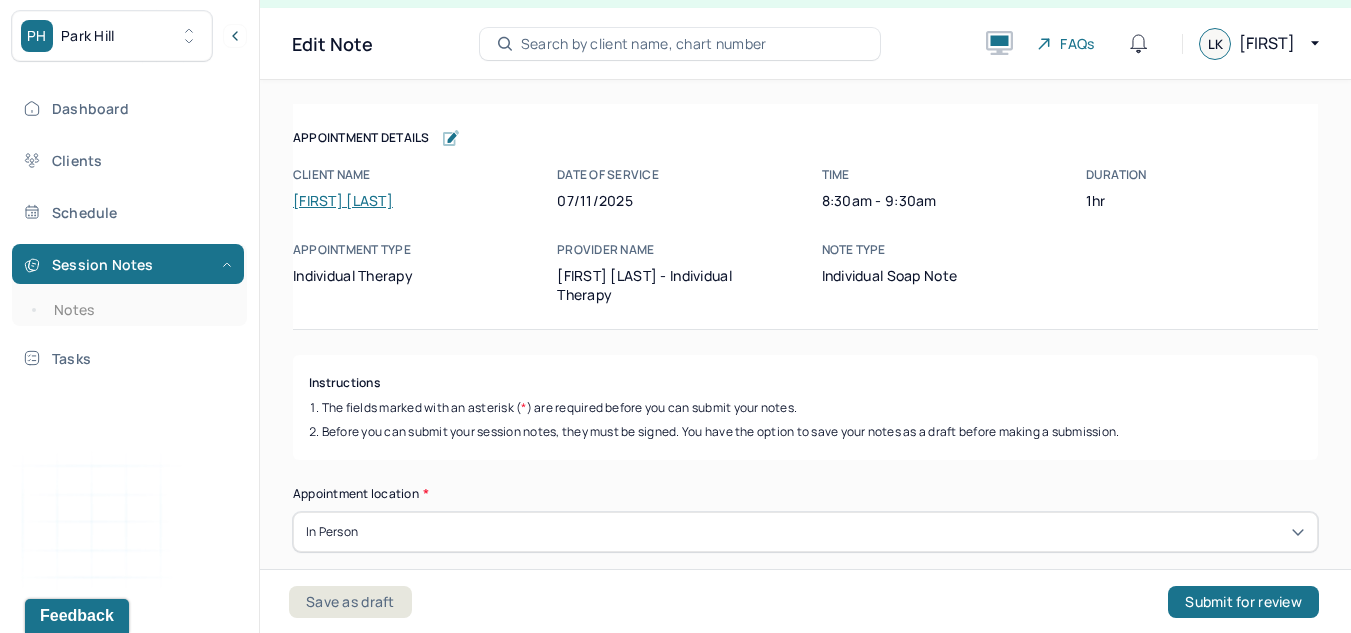 scroll, scrollTop: 36, scrollLeft: 0, axis: vertical 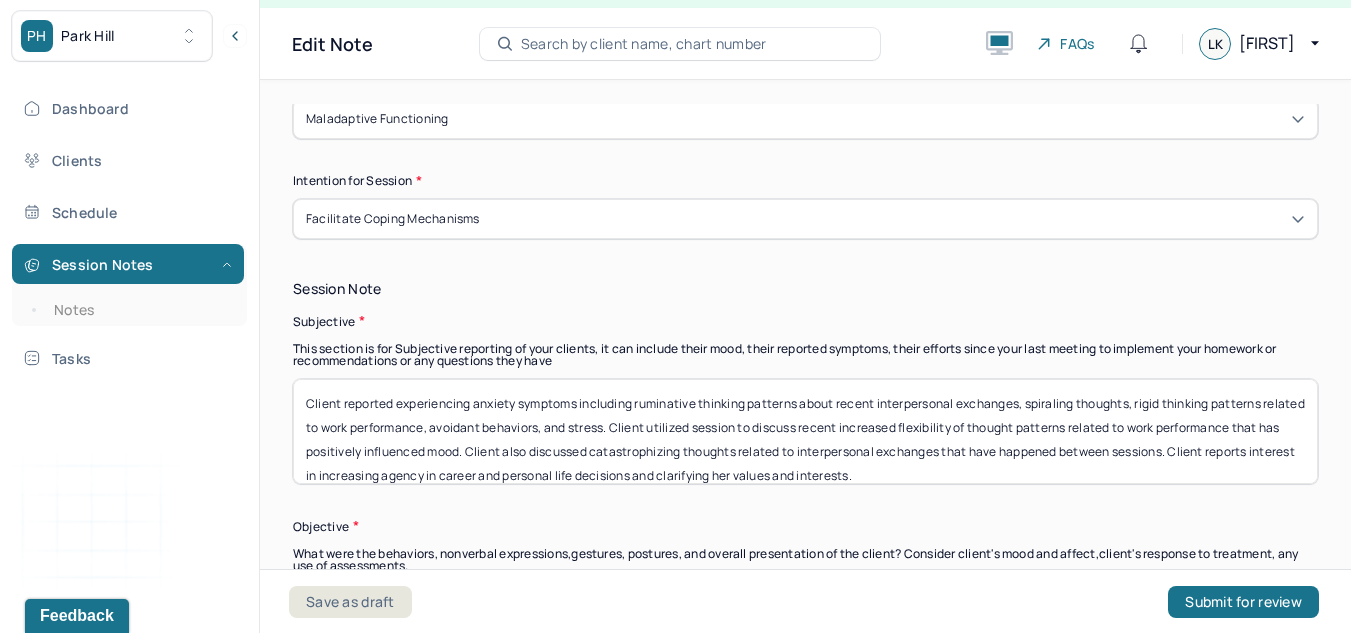 click on "Client reported experiencing anxiety symptoms including ruminative thinking patterns about recent interpersonal exchanges, spiraling thoughts, rigid thinking patterns related to work performance, avoidant behaviors, and stress. Client utilized session to discuss recent increased flexibility of thought patterns related to work performance that has positively influenced mood. Client also discussed catastrophizing thoughts related to interpersonal exchanges that have happened between sessions. Client reports interest in increasing agency in career and personal life decisions and clarifying her values and interests." at bounding box center (805, 431) 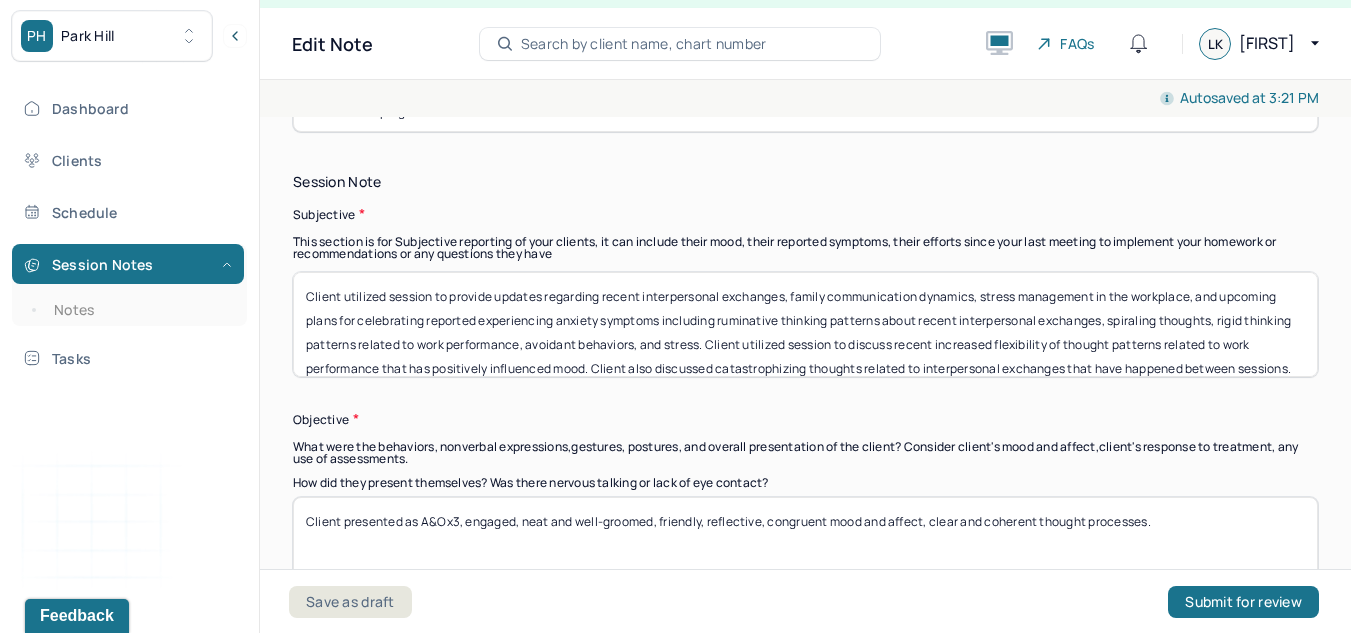 scroll, scrollTop: 1131, scrollLeft: 0, axis: vertical 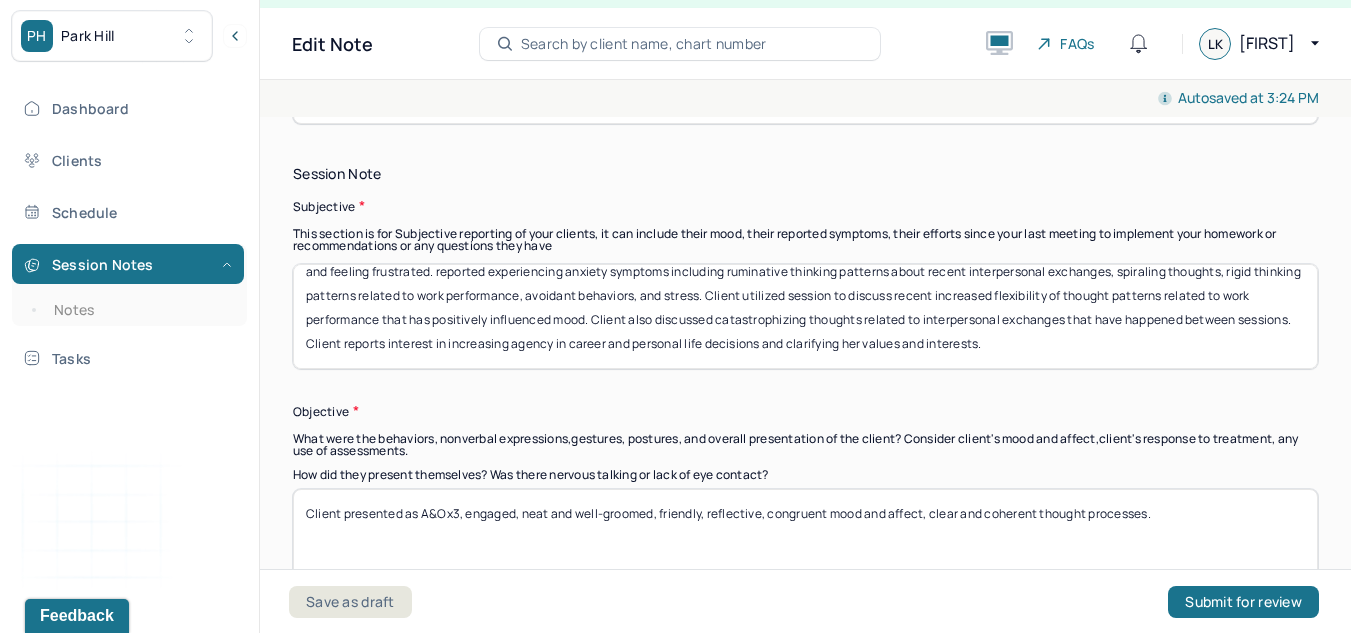 drag, startPoint x: 579, startPoint y: 281, endPoint x: 1255, endPoint y: 358, distance: 680.3712 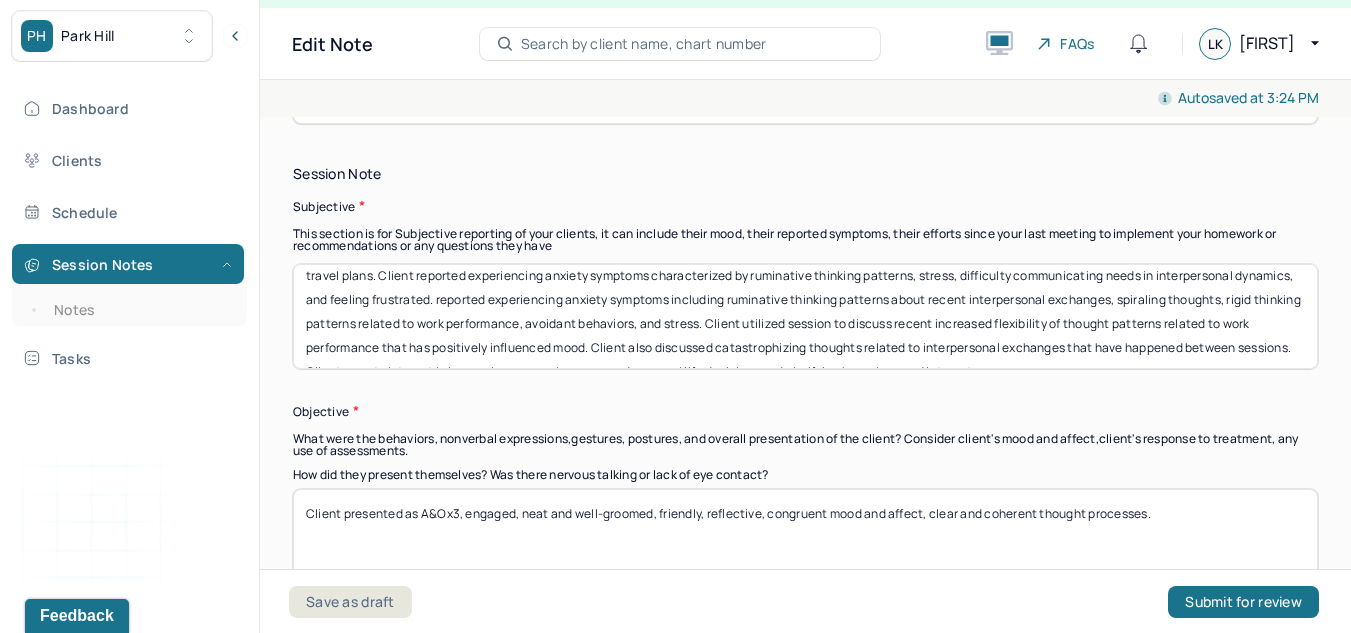 scroll, scrollTop: 25, scrollLeft: 0, axis: vertical 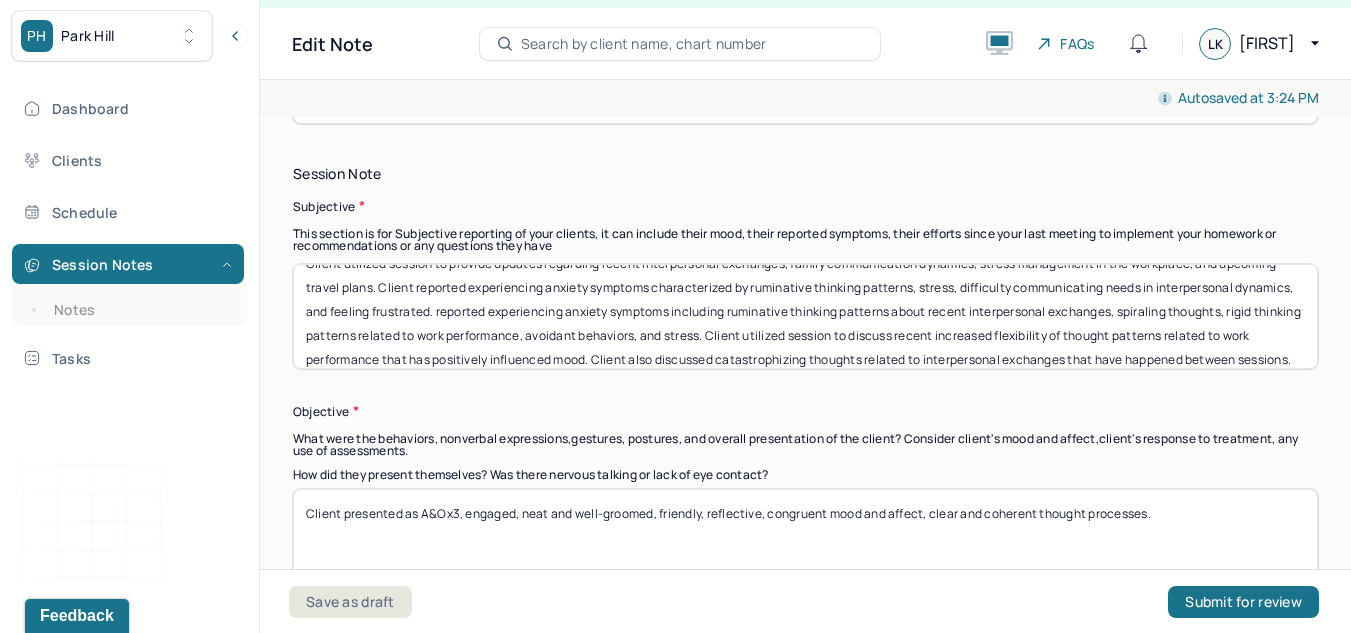 drag, startPoint x: 1237, startPoint y: 323, endPoint x: 578, endPoint y: 294, distance: 659.63776 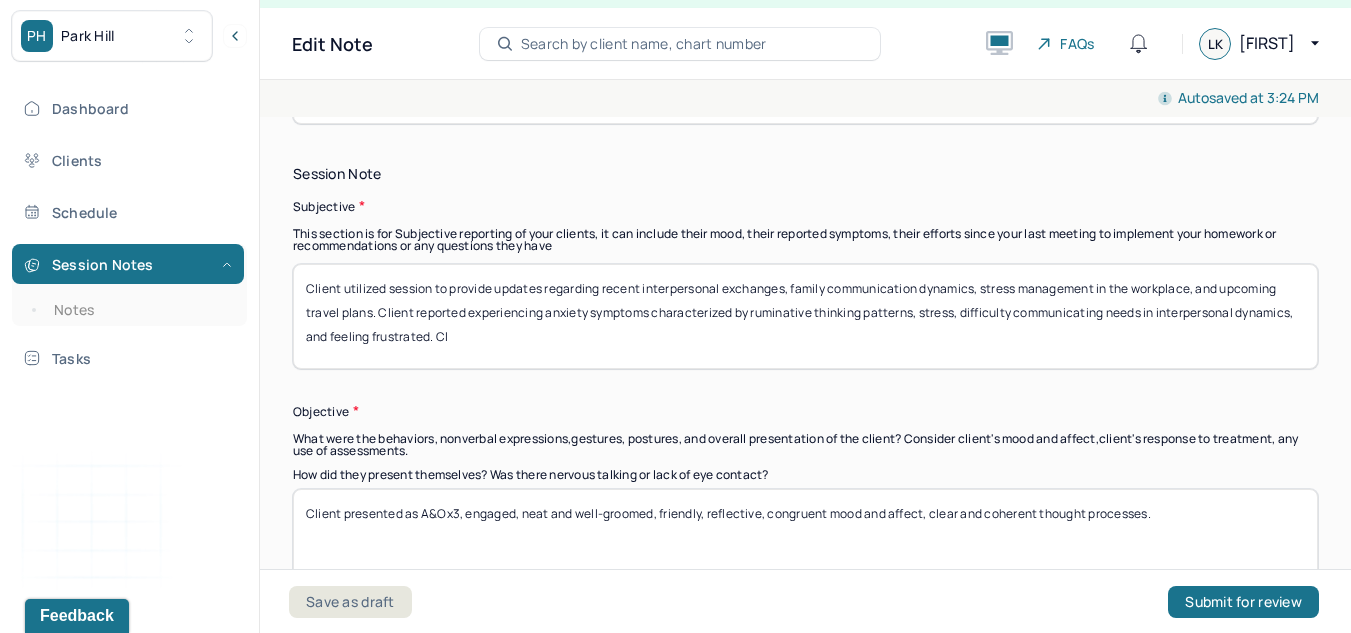 scroll, scrollTop: 0, scrollLeft: 0, axis: both 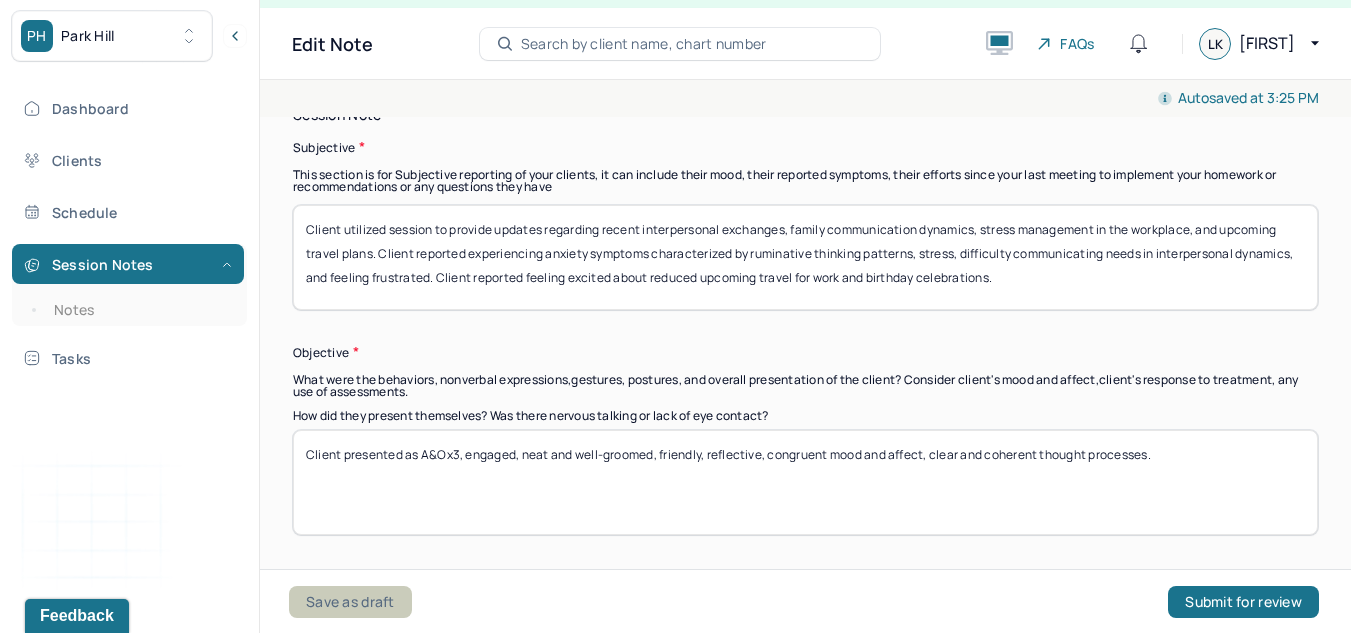 type on "Client utilized session to provide updates regarding recent interpersonal exchanges, family communication dynamics, stress management in the workplace, and upcoming travel plans. Client reported experiencing anxiety symptoms characterized by ruminative thinking patterns, stress, difficulty communicating needs in interpersonal dynamics, and feeling frustrated. Client reported feeling excited about reduced upcoming travel for work and birthday celebrations." 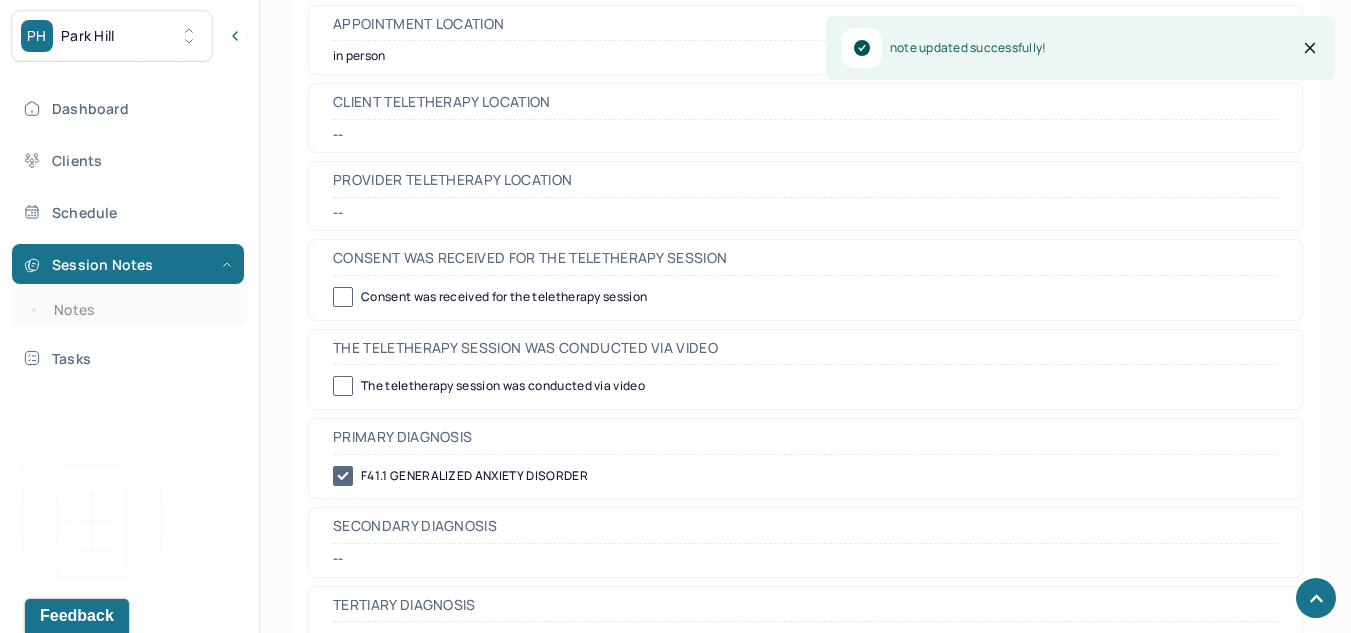 scroll, scrollTop: 898, scrollLeft: 0, axis: vertical 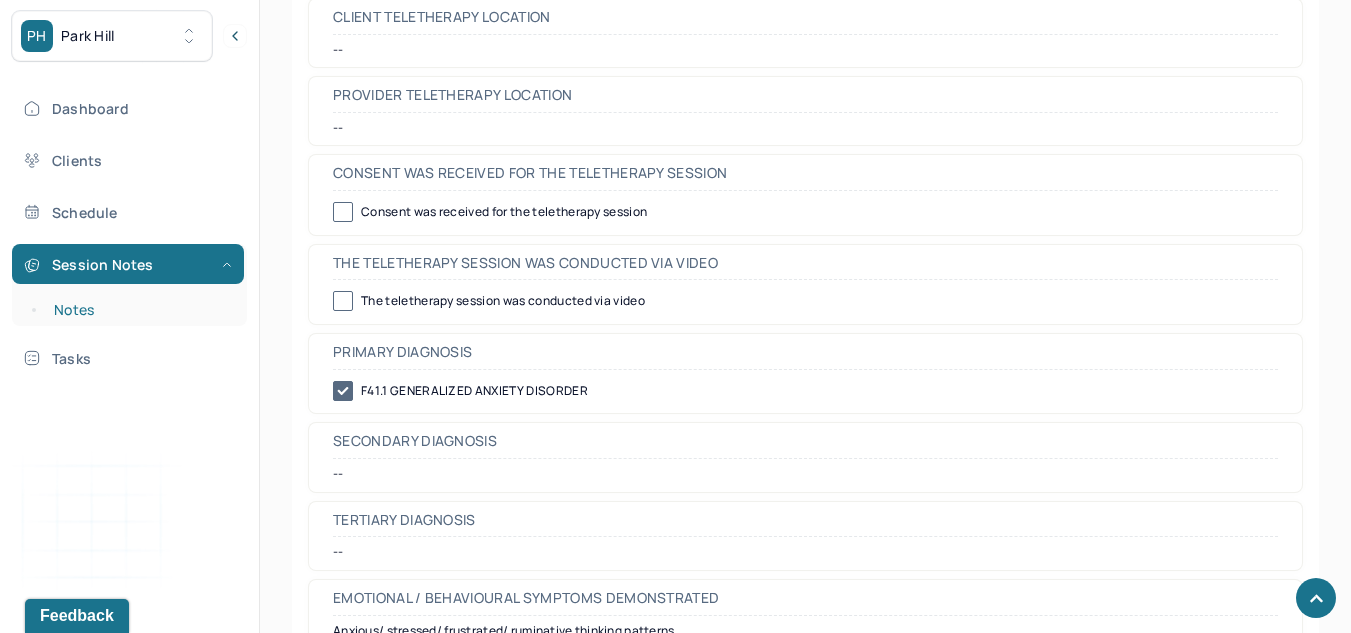 click on "Notes" at bounding box center [139, 310] 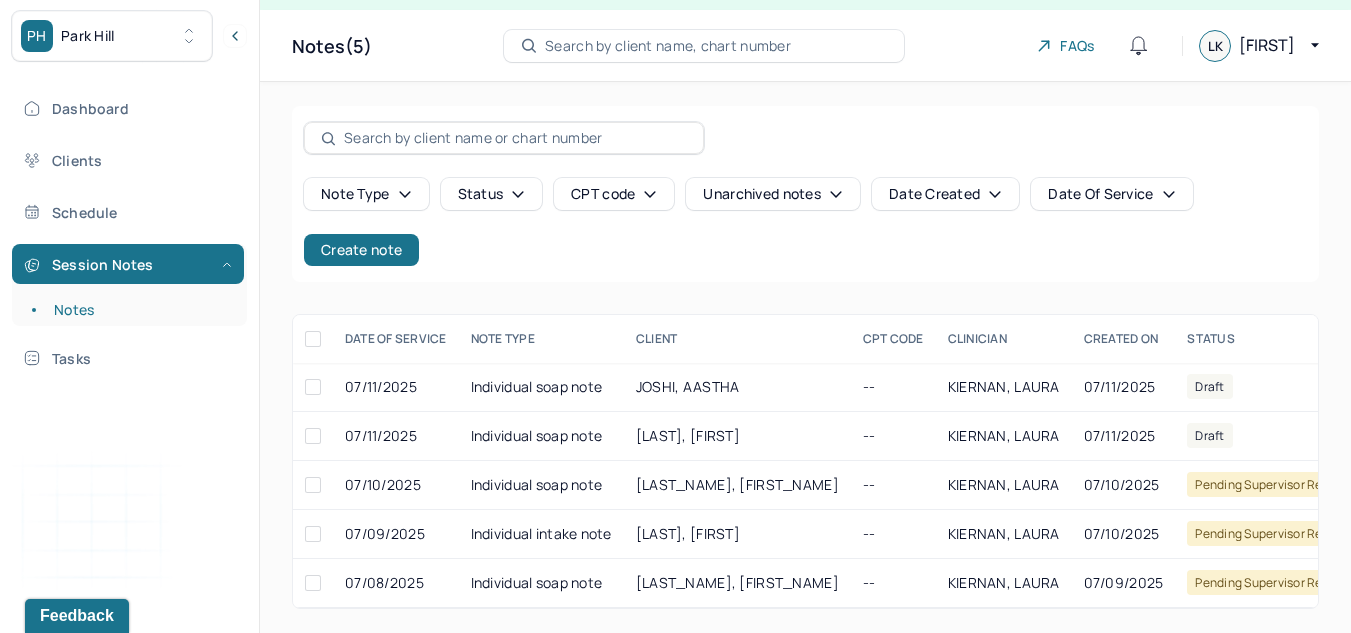 scroll, scrollTop: 49, scrollLeft: 0, axis: vertical 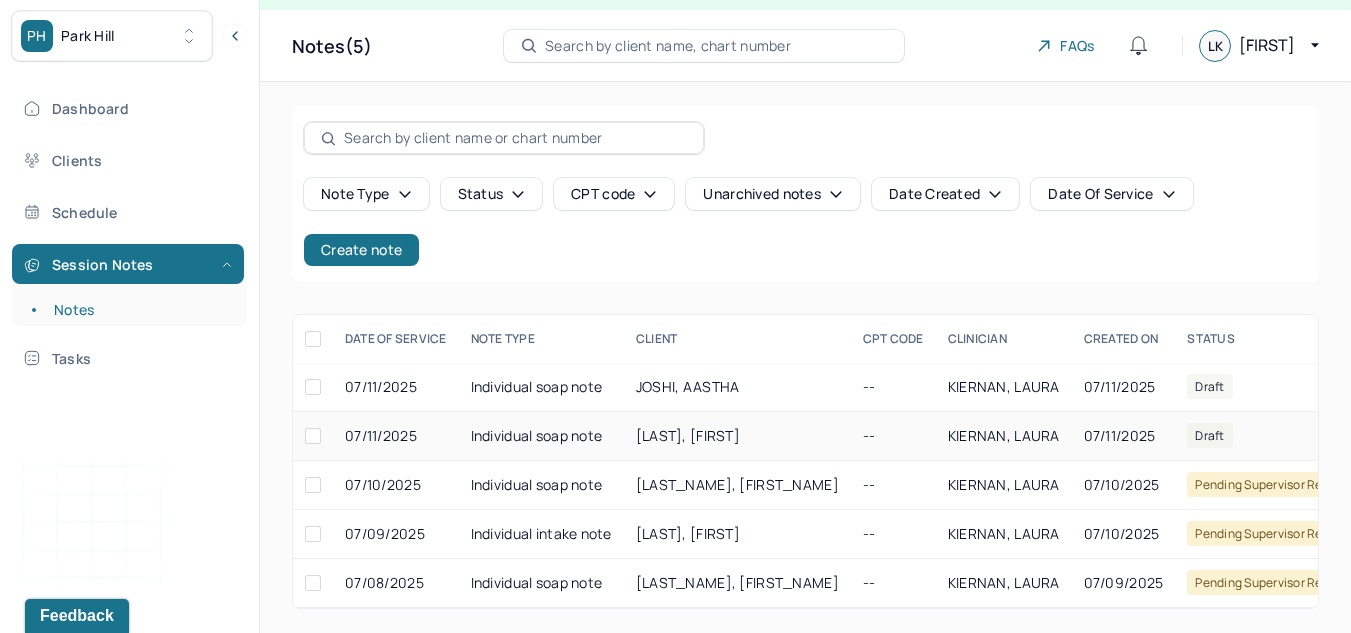 click on "CHEN, SHARON" at bounding box center (688, 435) 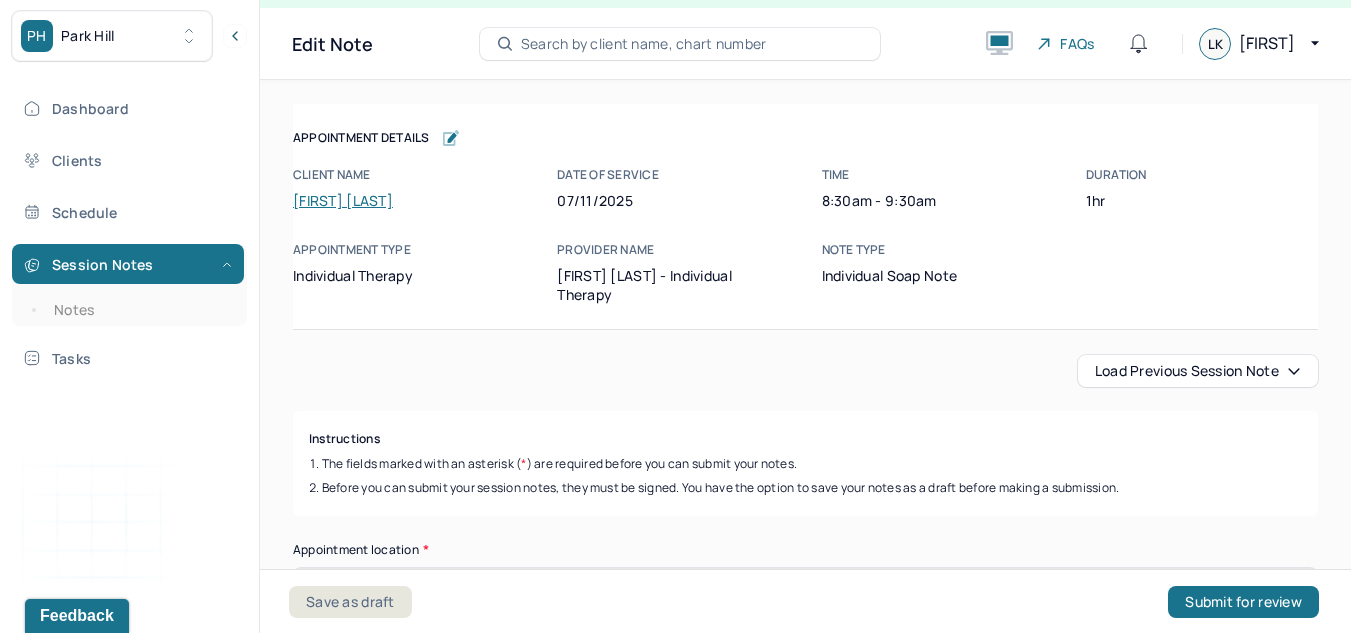 scroll, scrollTop: 36, scrollLeft: 0, axis: vertical 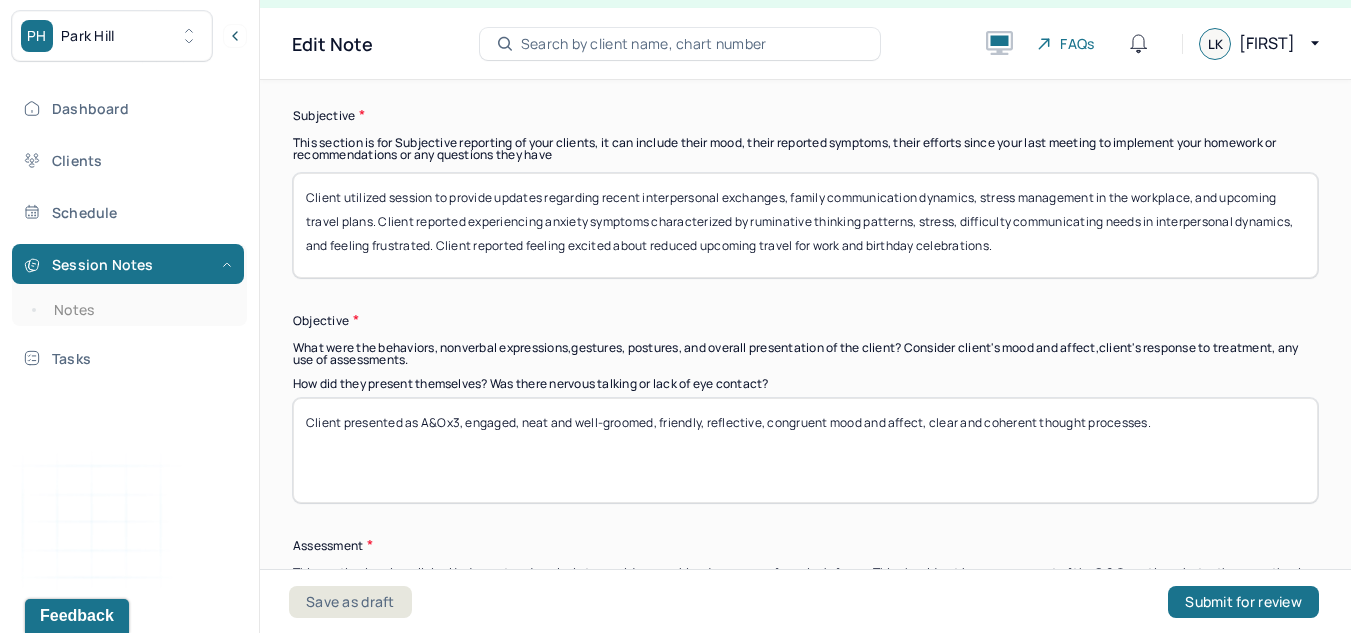 click on "Client presented as A&Ox3, engaged, neat and well-groomed, friendly, reflective, congruent mood and affect, clear and coherent thought processes." at bounding box center [805, 450] 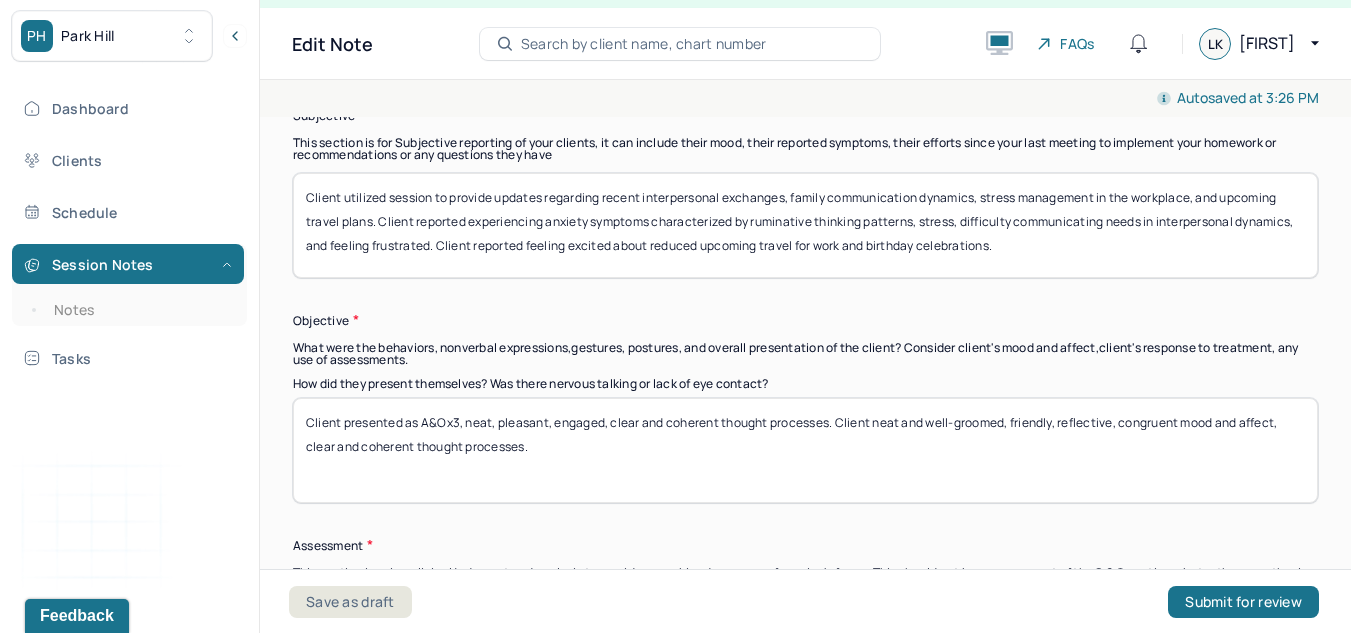 drag, startPoint x: 893, startPoint y: 440, endPoint x: 841, endPoint y: 407, distance: 61.587337 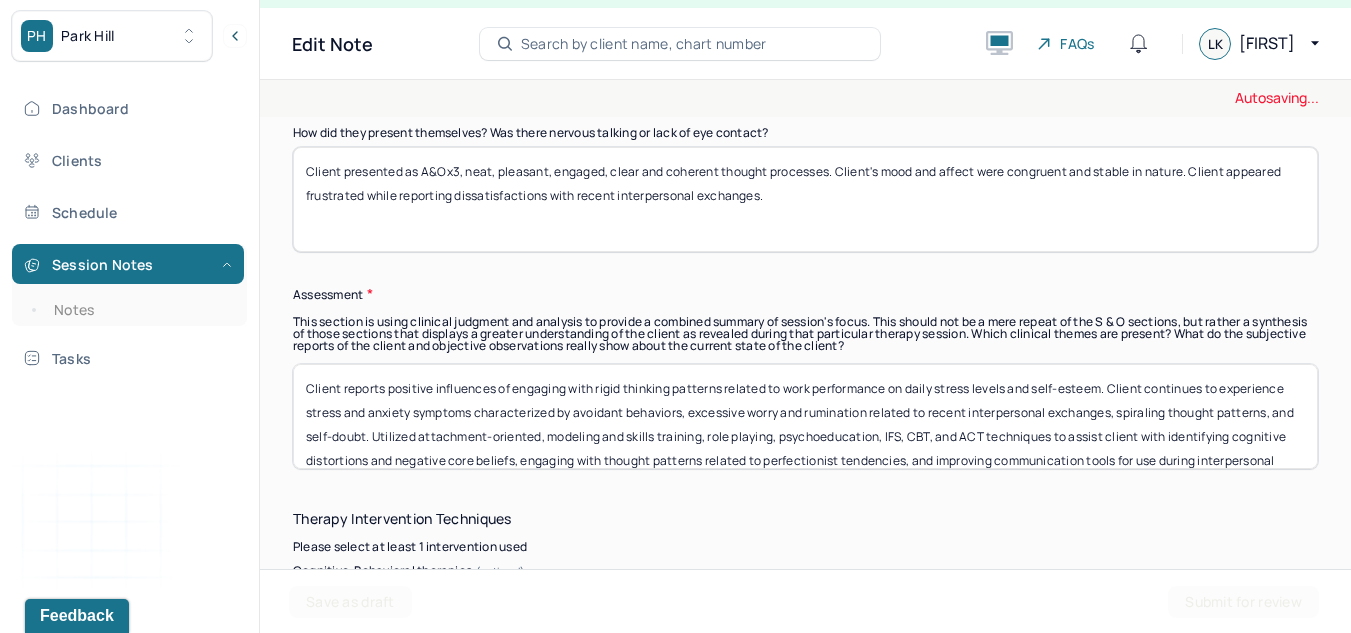 scroll, scrollTop: 1469, scrollLeft: 0, axis: vertical 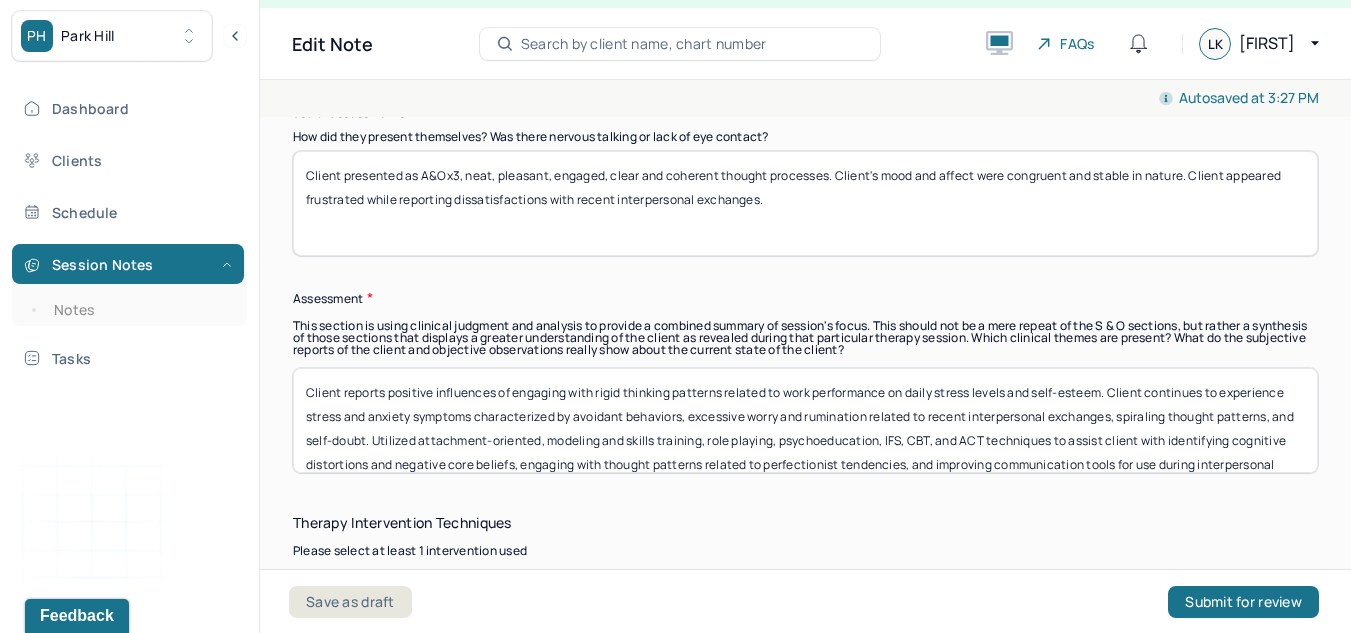 type on "Client presented as A&Ox3, neat, pleasant, engaged, clear and coherent thought processes. Client's mood and affect were congruent and stable in nature. Client appeared frustrated while reporting dissatisfactions with recent interpersonal exchanges." 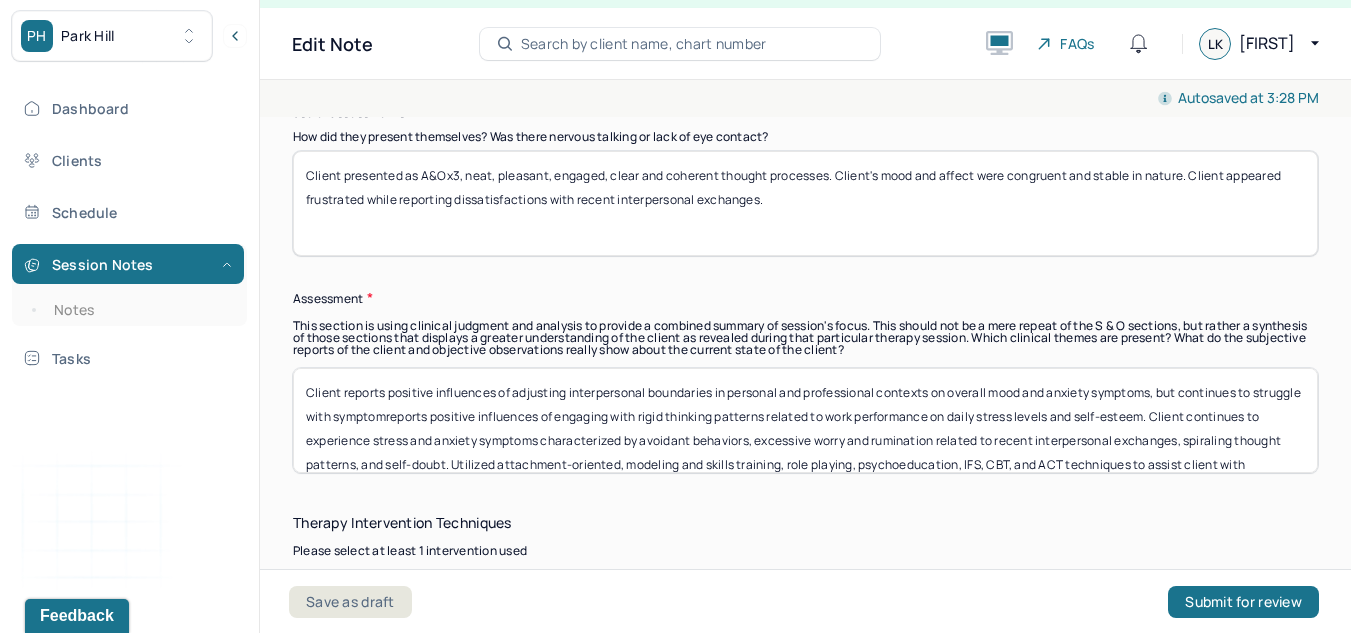 click on "Client reports positive influences of adjusting interpersonal boundaries in personal and professional contexts on overall mood and anxiety symptoms, but continues to struggle with symptomreports positive influences of engaging with rigid thinking patterns related to work performance on daily stress levels and self-esteem. Client continues to experience stress and anxiety symptoms characterized by avoidant behaviors, excessive worry and rumination related to recent interpersonal exchanges, spiraling thought patterns, and self-doubt. Utilized attachment-oriented, modeling and skills training, role playing, psychoeducation, IFS, CBT, and ACT techniques to assist client with identifying cognitive distortions and negative core beliefs, engaging with thought patterns related to perfectionist tendencies, and improving communication tools for use during interpersonal confrontation." at bounding box center [805, 420] 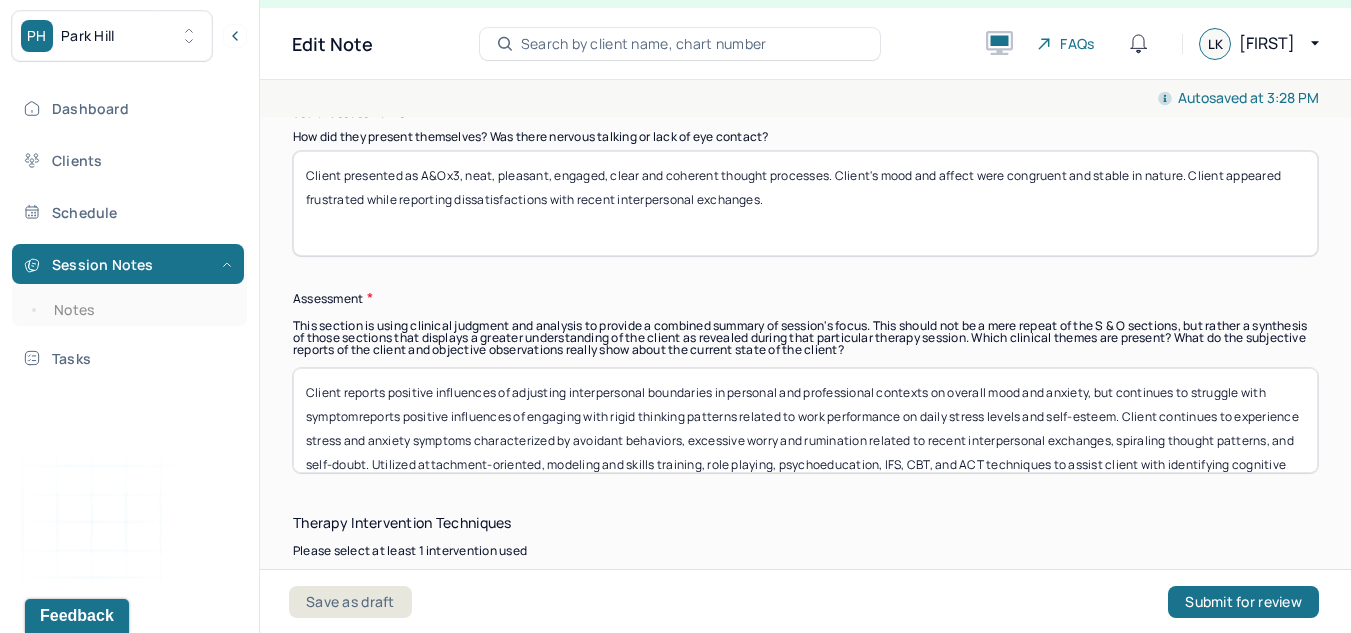 click on "Client reports positive influences of adjusting interpersonal boundaries in personal and professional contexts on overall mood and anxiety, but continues to struggle with symptomreports positive influences of engaging with rigid thinking patterns related to work performance on daily stress levels and self-esteem. Client continues to experience stress and anxiety symptoms characterized by avoidant behaviors, excessive worry and rumination related to recent interpersonal exchanges, spiraling thought patterns, and self-doubt. Utilized attachment-oriented, modeling and skills training, role playing, psychoeducation, IFS, CBT, and ACT techniques to assist client with identifying cognitive distortions and negative core beliefs, engaging with thought patterns related to perfectionist tendencies, and improving communication tools for use during interpersonal confrontation." at bounding box center (805, 420) 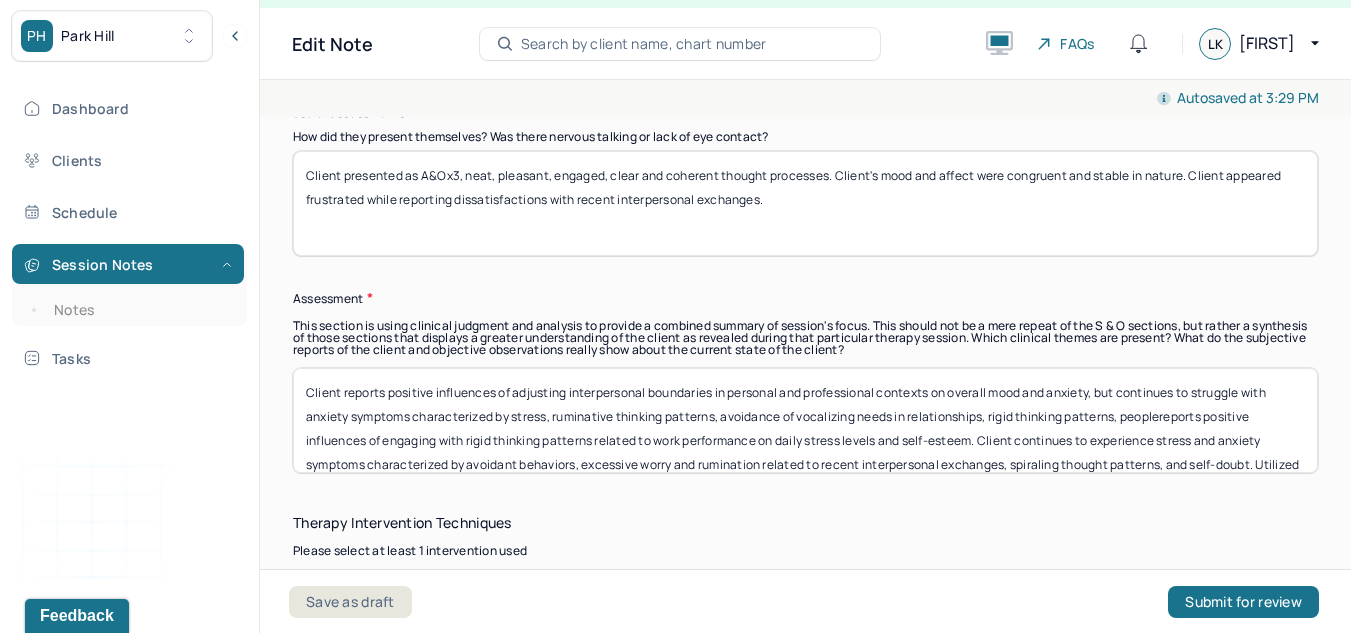 drag, startPoint x: 983, startPoint y: 402, endPoint x: 770, endPoint y: 401, distance: 213.00235 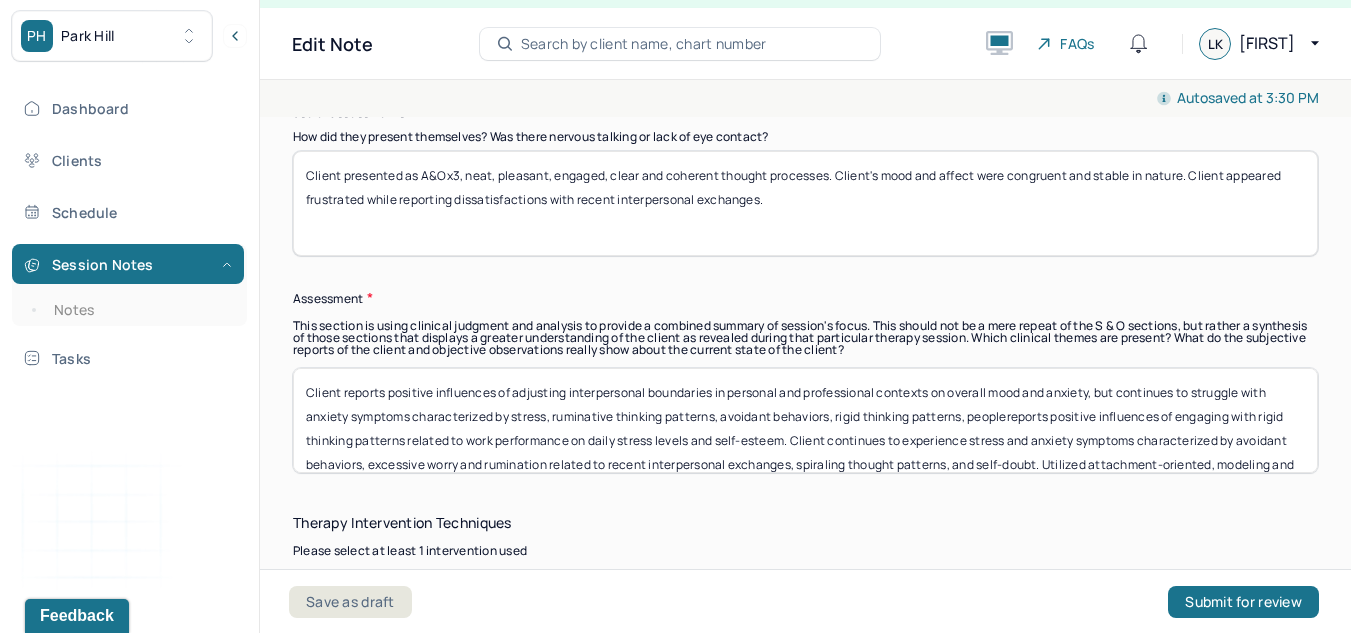 click on "Client reports positive influences of adjusting interpersonal boundaries in personal and professional contexts on overall mood and anxiety, but continues to struggle with anxiety symptoms characterized by stress, ruminative thinking patterns, avoidant behaviors, rigid thinking patterns, peoplereports positive influences of engaging with rigid thinking patterns related to work performance on daily stress levels and self-esteem. Client continues to experience stress and anxiety symptoms characterized by avoidant behaviors, excessive worry and rumination related to recent interpersonal exchanges, spiraling thought patterns, and self-doubt. Utilized attachment-oriented, modeling and skills training, role playing, psychoeducation, IFS, CBT, and ACT techniques to assist client with identifying cognitive distortions and negative core beliefs, engaging with thought patterns related to perfectionist tendencies, and improving communication tools for use during interpersonal confrontation." at bounding box center (805, 420) 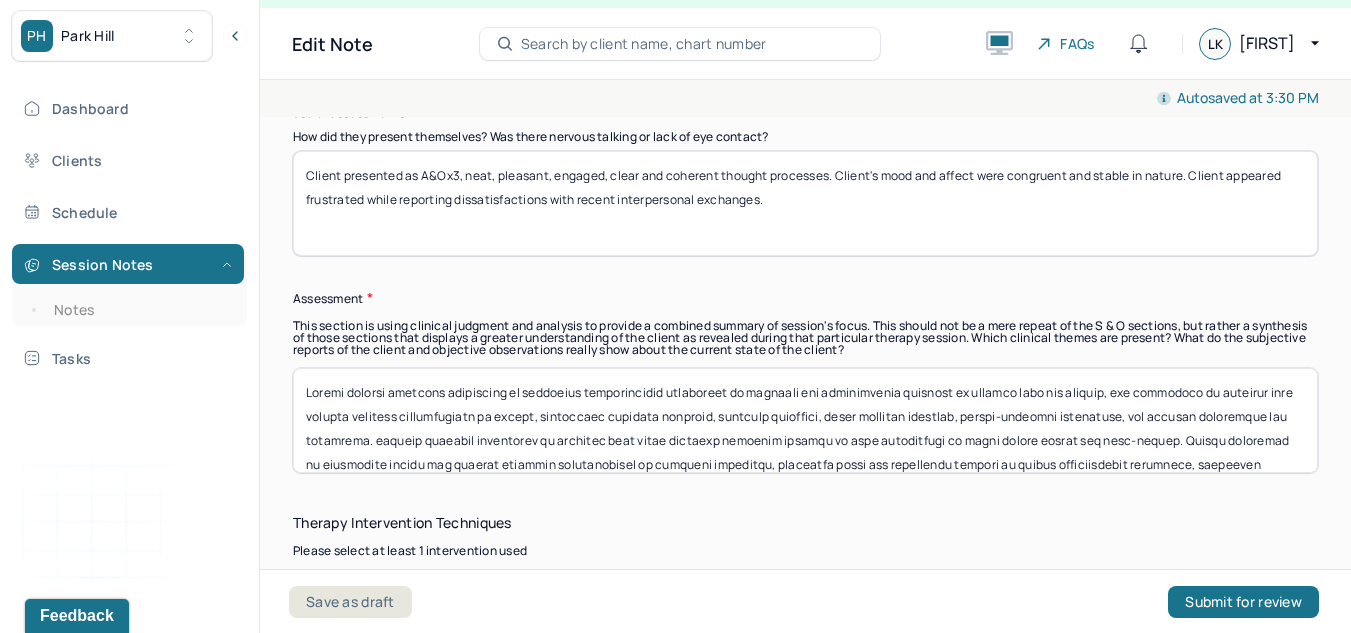 scroll, scrollTop: 89, scrollLeft: 0, axis: vertical 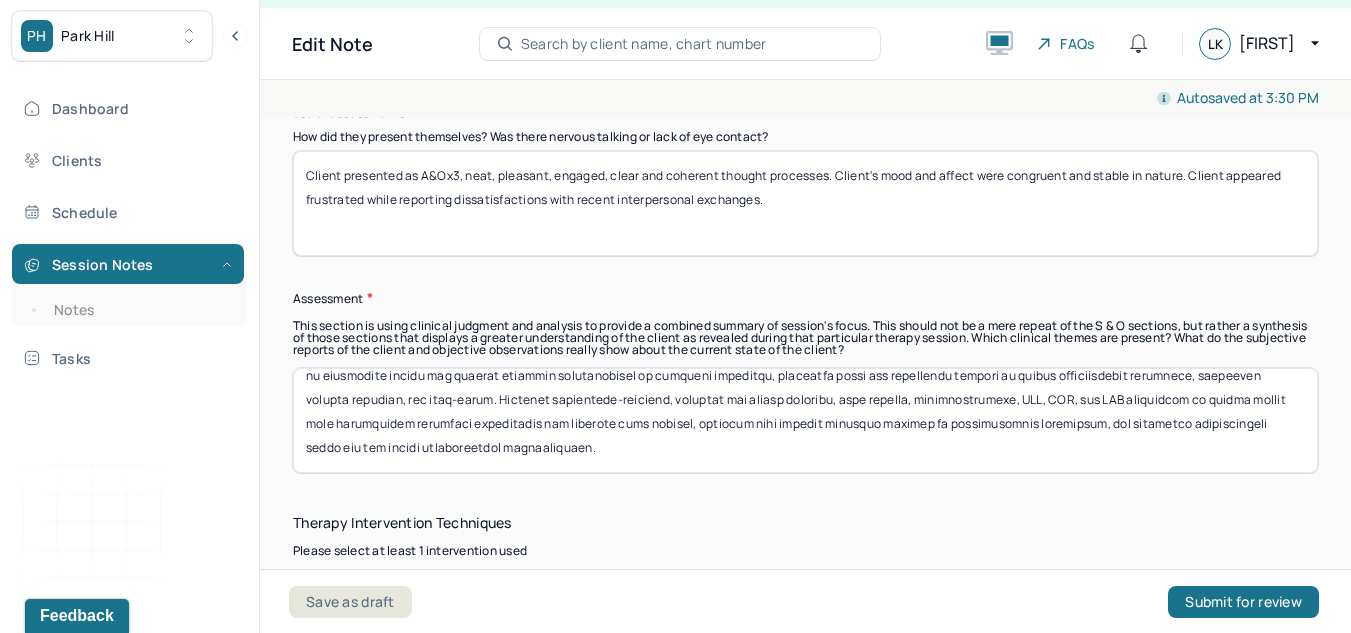 drag, startPoint x: 392, startPoint y: 425, endPoint x: 499, endPoint y: 385, distance: 114.232216 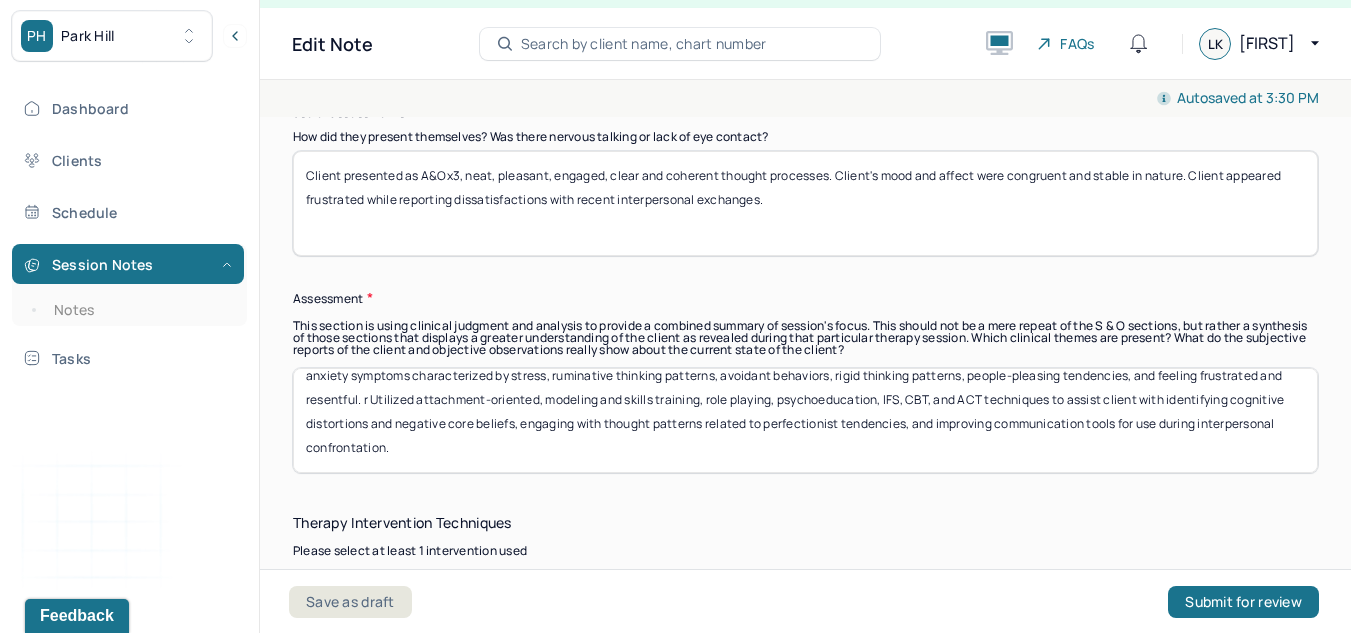 scroll, scrollTop: 41, scrollLeft: 0, axis: vertical 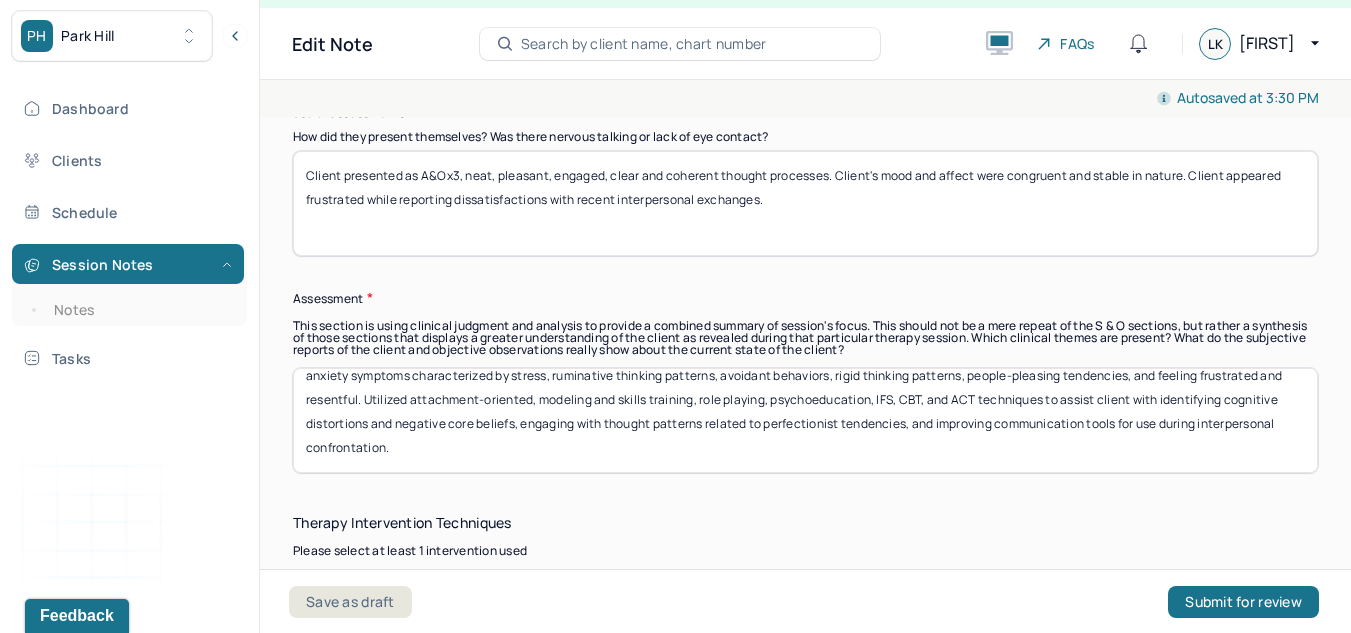 click on "Client reports positive influences of adjusting interpersonal boundaries in personal and professional contexts on overall mood and anxiety, but continues to struggle with anxiety symptoms characterized by stress, ruminative thinking patterns, avoidant behaviors, rigid thinking patterns, people-pleasing tendencies, and feeling frustrated and resentful. r Utilized attachment-oriented, modeling and skills training, role playing, psychoeducation, IFS, CBT, and ACT techniques to assist client with identifying cognitive distortions and negative core beliefs, engaging with thought patterns related to perfectionist tendencies, and improving communication tools for use during interpersonal confrontation." at bounding box center [805, 420] 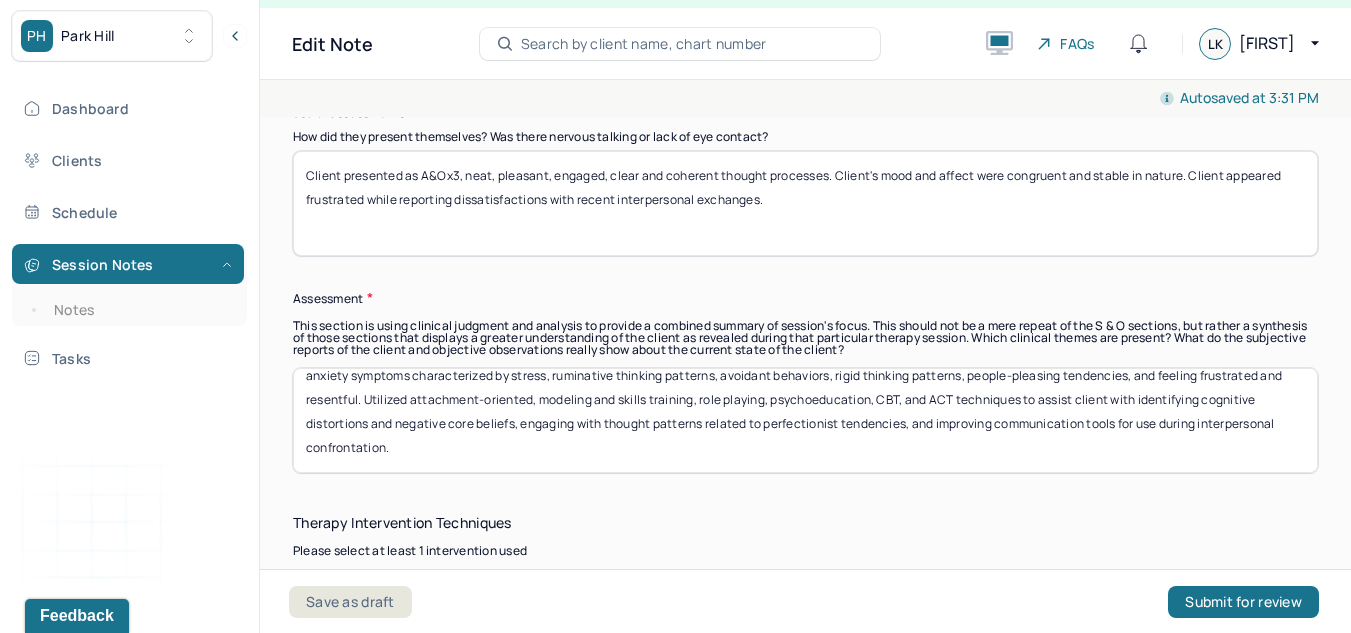 click on "Client reports positive influences of adjusting interpersonal boundaries in personal and professional contexts on overall mood and anxiety, but continues to struggle with anxiety symptoms characterized by stress, ruminative thinking patterns, avoidant behaviors, rigid thinking patterns, people-pleasing tendencies, and feeling frustrated and resentful. Utilized attachment-oriented, modeling and skills training, role playing, psychoeducation, CBT, and ACT techniques to assist client with identifying cognitive distortions and negative core beliefs, engaging with thought patterns related to perfectionist tendencies, and improving communication tools for use during interpersonal confrontation." at bounding box center [805, 420] 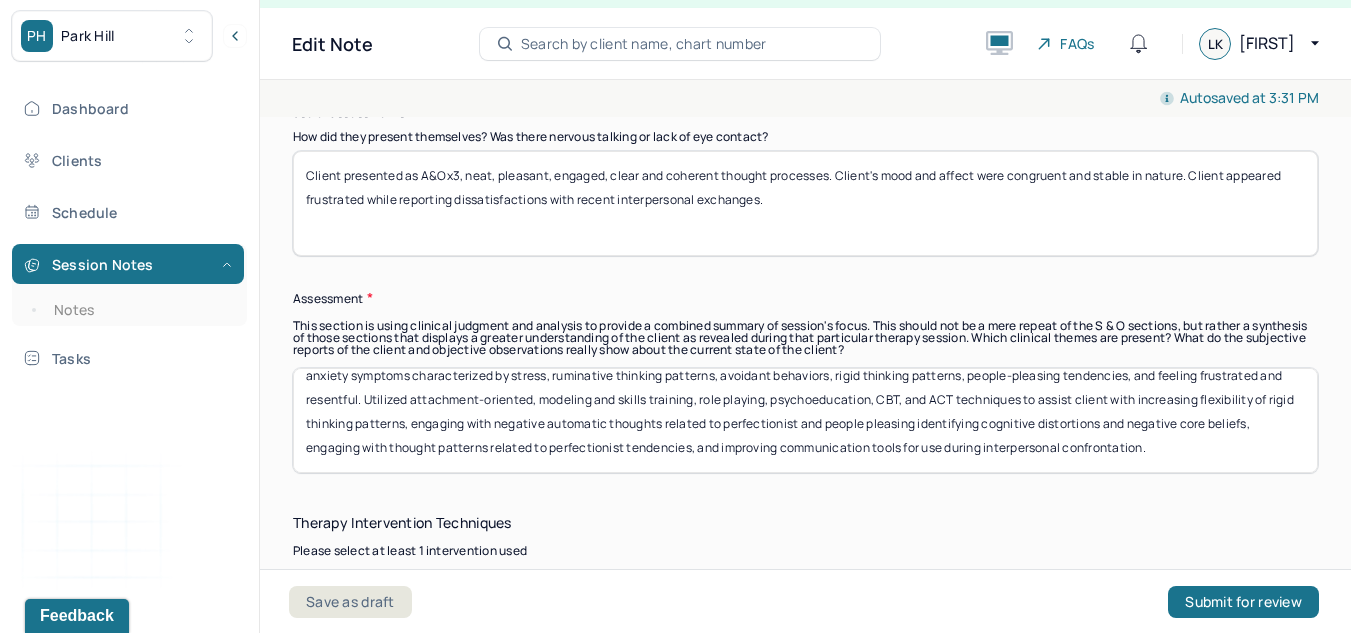 scroll, scrollTop: 65, scrollLeft: 0, axis: vertical 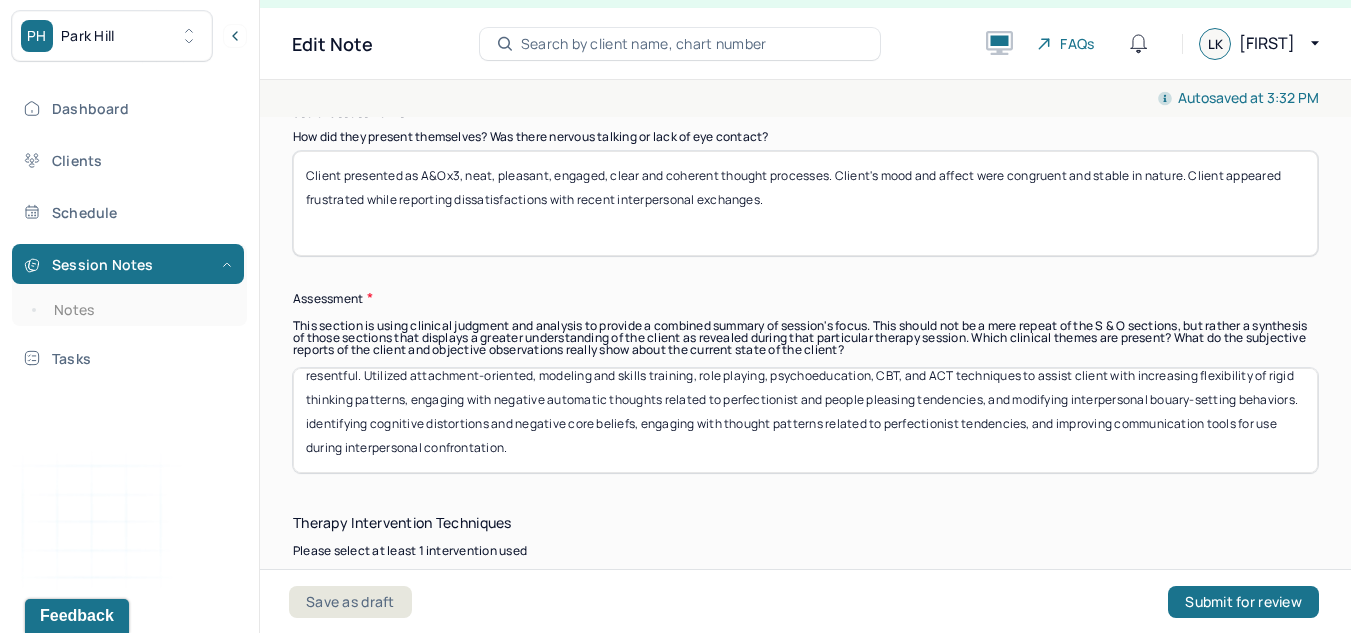 drag, startPoint x: 710, startPoint y: 434, endPoint x: 456, endPoint y: 411, distance: 255.03922 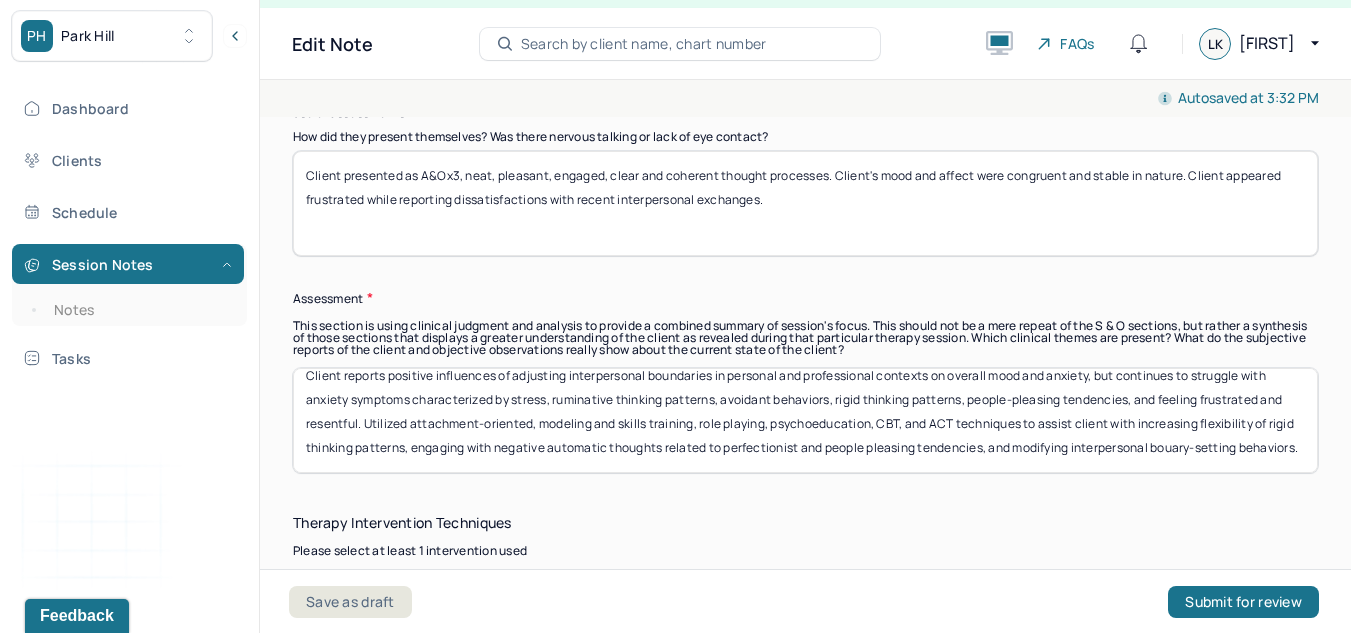 scroll, scrollTop: 41, scrollLeft: 0, axis: vertical 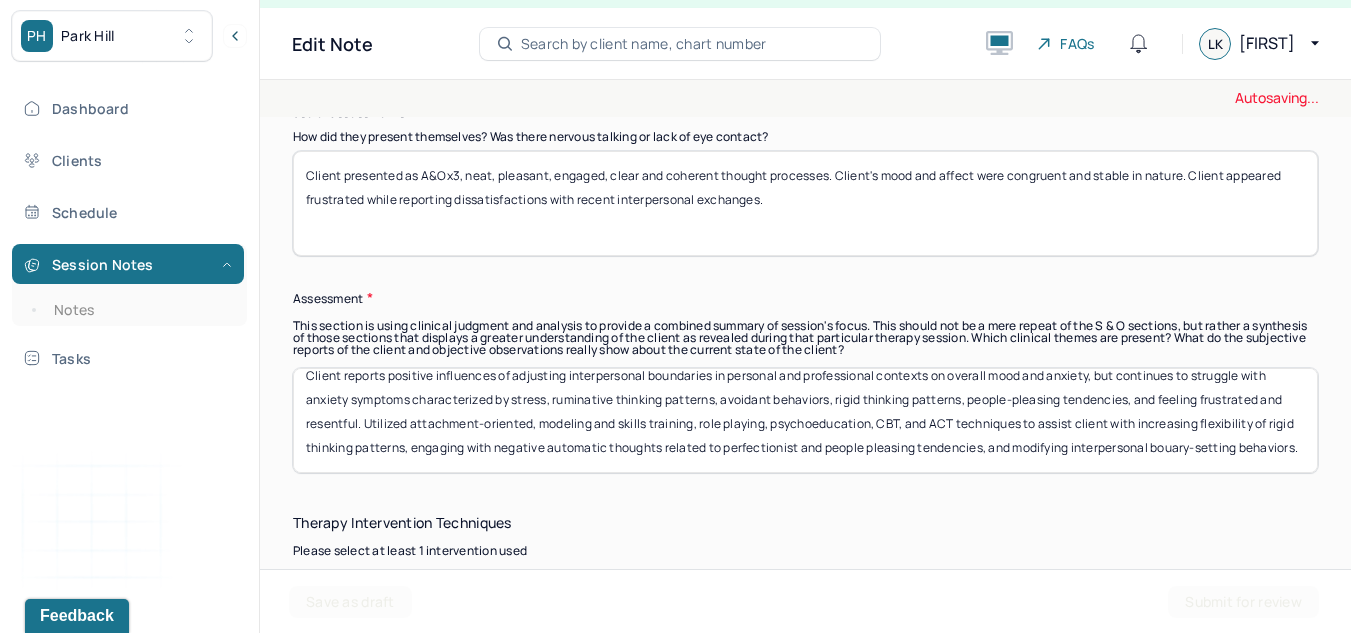 click on "Client reports positive influences of adjusting interpersonal boundaries in personal and professional contexts on overall mood and anxiety, but continues to struggle with anxiety symptoms characterized by stress, ruminative thinking patterns, avoidant behaviors, rigid thinking patterns, people-pleasing tendencies, and feeling frustrated and resentful. Utilized attachment-oriented, modeling and skills training, role playing, psychoeducation, CBT, and ACT techniques to assist client with increasing flexibility of rigid thinking patterns, engaging with negative automatic thoughts related to perfectionist and people pleasing tendencies, and modifying interpersonal bouary-setting behaviors. identifying cognitive distortions and negative core beliefs, engaging with thought patterns related to perfectionist tendencies, and improving communication tools for use during interpersonal confrontation." at bounding box center (805, 420) 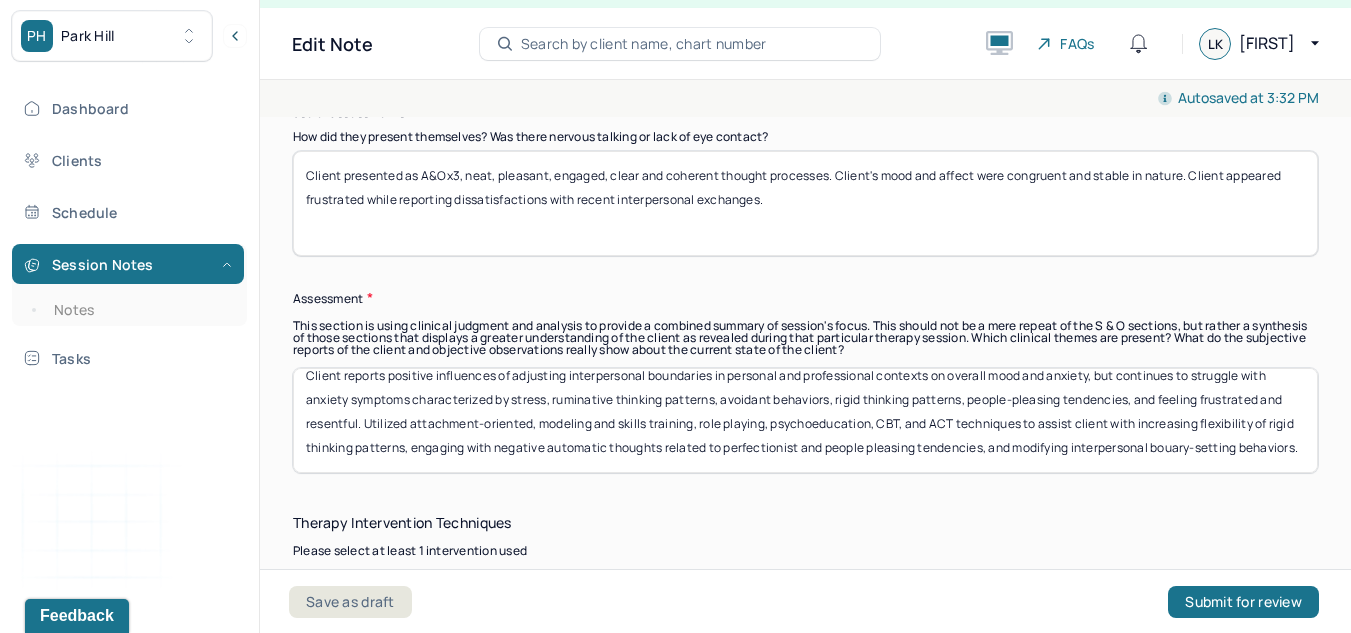 drag, startPoint x: 336, startPoint y: 433, endPoint x: 374, endPoint y: 450, distance: 41.62932 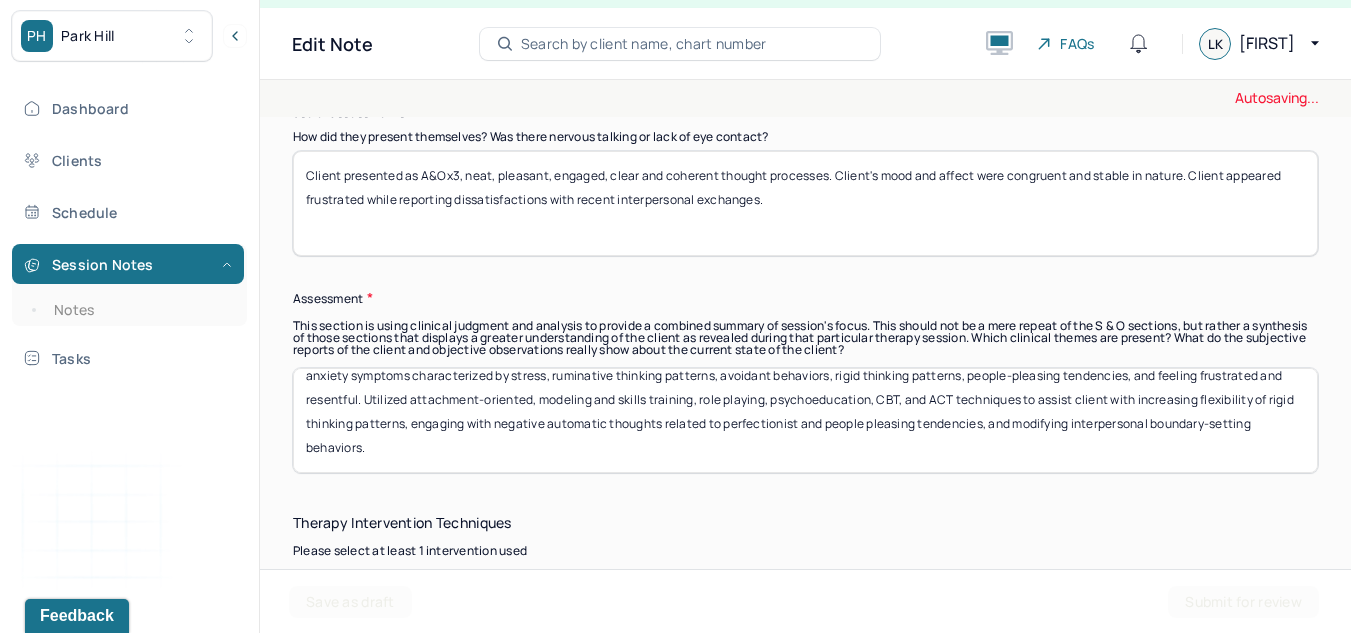 type on "Client reports positive influences of adjusting interpersonal boundaries in personal and professional contexts on overall mood and anxiety, but continues to struggle with anxiety symptoms characterized by stress, ruminative thinking patterns, avoidant behaviors, rigid thinking patterns, people-pleasing tendencies, and feeling frustrated and resentful. Utilized attachment-oriented, modeling and skills training, role playing, psychoeducation, CBT, and ACT techniques to assist client with increasing flexibility of rigid thinking patterns, engaging with negative automatic thoughts related to perfectionist and people pleasing tendencies, and modifying interpersonal boundary-setting behaviors." 